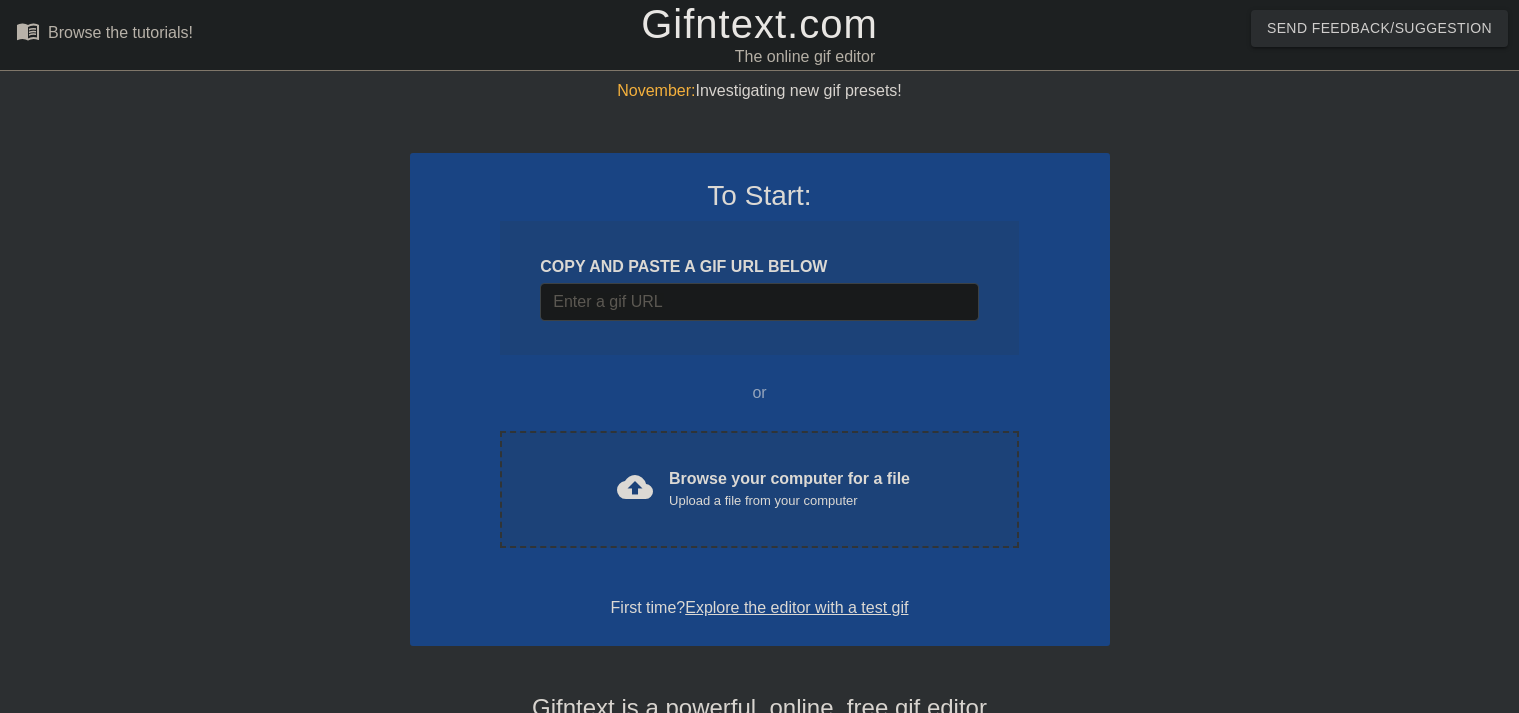 scroll, scrollTop: 0, scrollLeft: 0, axis: both 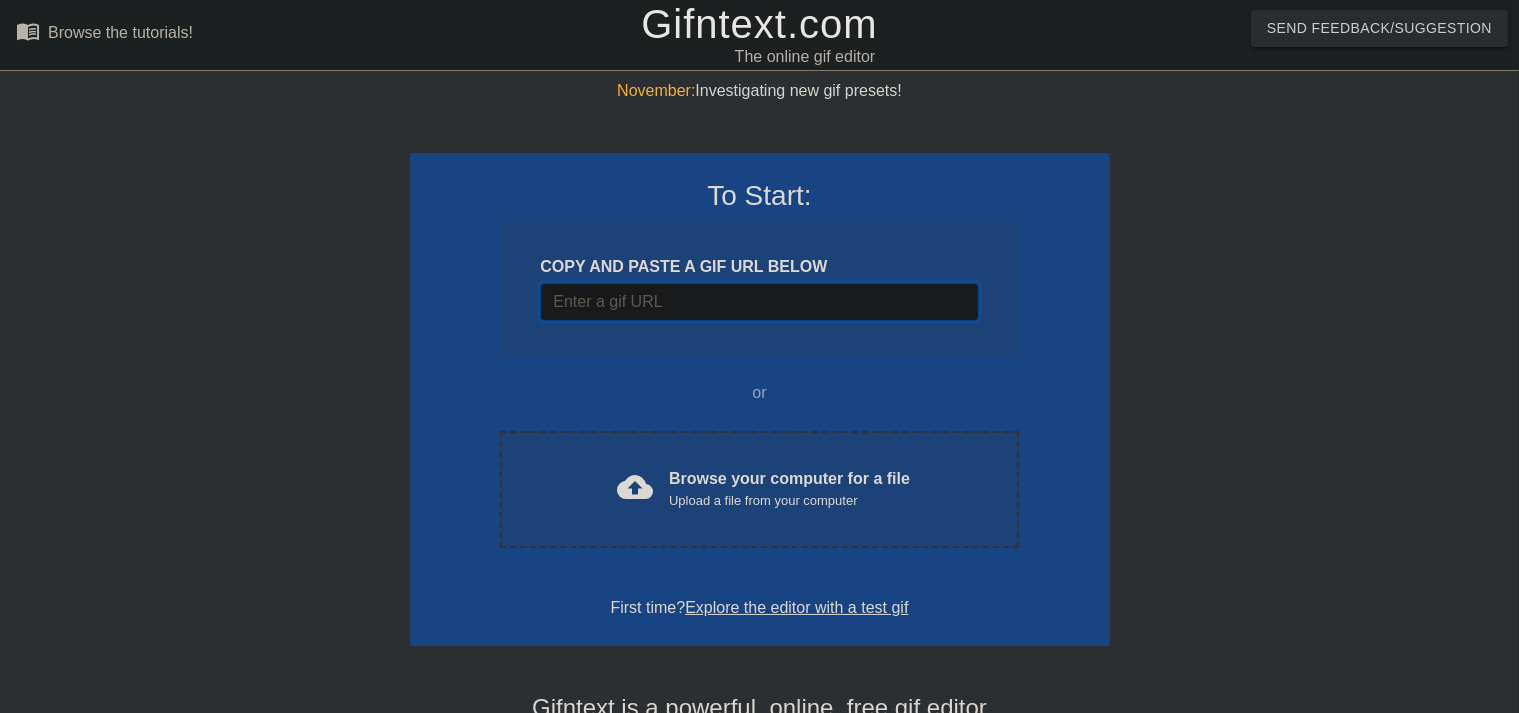 click at bounding box center [759, 302] 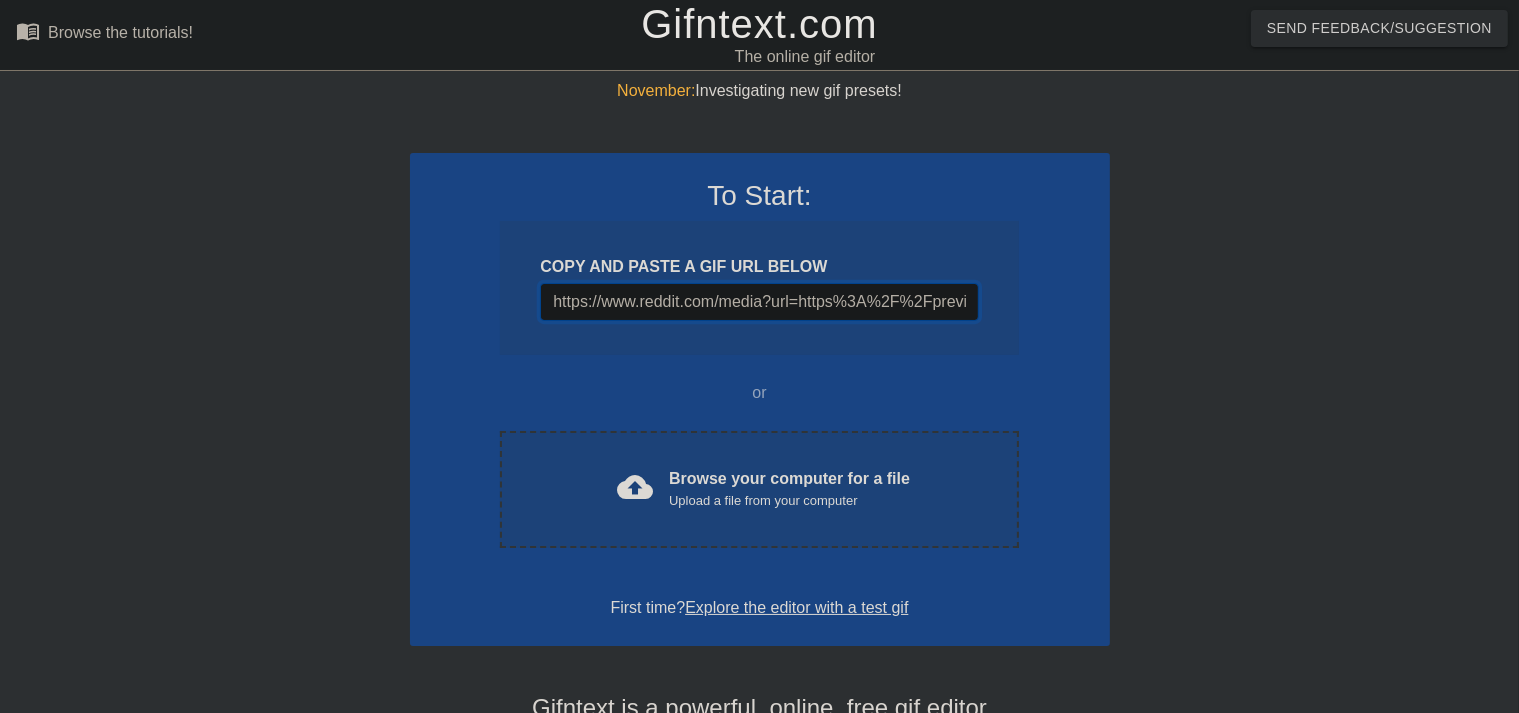click on "https://www.reddit.com/media?url=https%3A%2F%2Fpreview.redd.it%2Fbeing-taken-for-a-walk-v0-ssjhqe1r18gf1.jpg%3Fwidth%3D1080%26crop%3Dsmart%26auto%3Dwebp%26s%3D860bea7e13c84d96a64d4cb37f61461a98df451d" at bounding box center [759, 302] 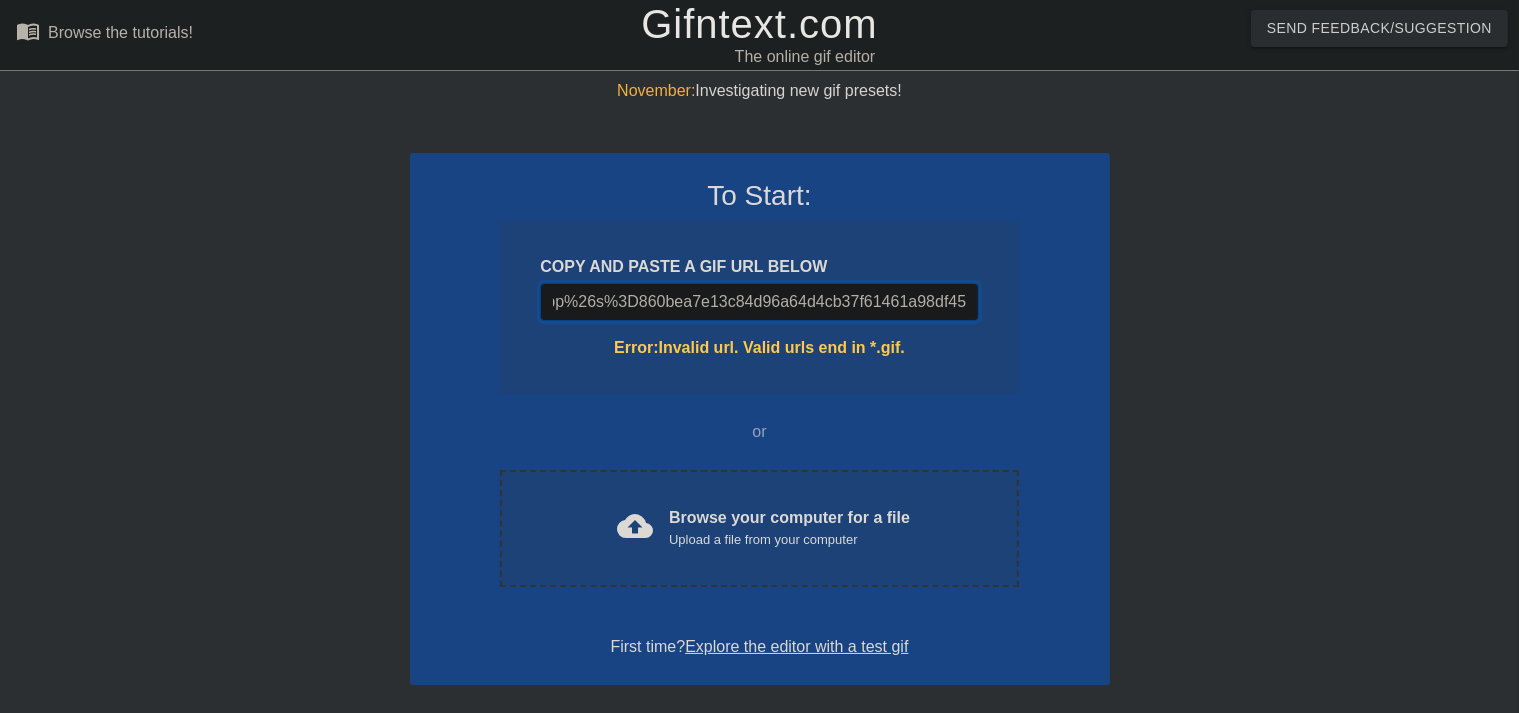 type 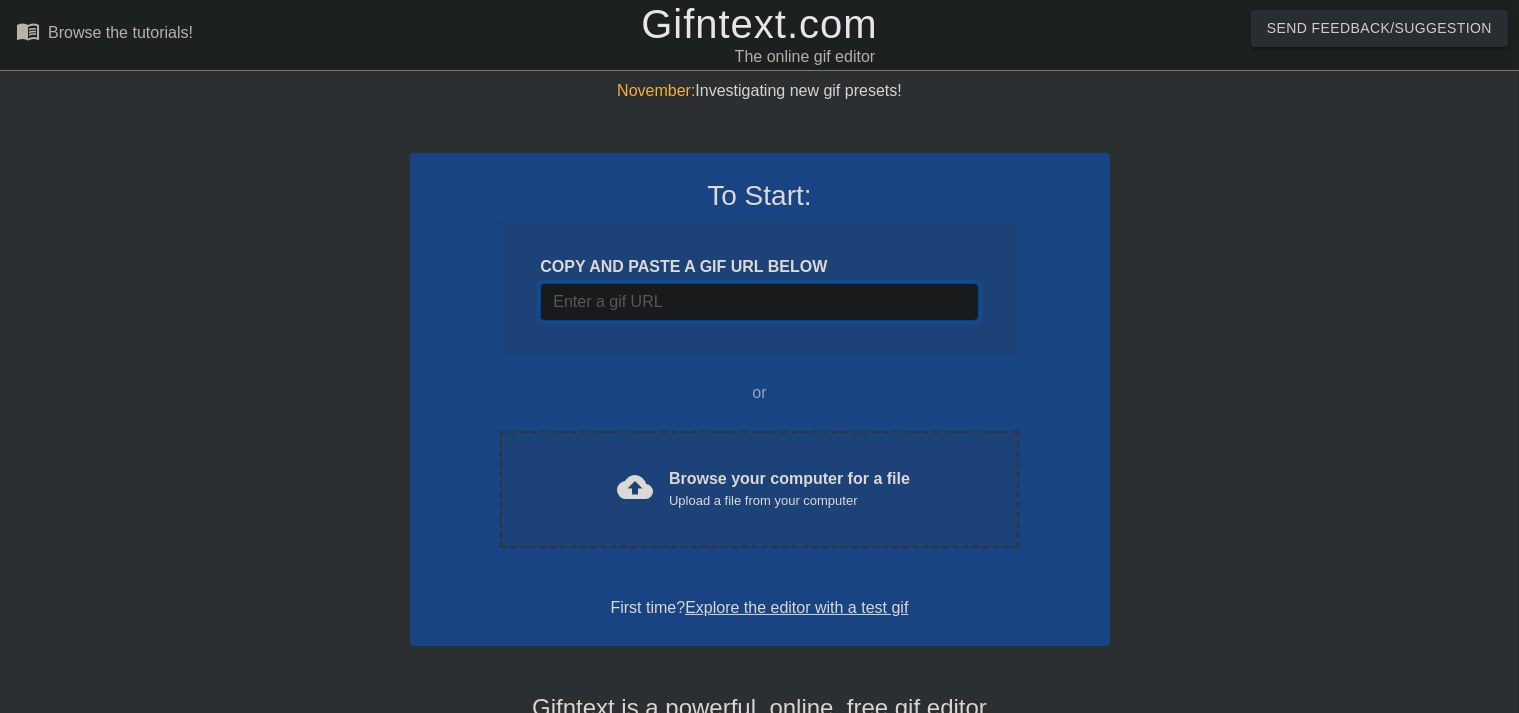 scroll, scrollTop: 0, scrollLeft: 0, axis: both 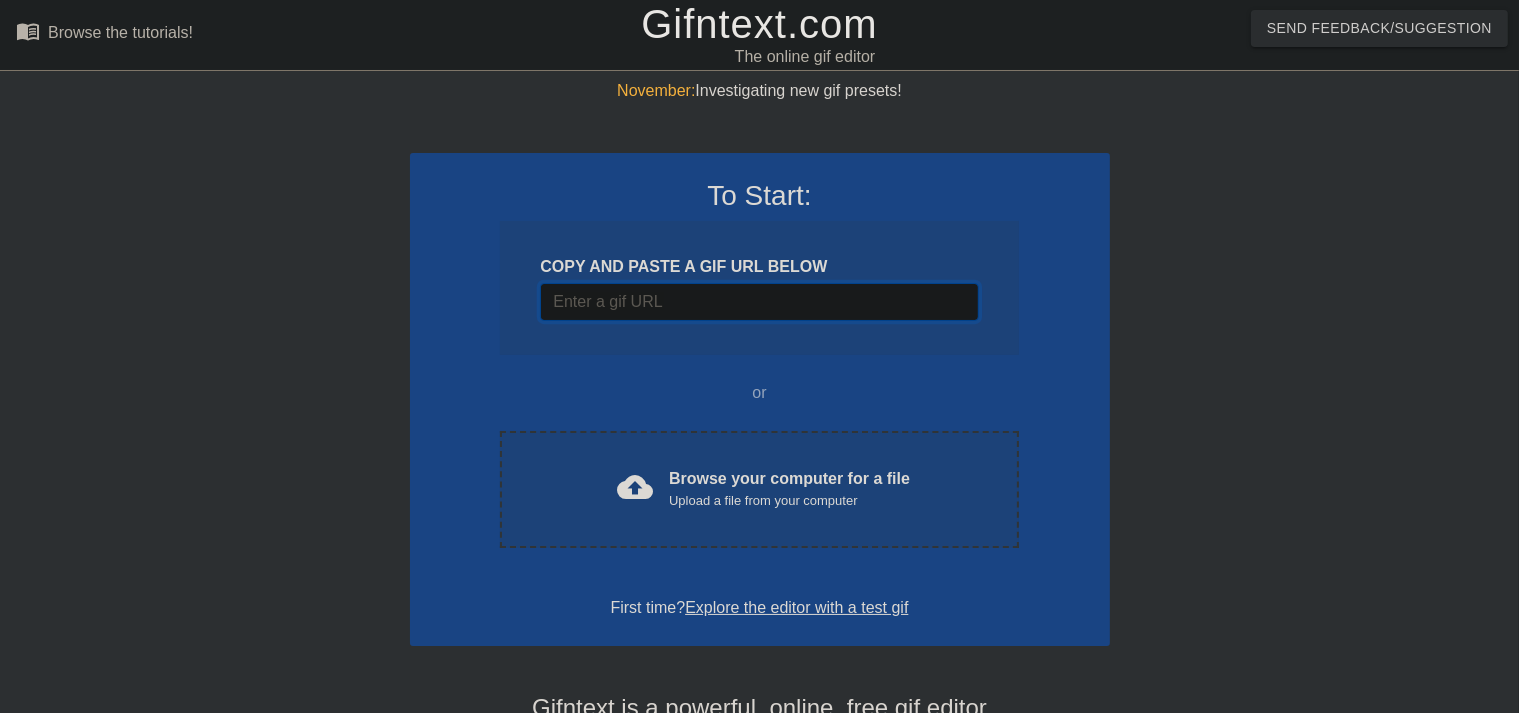 click at bounding box center (759, 302) 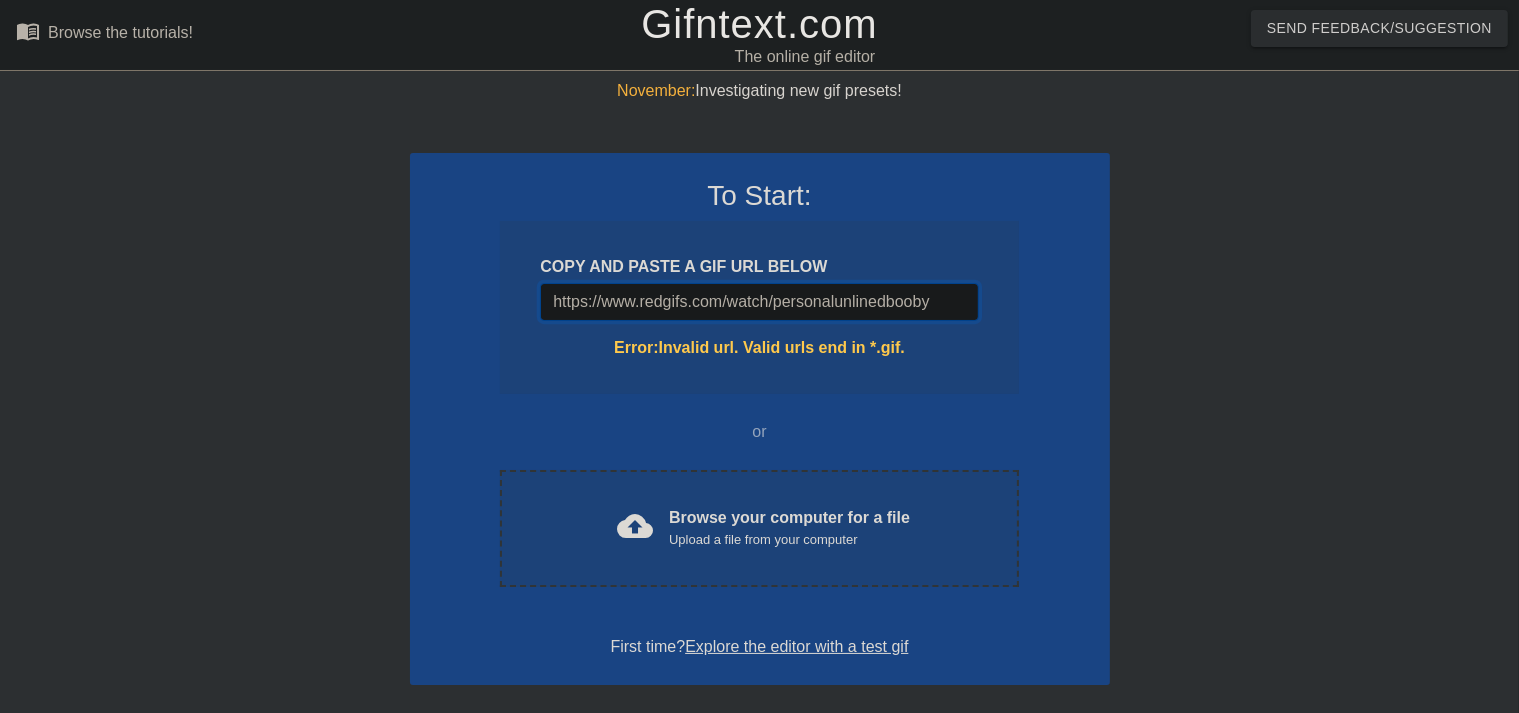 type on "https://www.redgifs.com/watch/personalunlinedbooby" 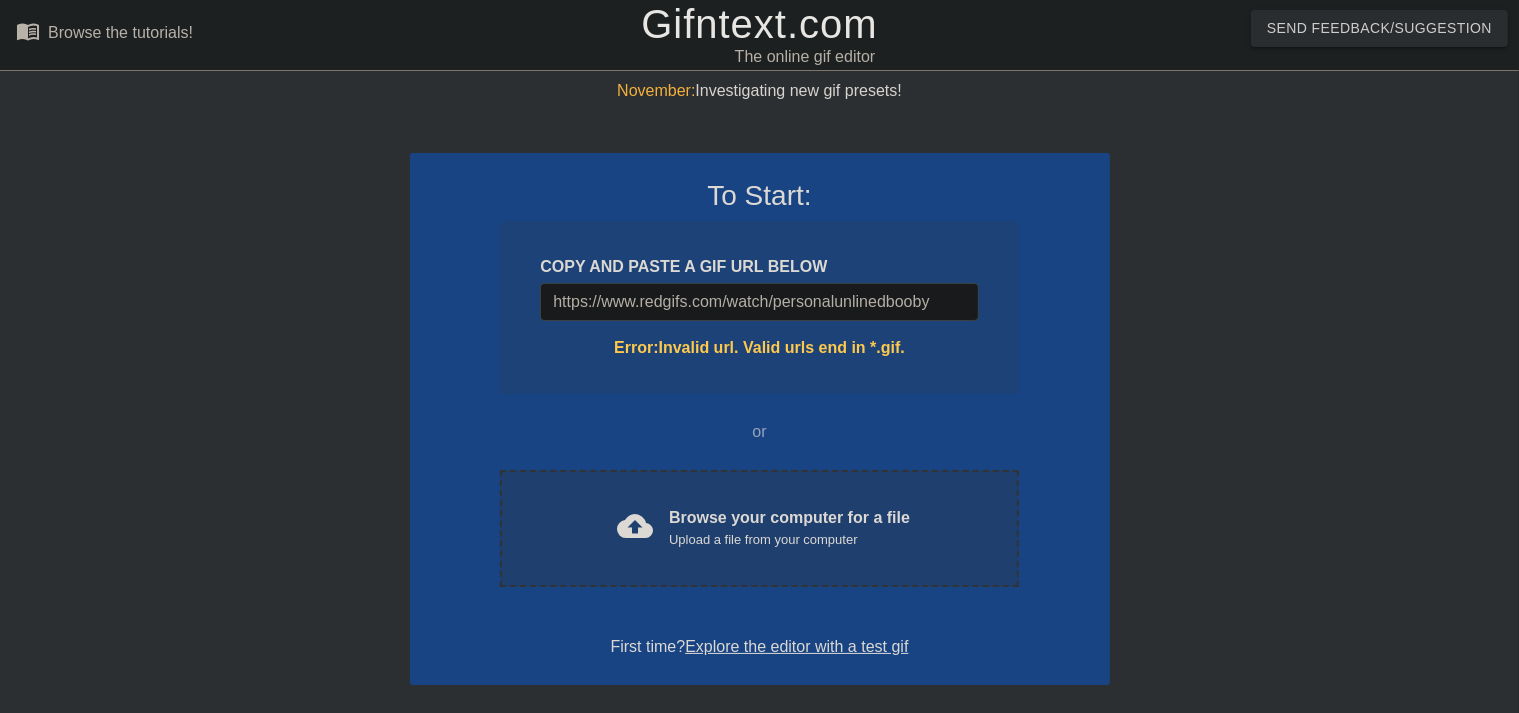 click on "Browse your computer for a file Upload a file from your computer" at bounding box center (789, 528) 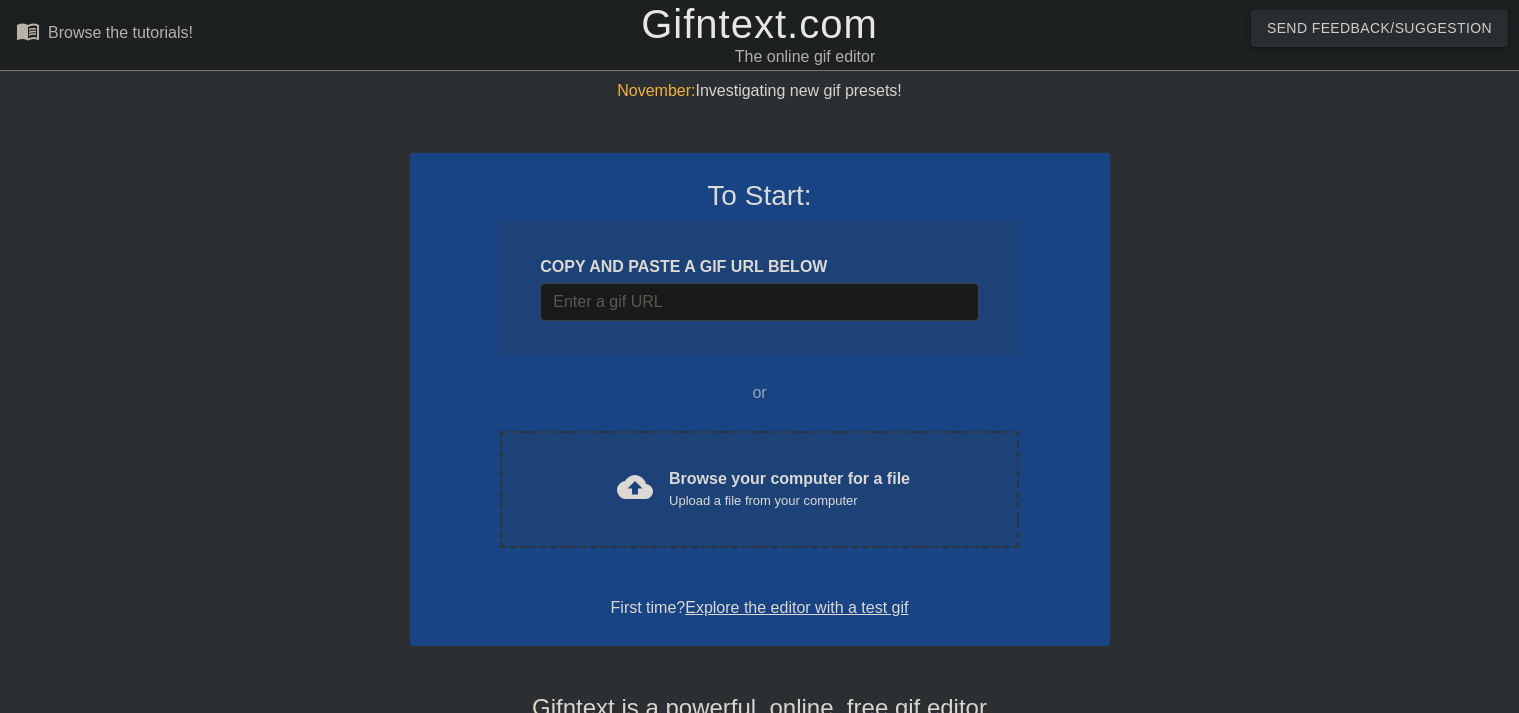 scroll, scrollTop: 0, scrollLeft: 0, axis: both 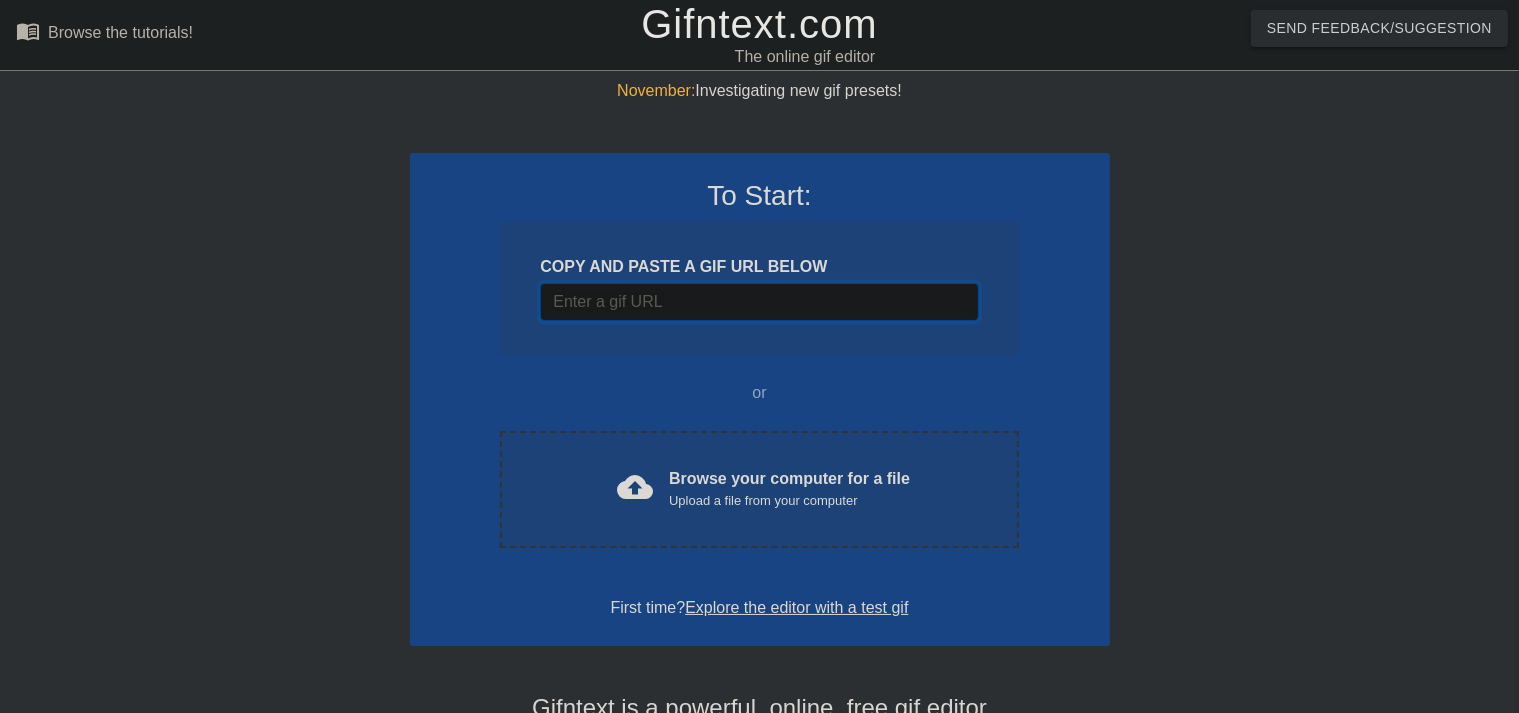 click at bounding box center (759, 302) 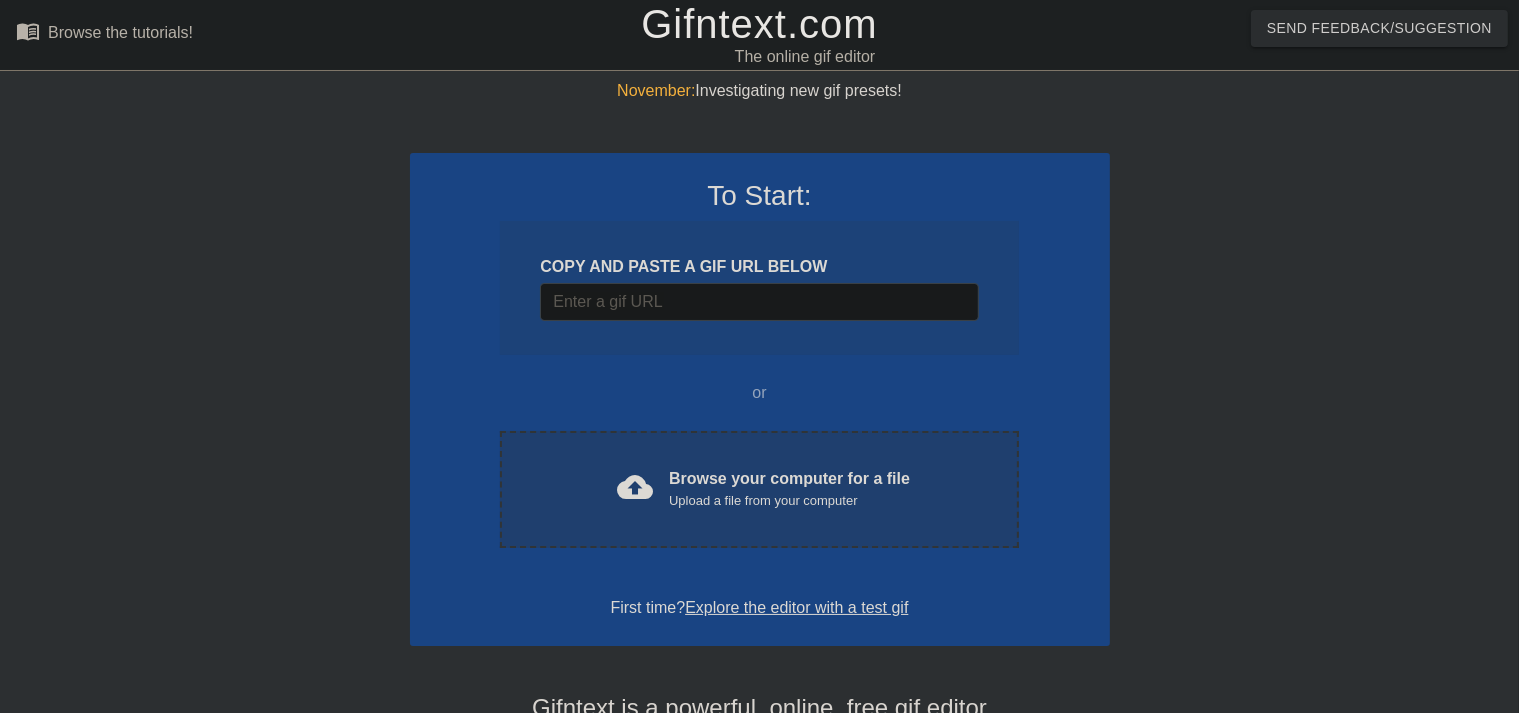 click on "cloud_upload Browse your computer for a file Upload a file from your computer Choose files" at bounding box center [759, 489] 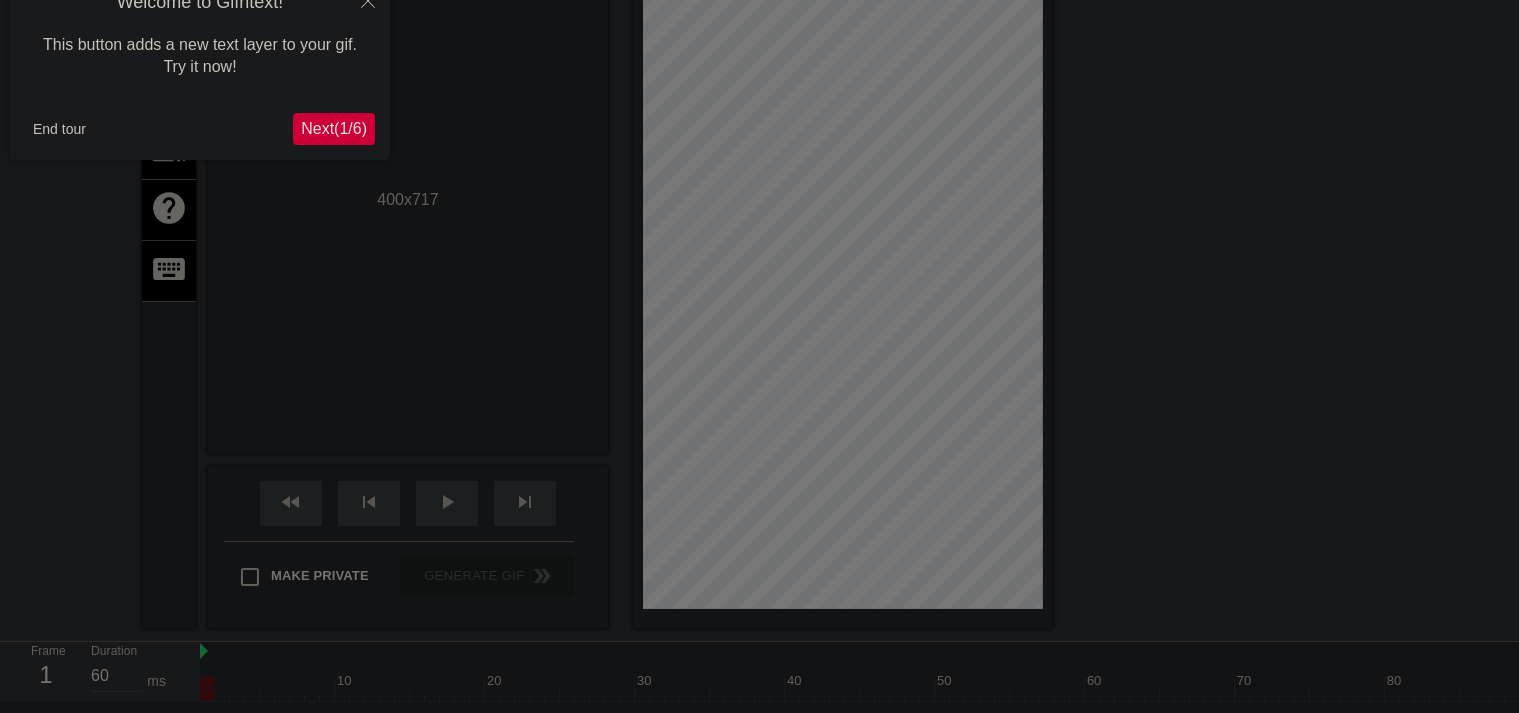 scroll, scrollTop: 48, scrollLeft: 0, axis: vertical 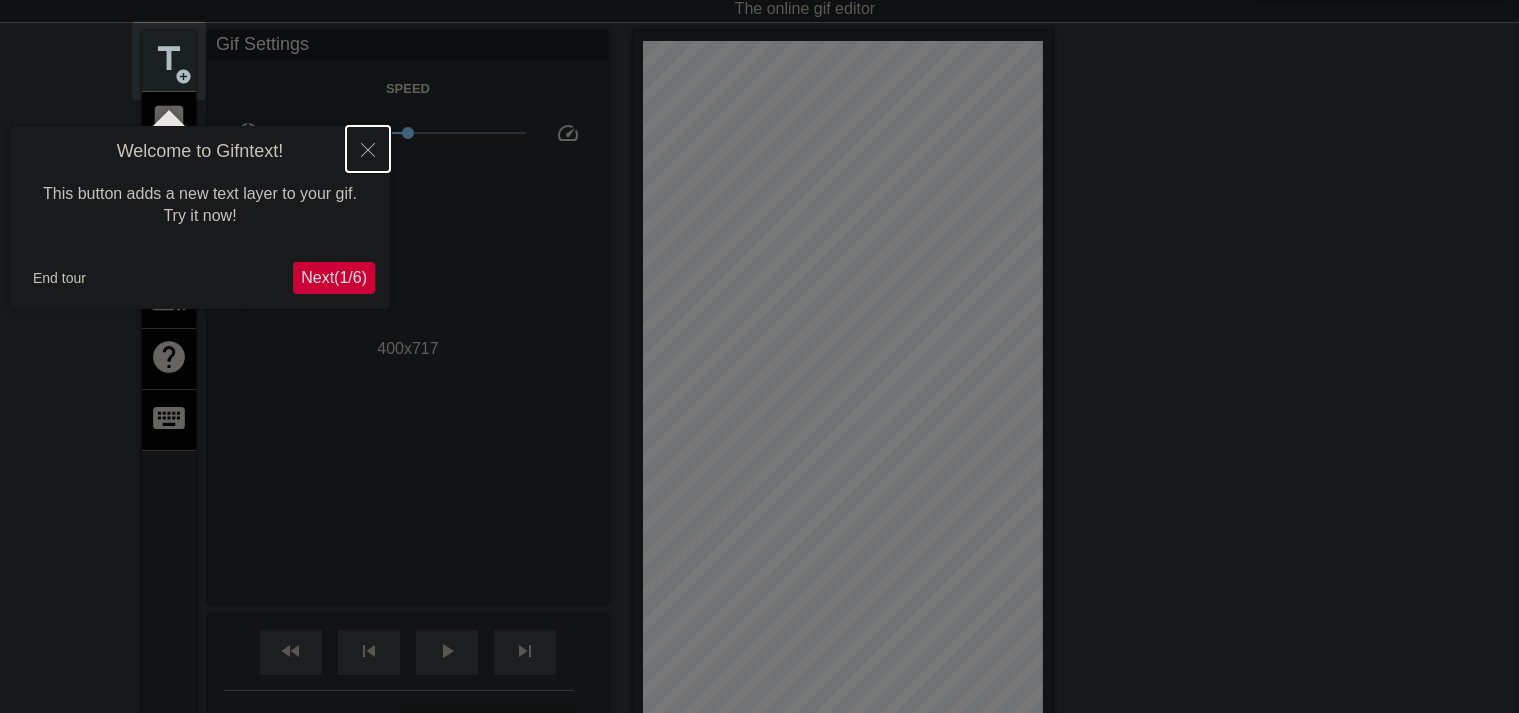 click at bounding box center [368, 149] 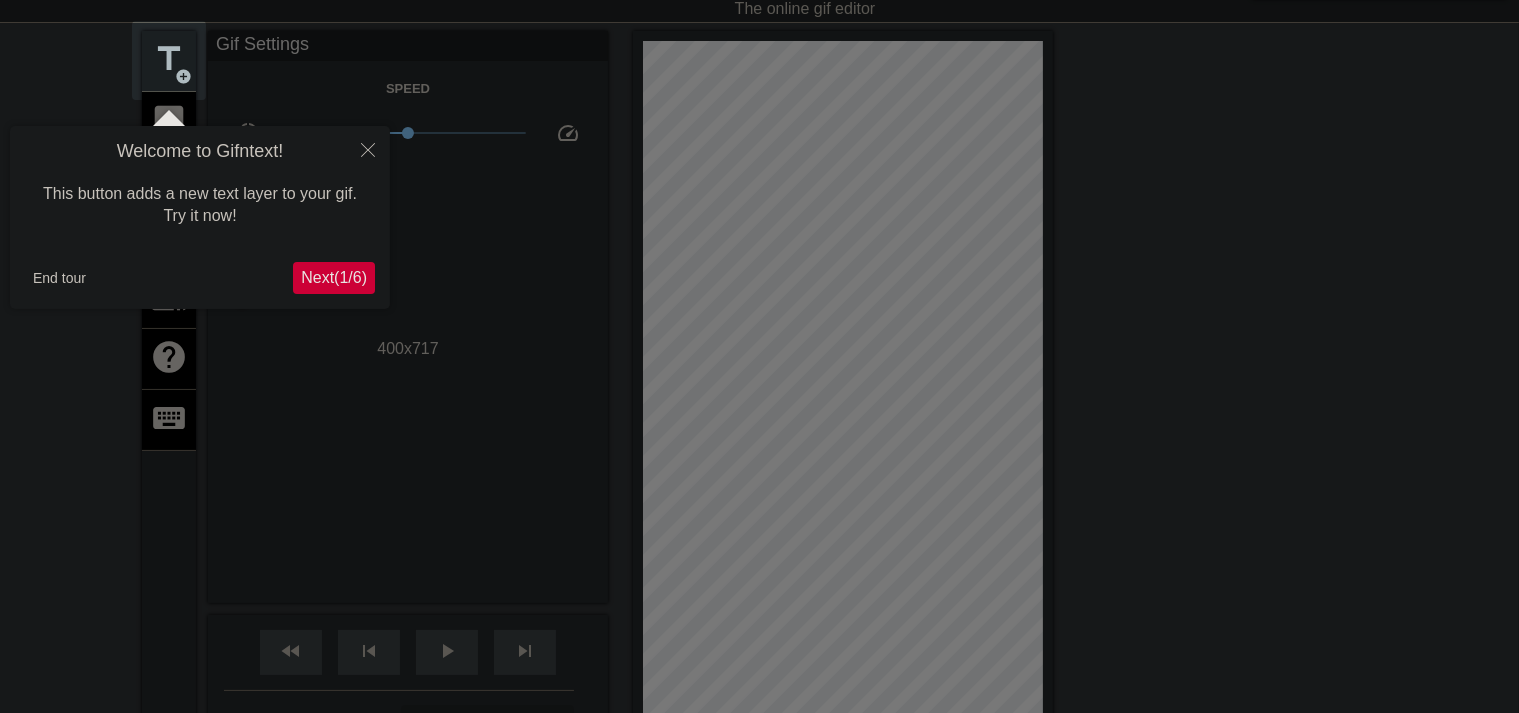 scroll, scrollTop: 0, scrollLeft: 0, axis: both 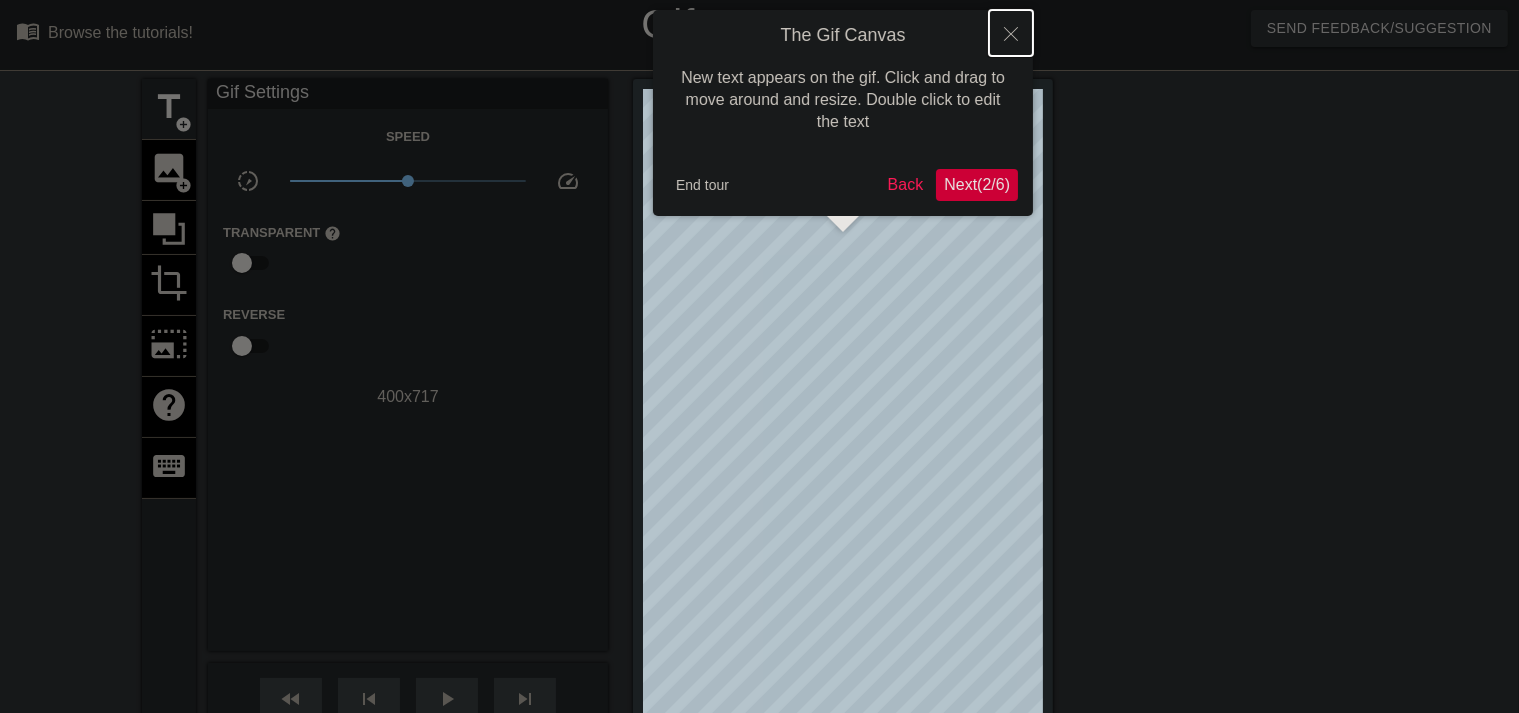 click at bounding box center (1011, 33) 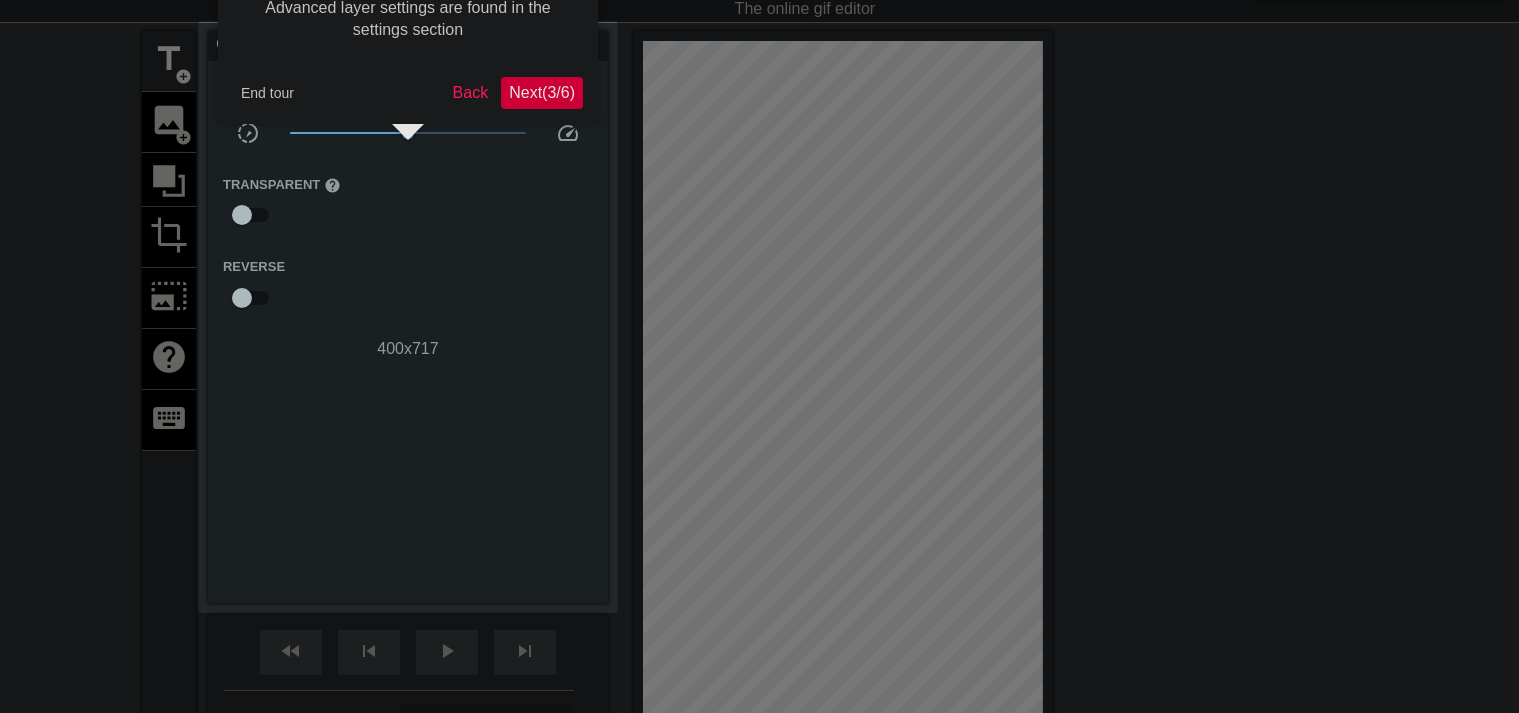 scroll, scrollTop: 0, scrollLeft: 0, axis: both 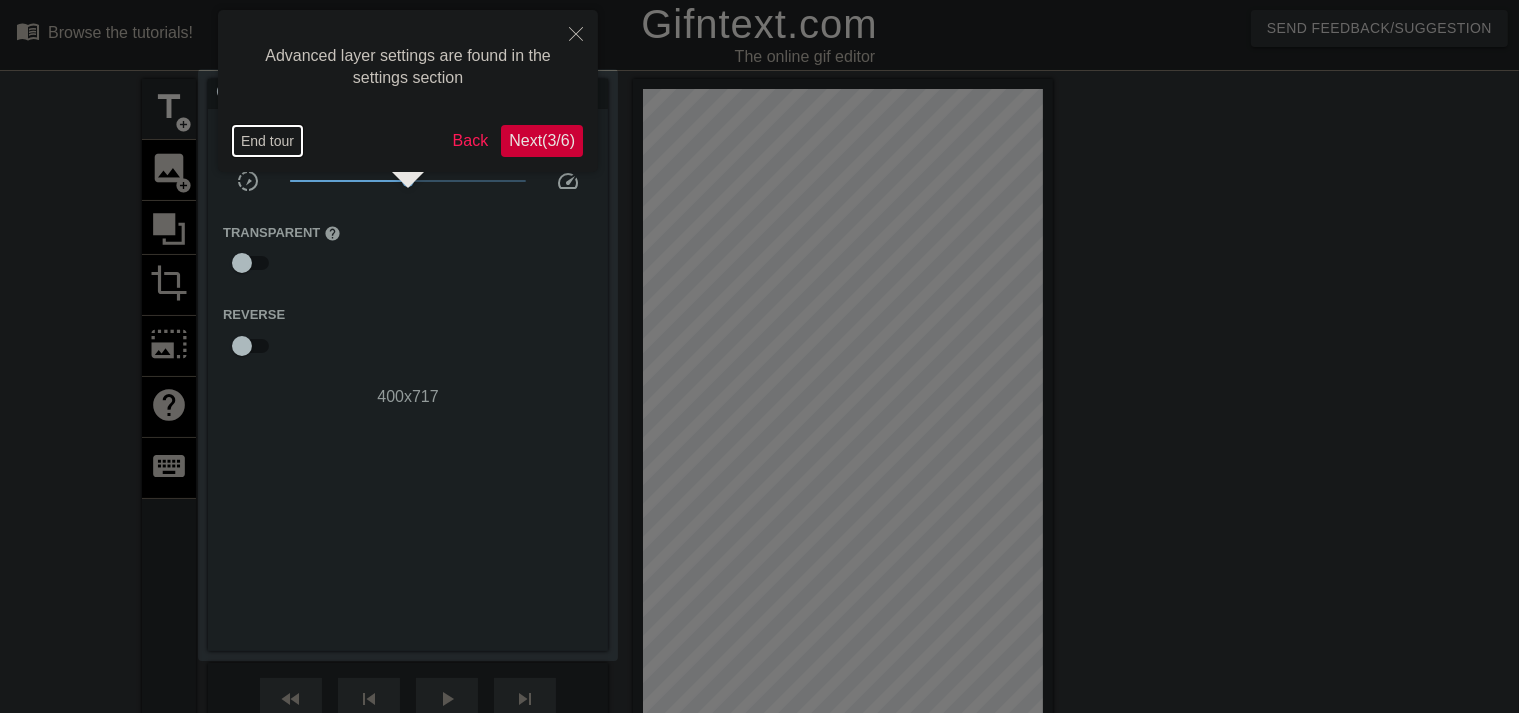 click on "End tour" at bounding box center (267, 141) 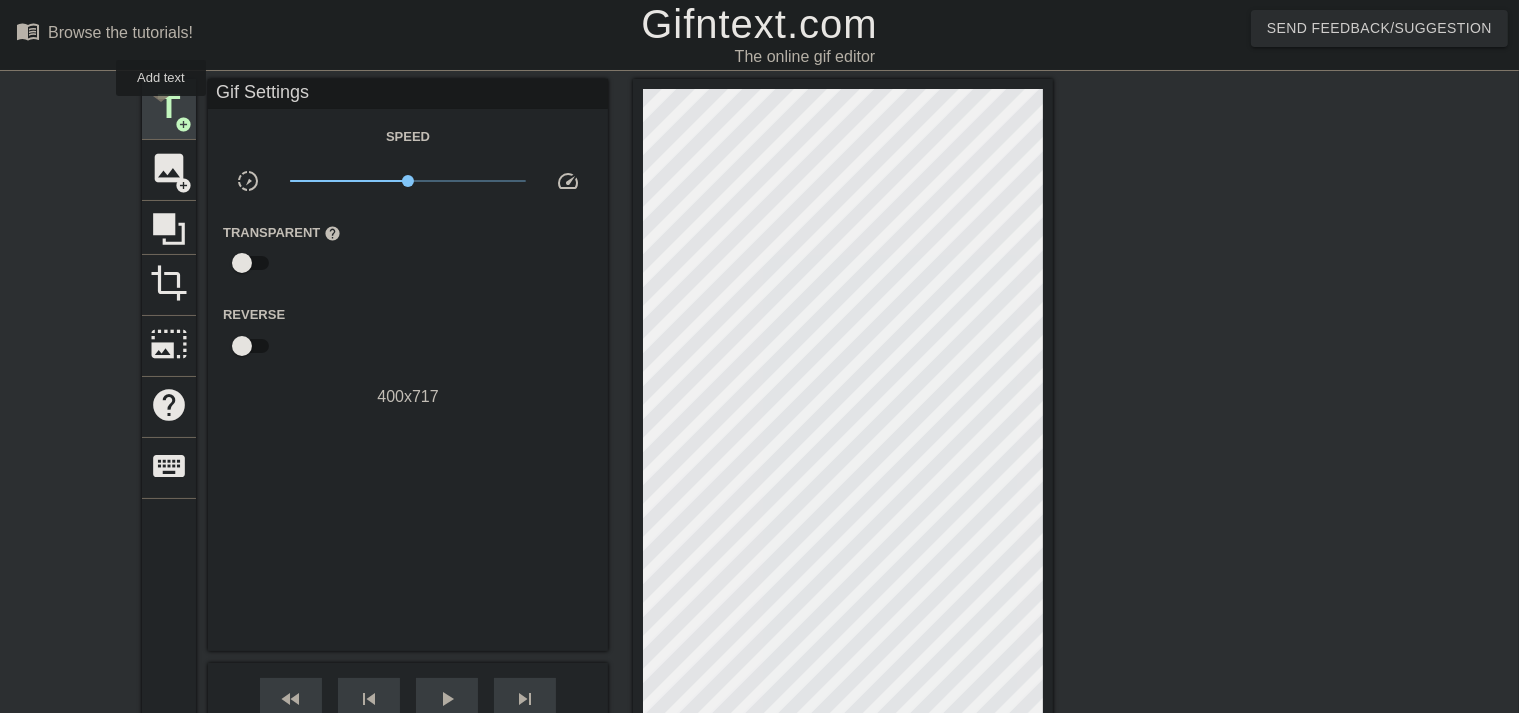 click on "title" at bounding box center (169, 107) 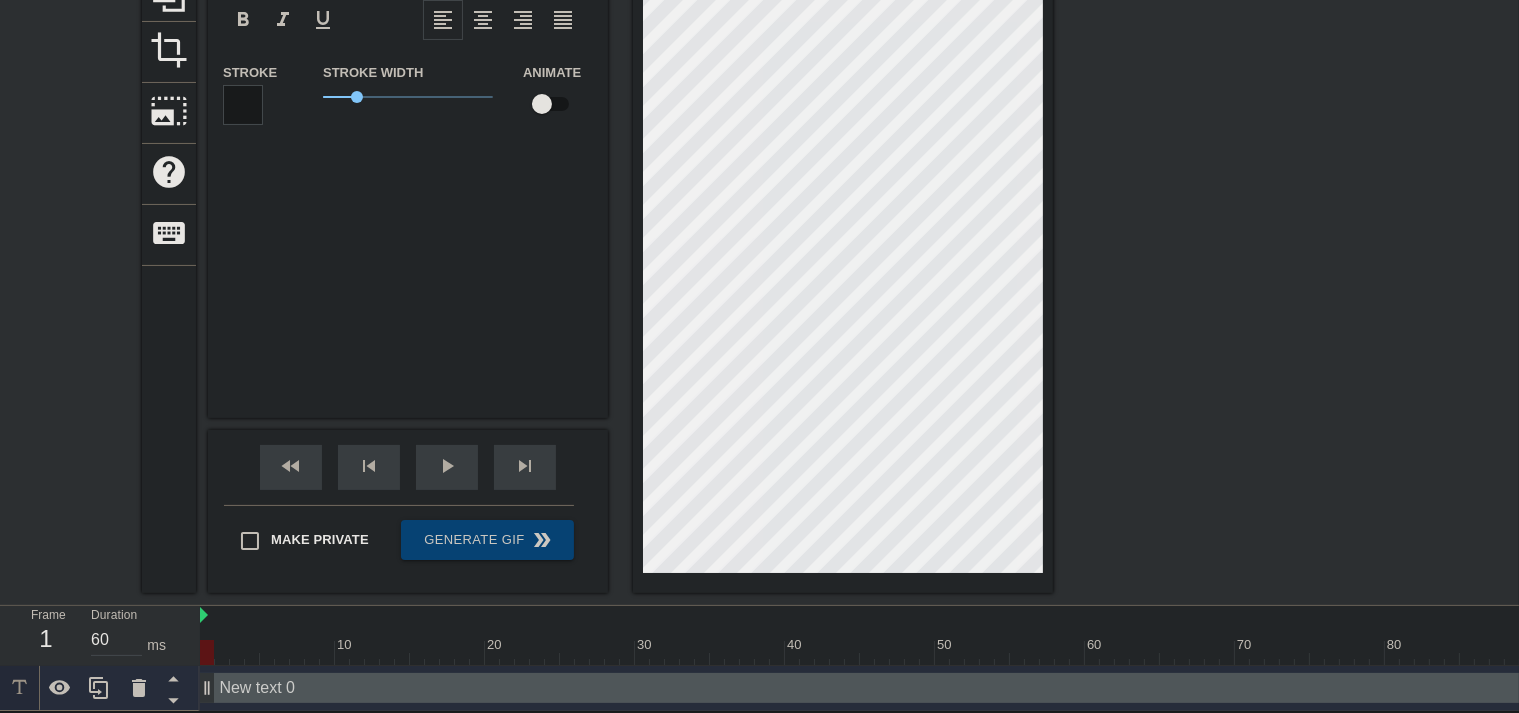 scroll, scrollTop: 0, scrollLeft: 0, axis: both 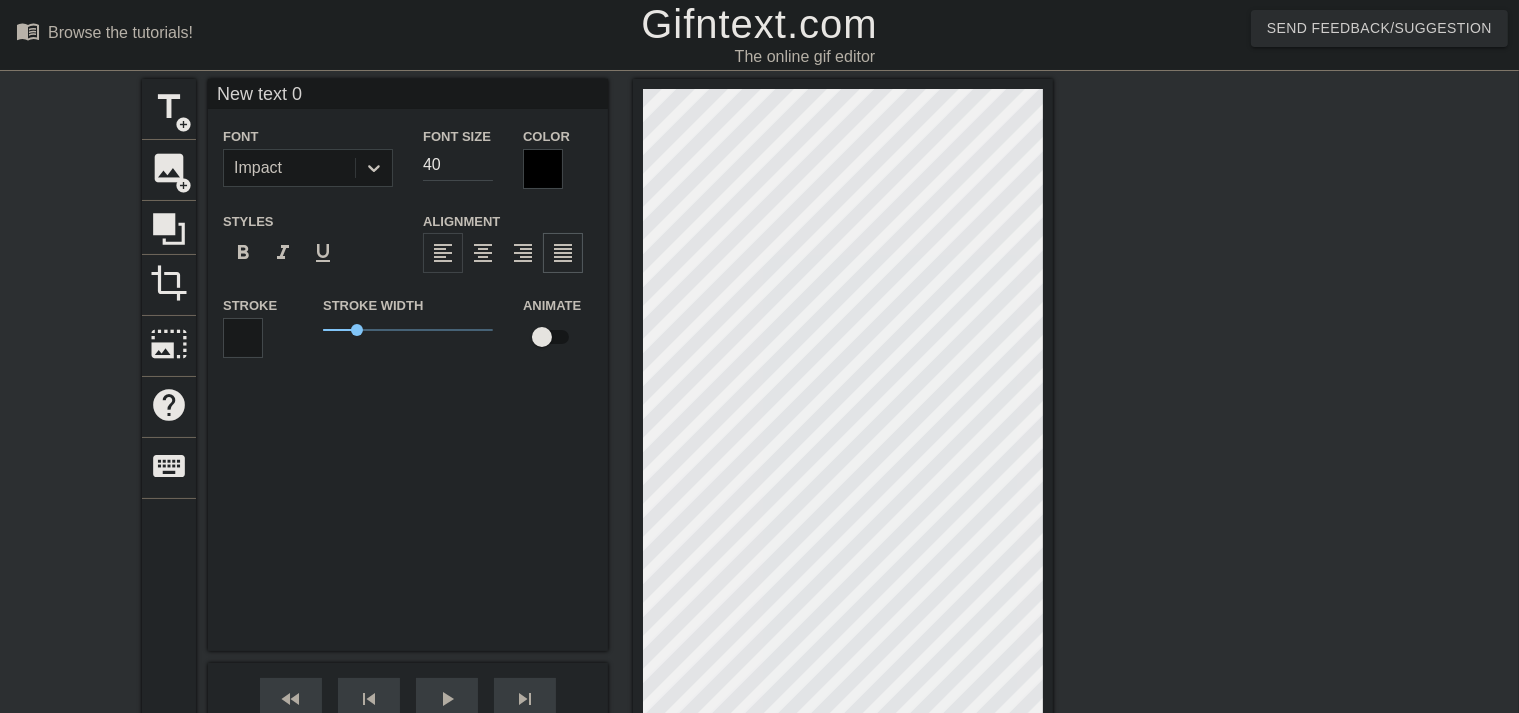 type on "New  0" 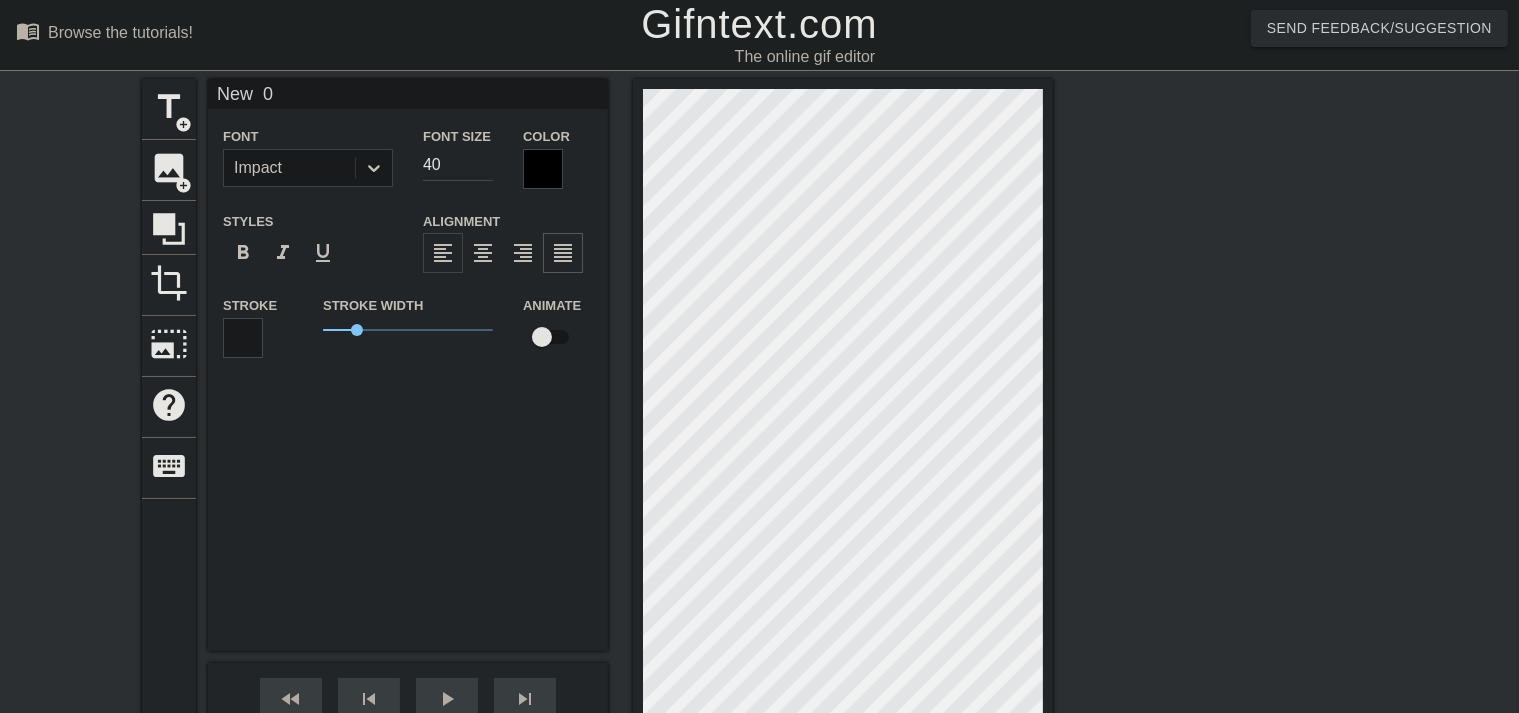 type on "New 0" 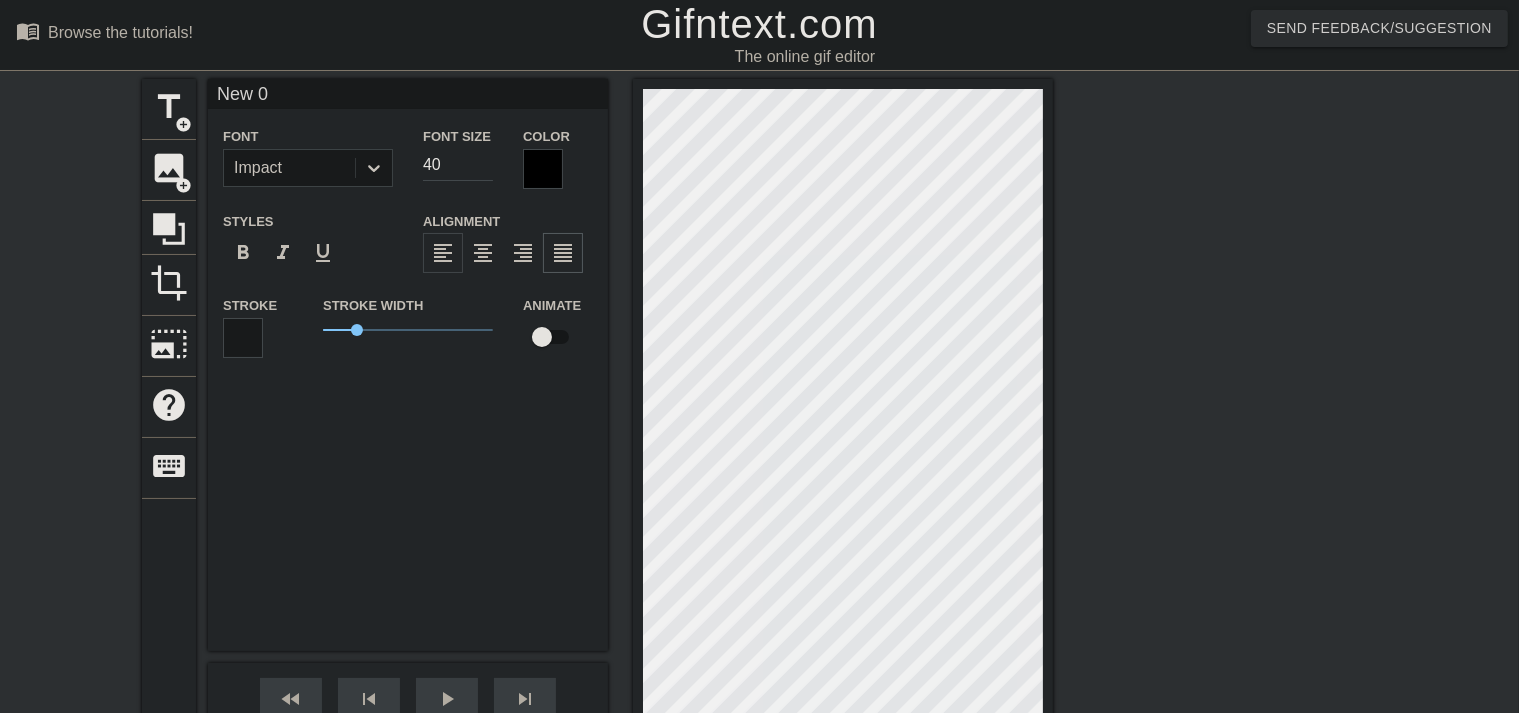 type on "New" 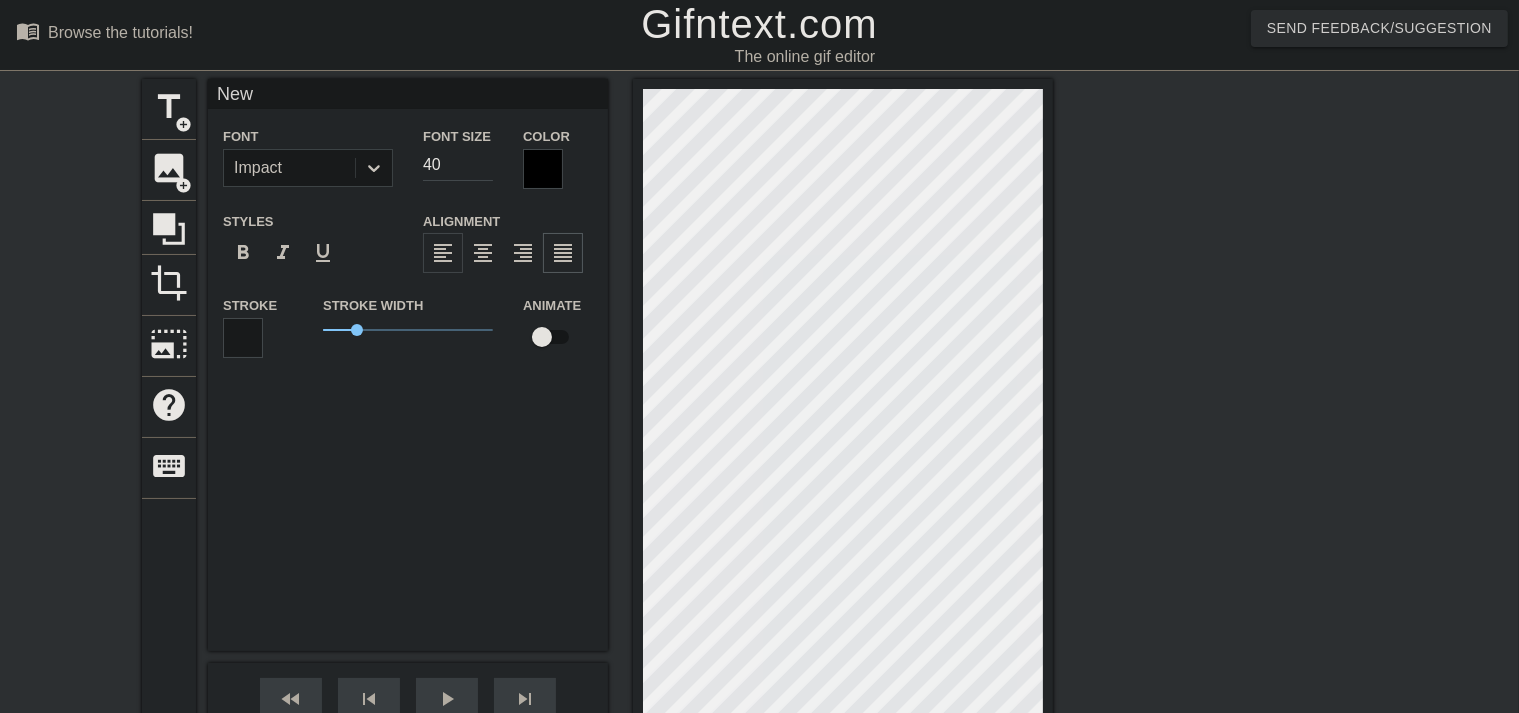 type on "New" 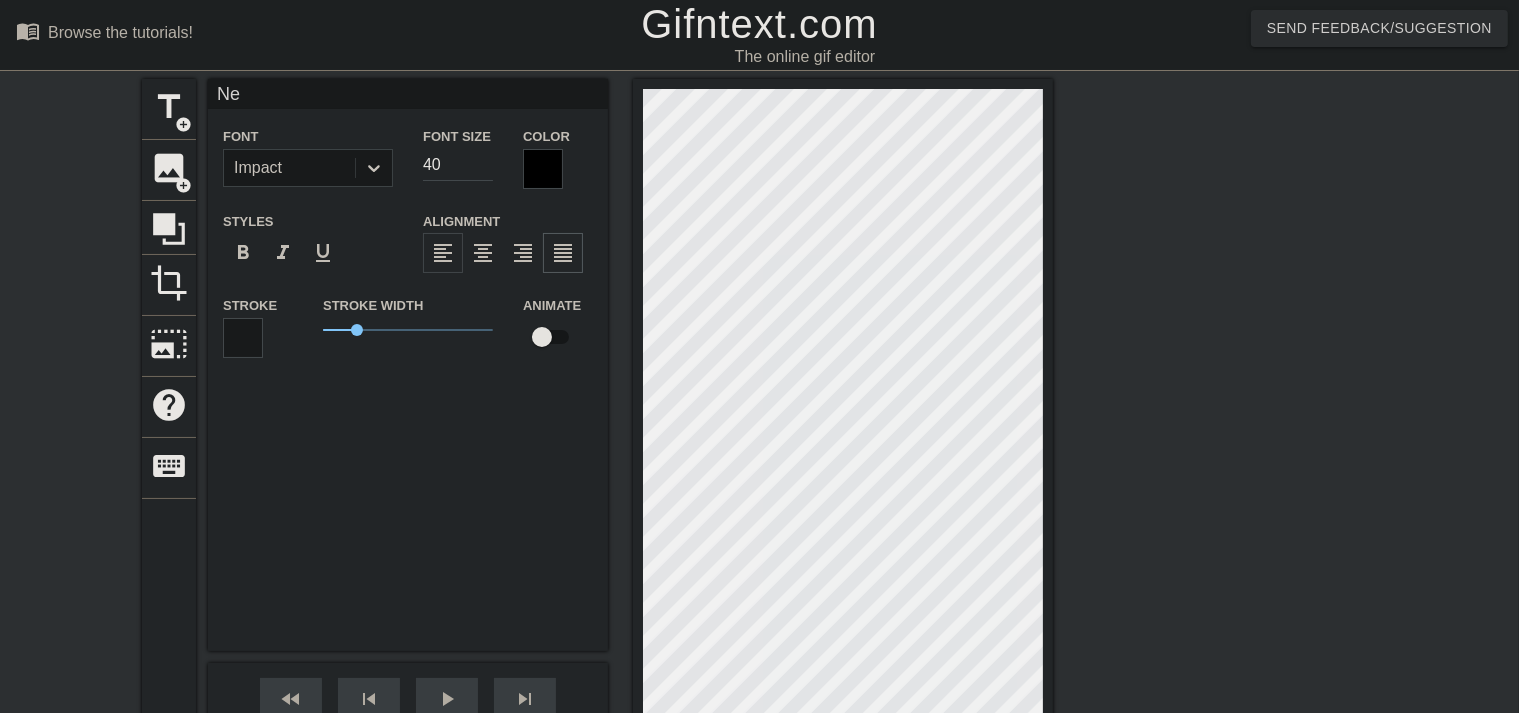 scroll, scrollTop: 2, scrollLeft: 3, axis: both 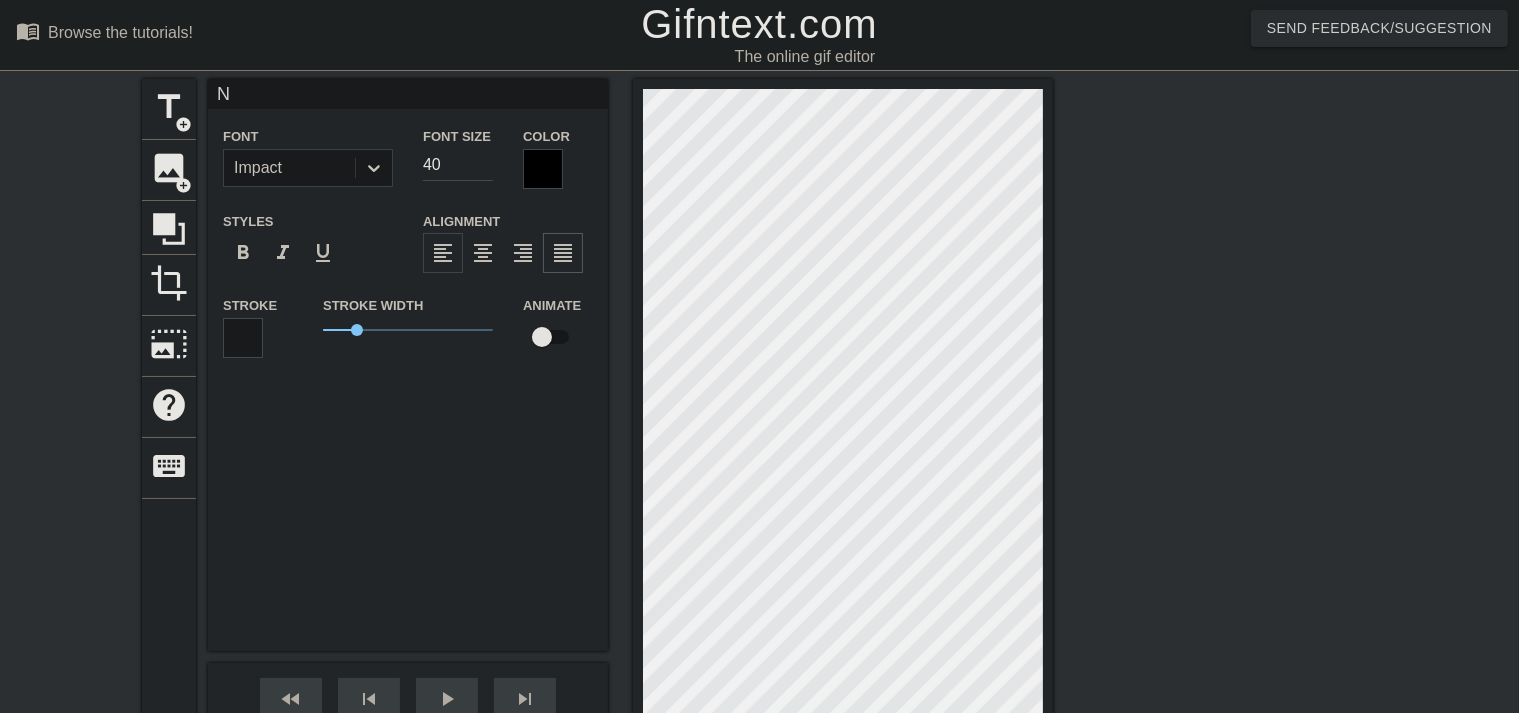 type 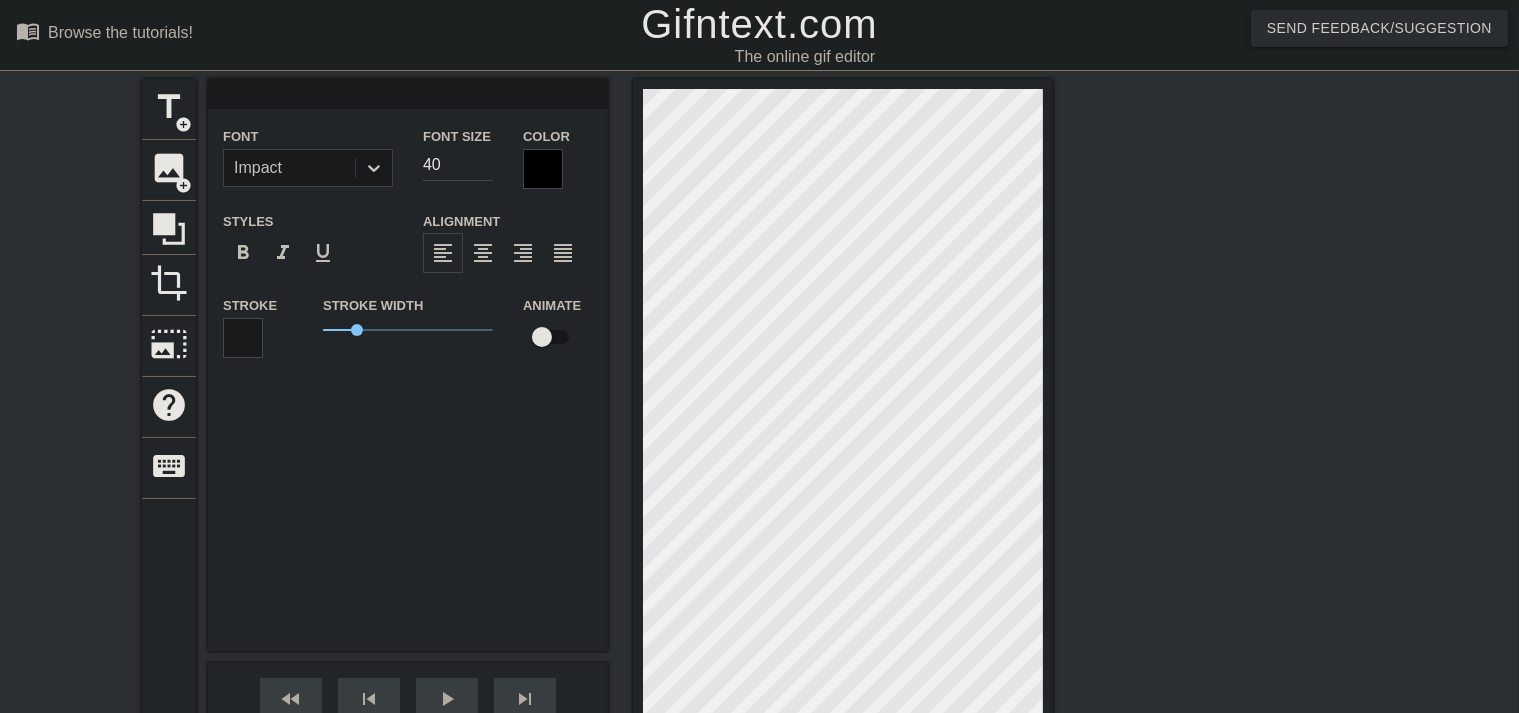type 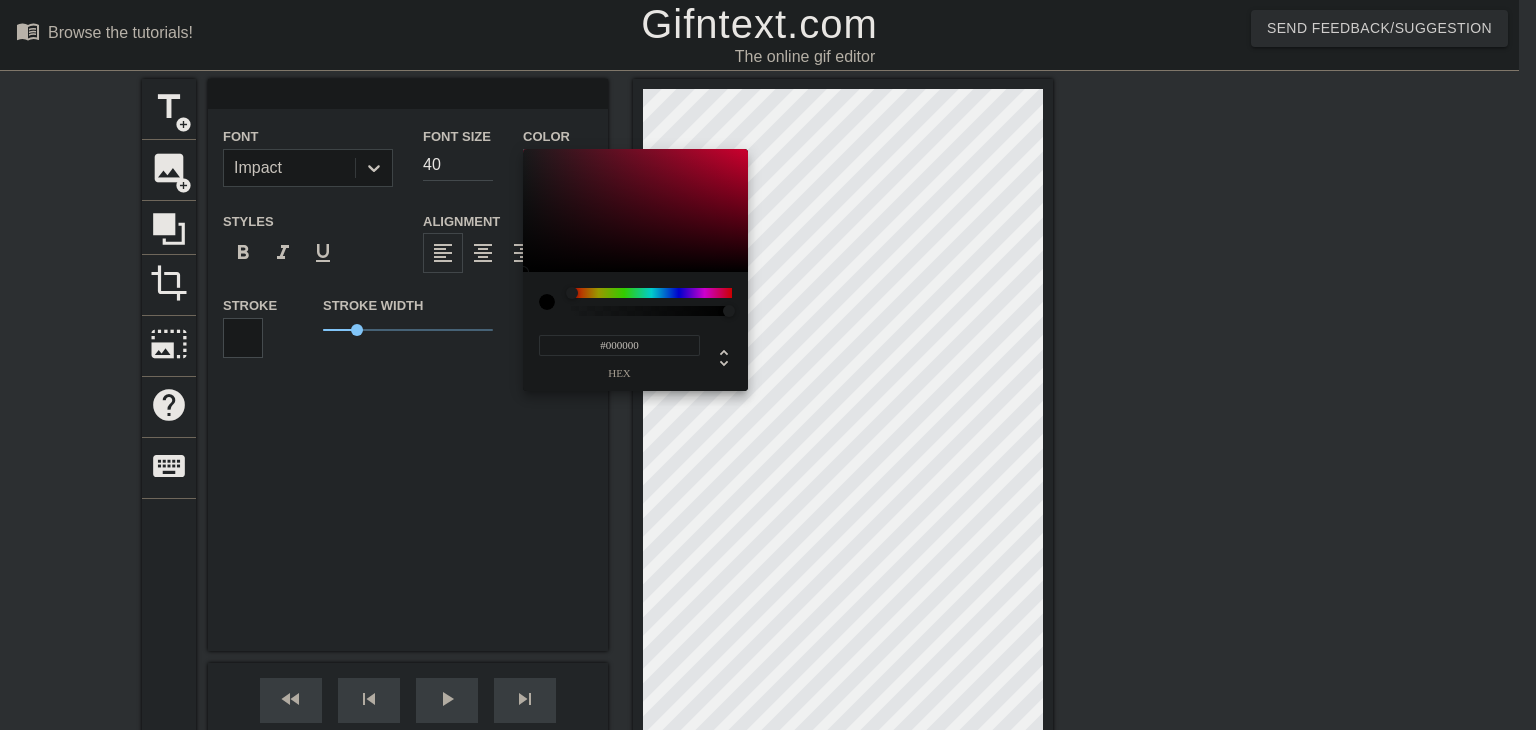 drag, startPoint x: 568, startPoint y: 291, endPoint x: 544, endPoint y: 297, distance: 24.738634 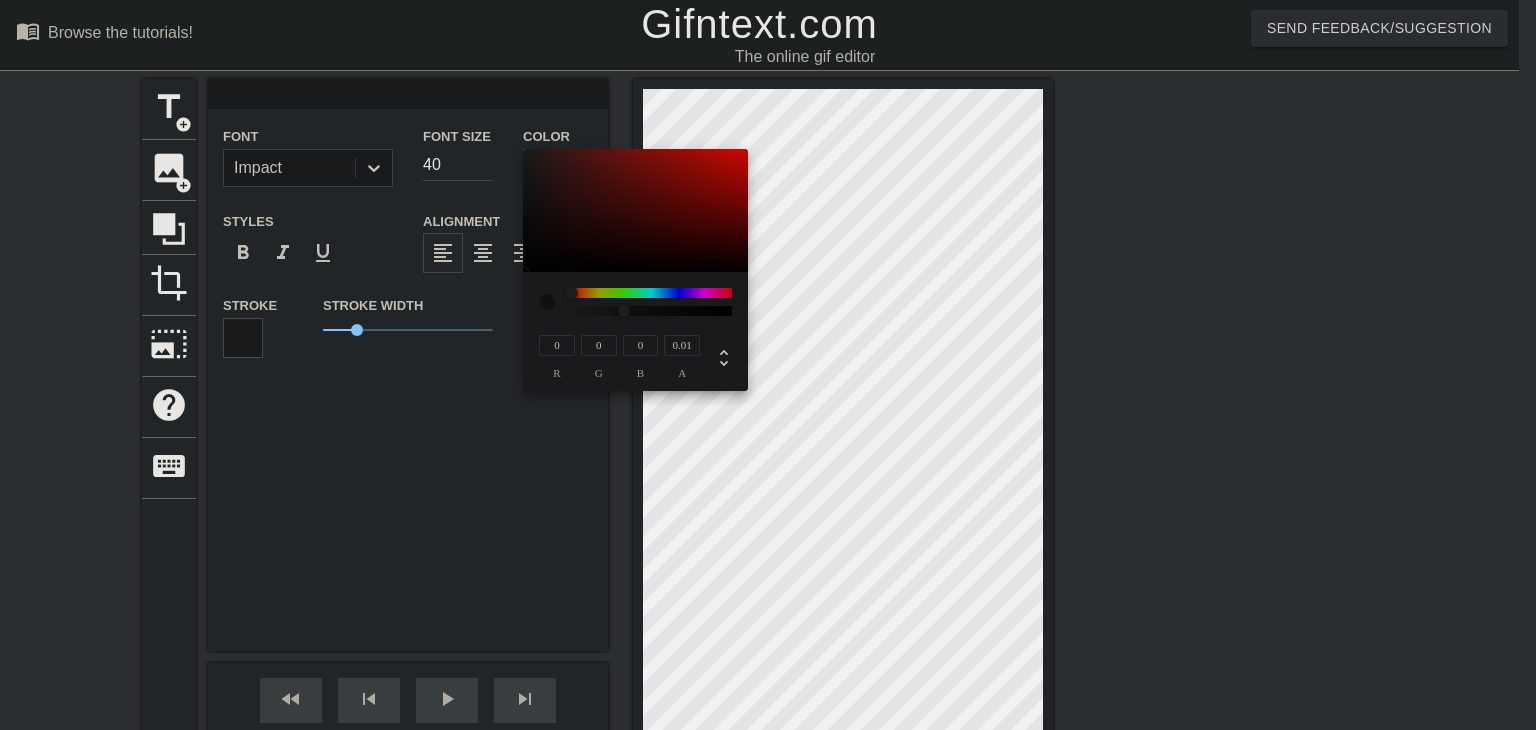 type on "0" 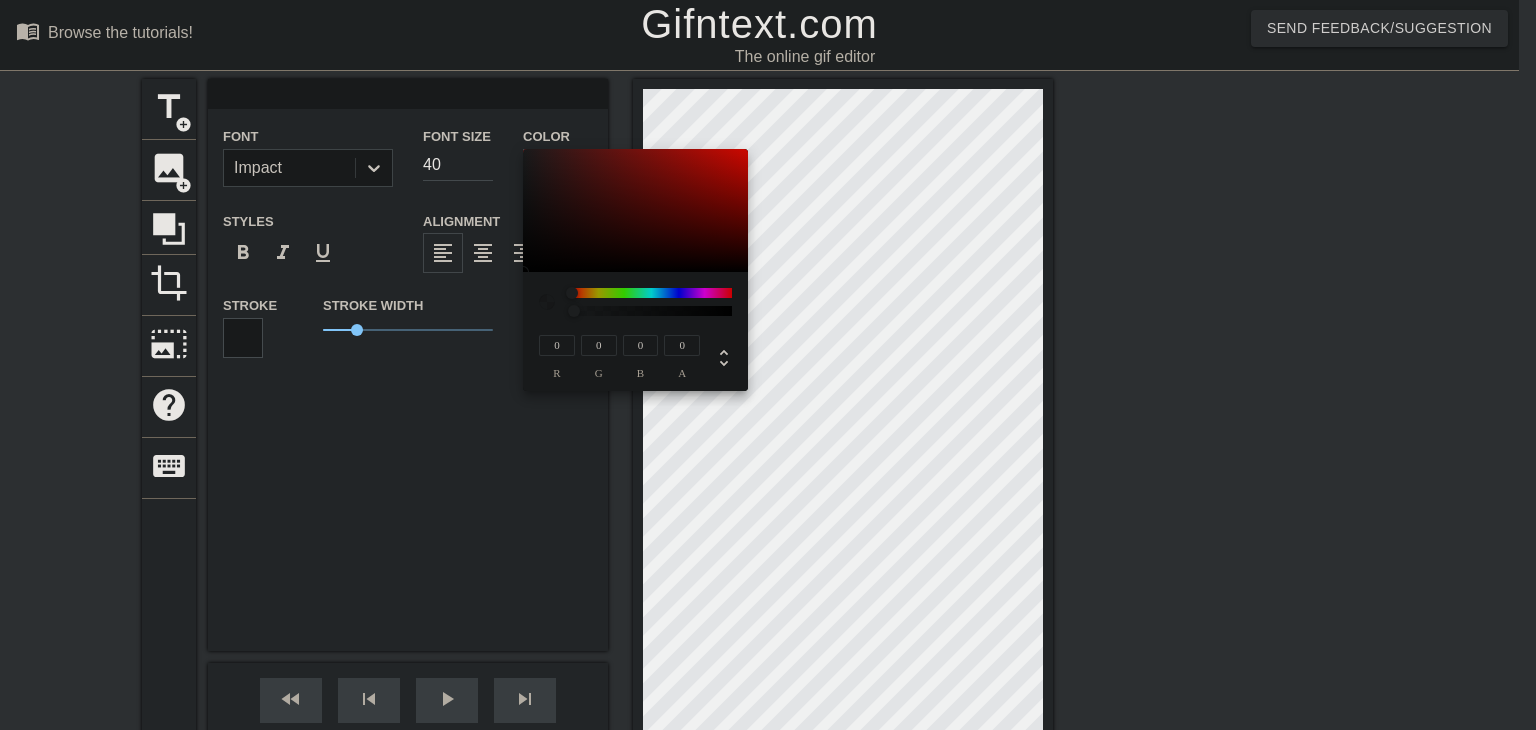 drag, startPoint x: 726, startPoint y: 309, endPoint x: 526, endPoint y: 305, distance: 200.04 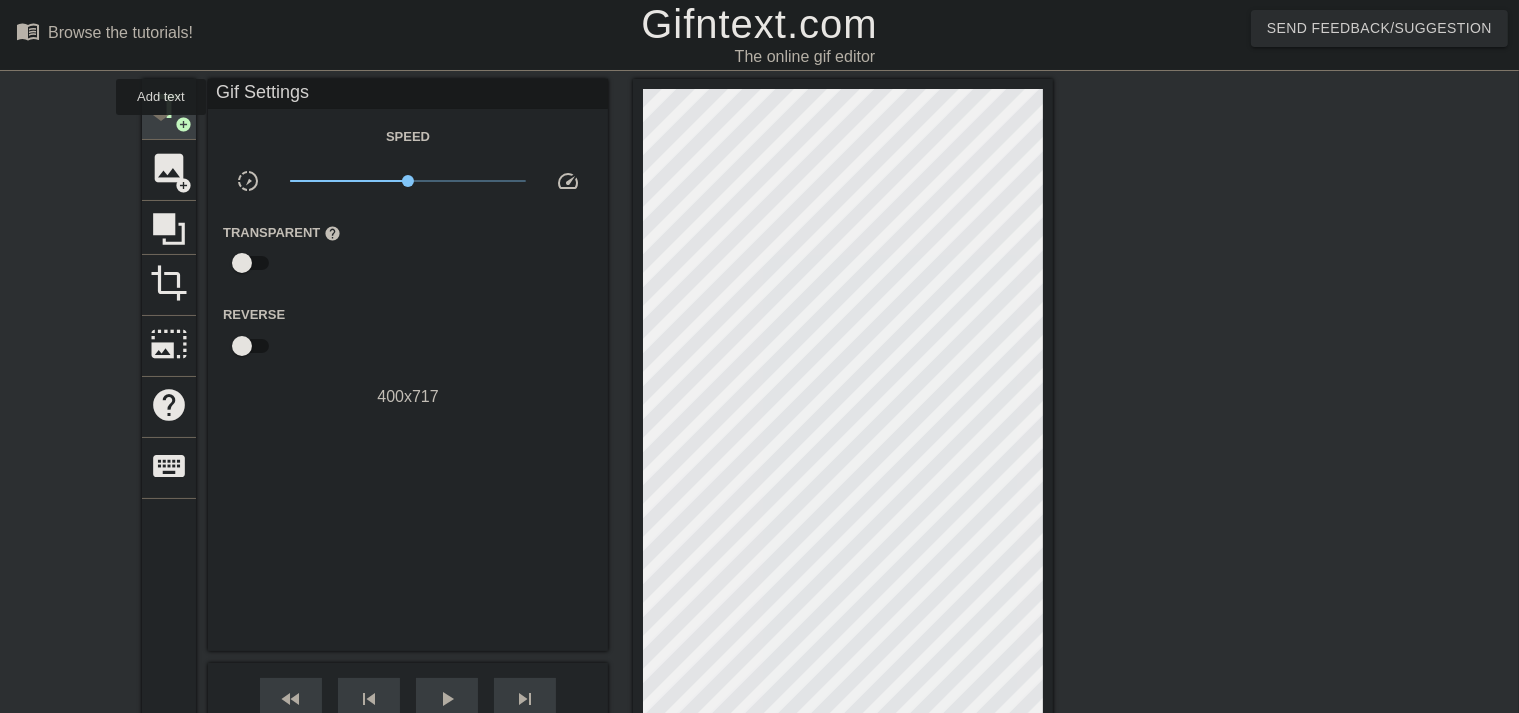 click on "title add_circle" at bounding box center (169, 109) 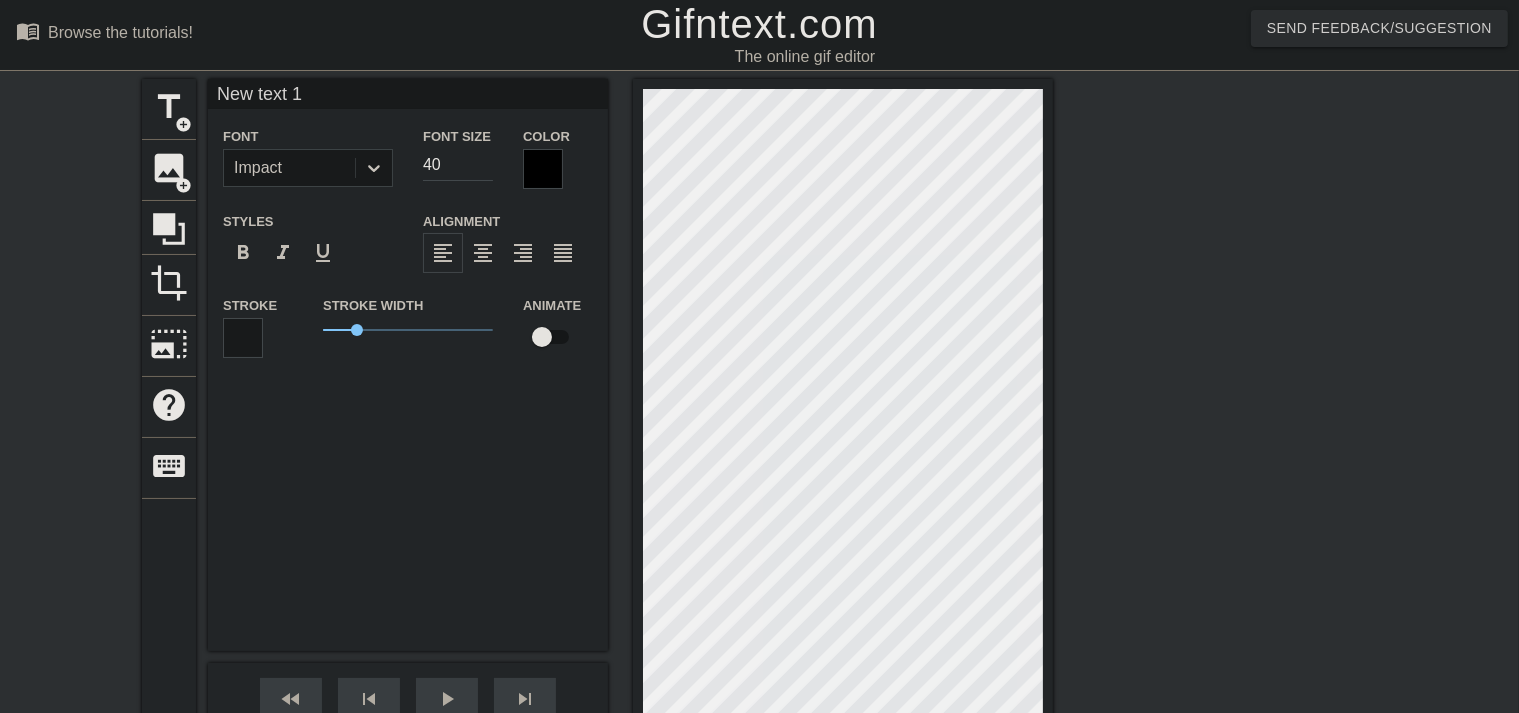 scroll, scrollTop: 2, scrollLeft: 3, axis: both 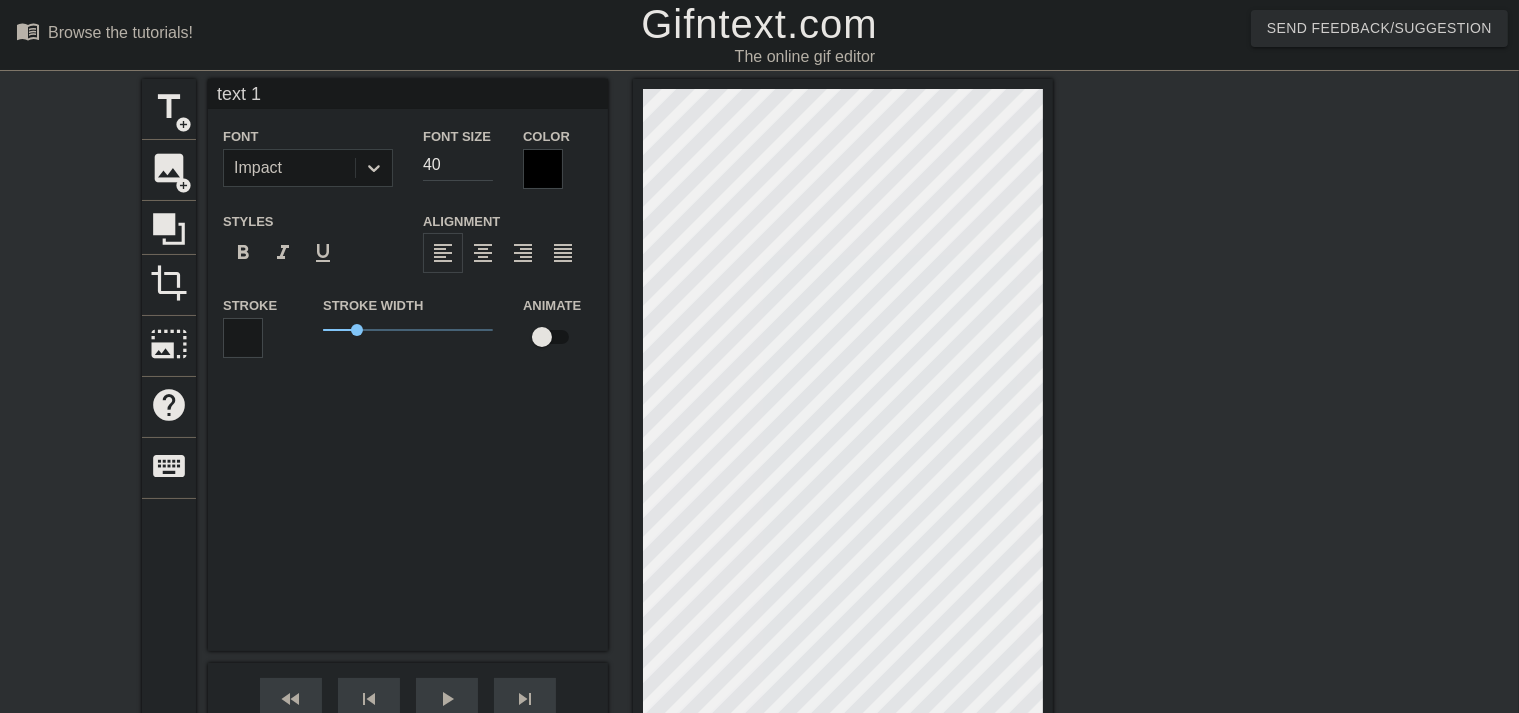 type on "text 1" 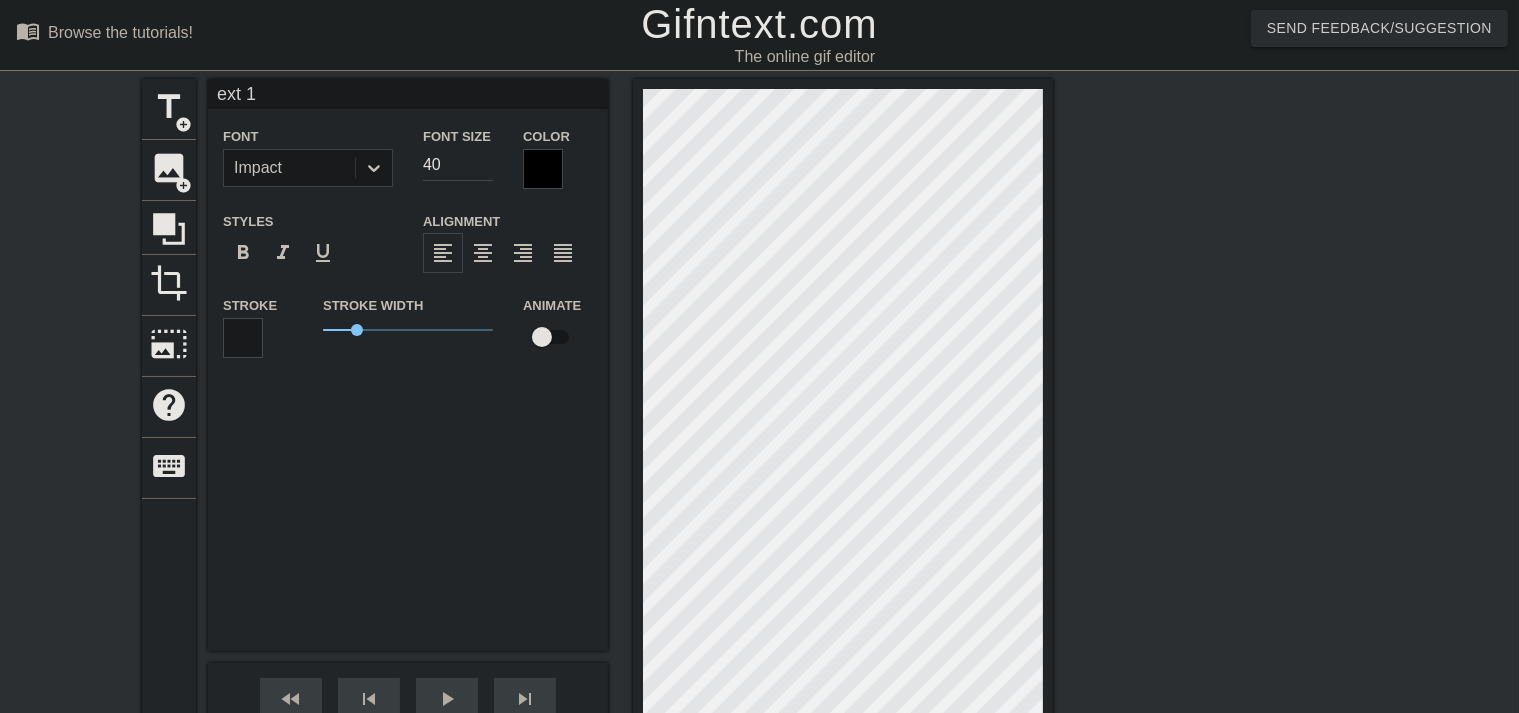 type on "xt 1" 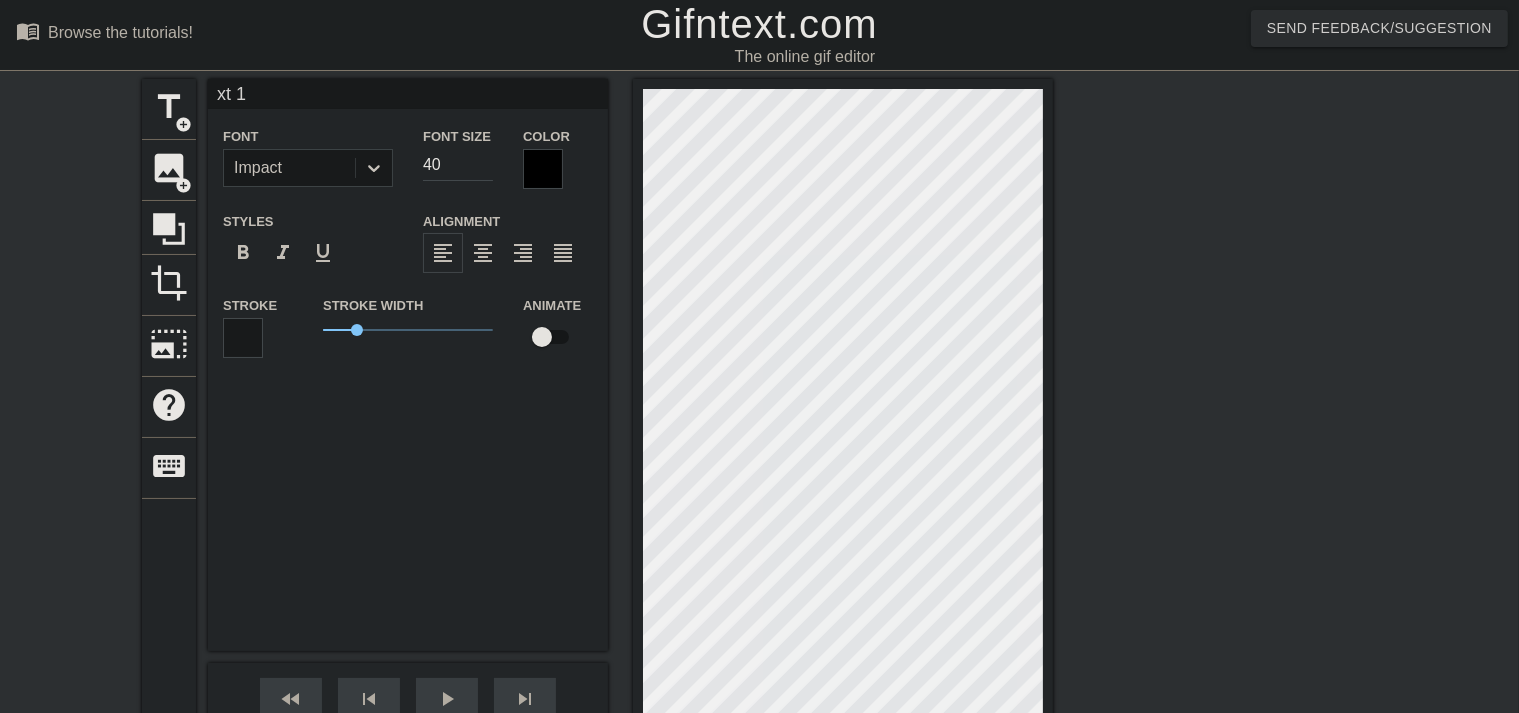 type on "t 1" 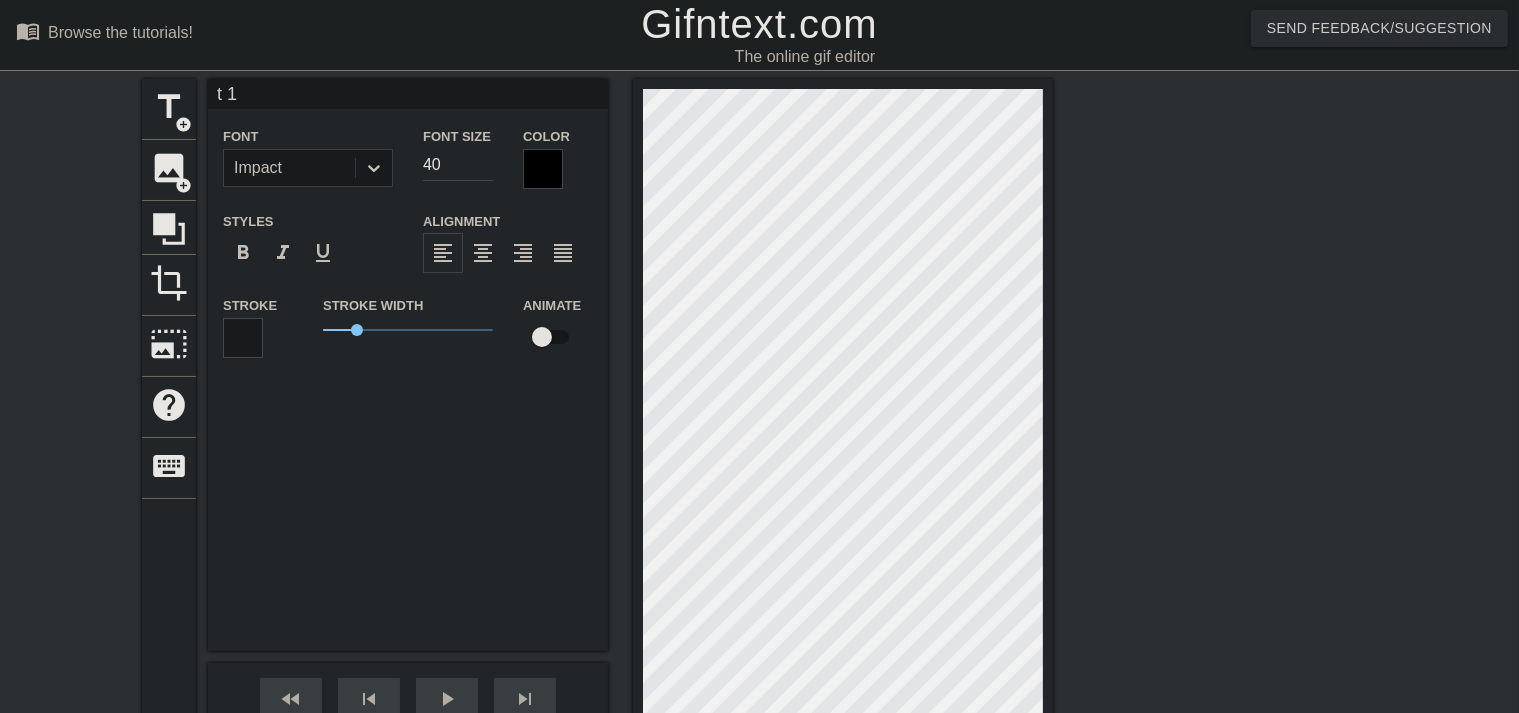 type on "1" 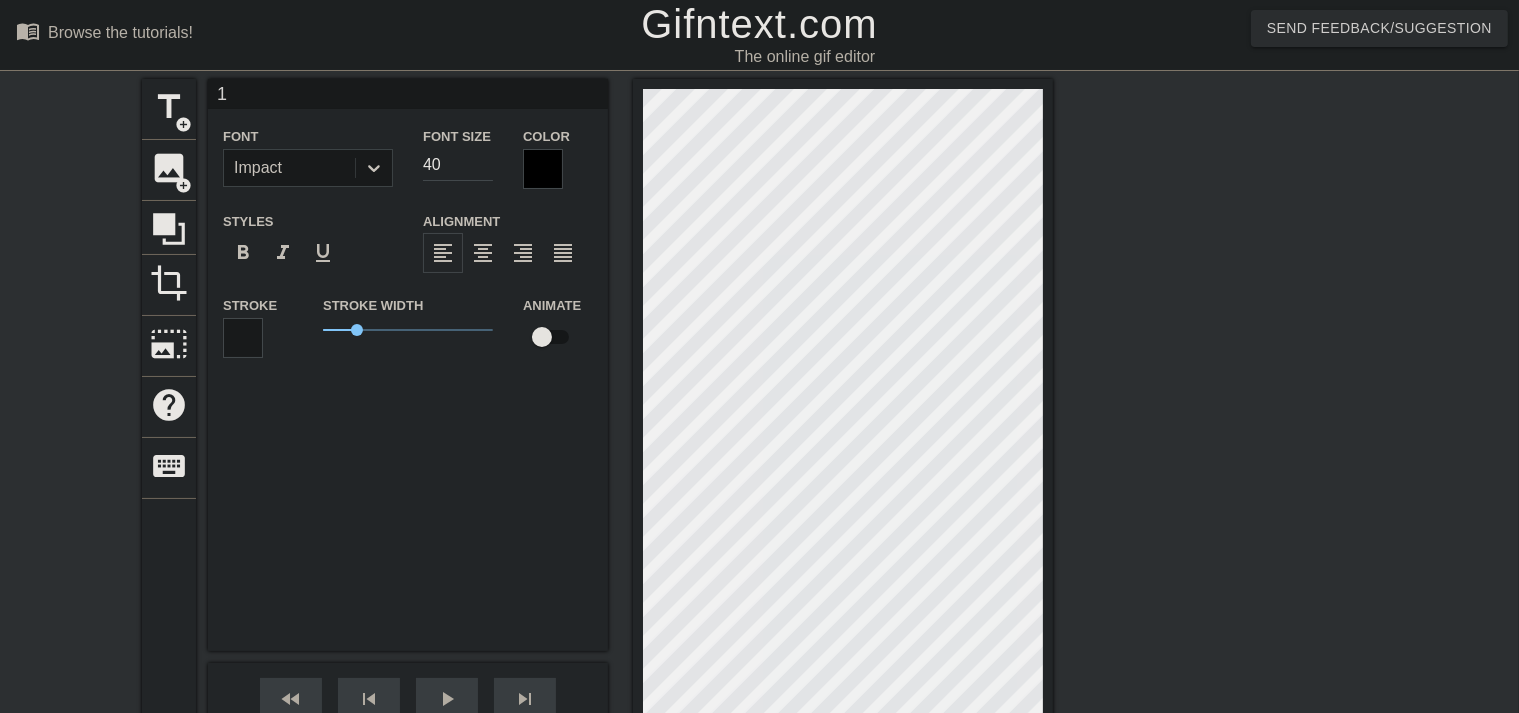 type on "1" 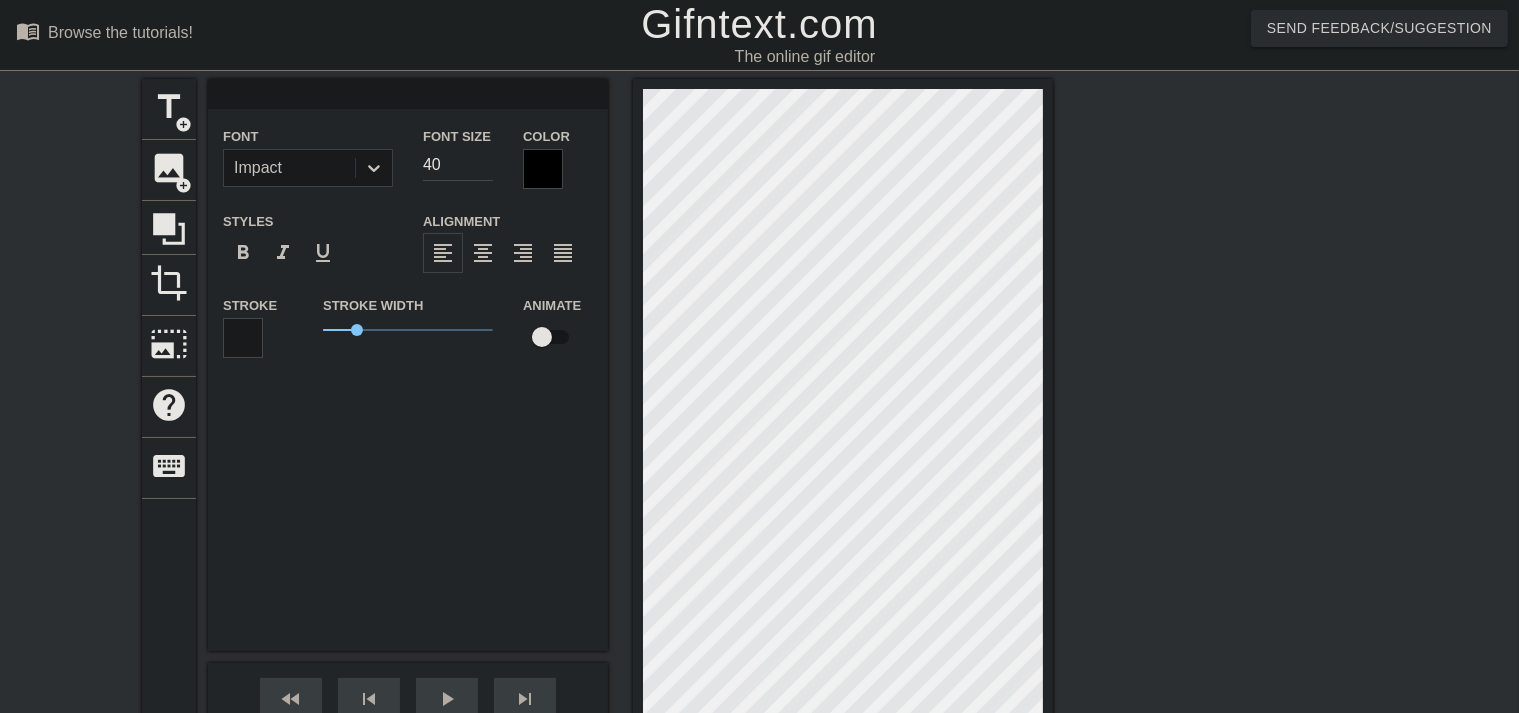 type on "W" 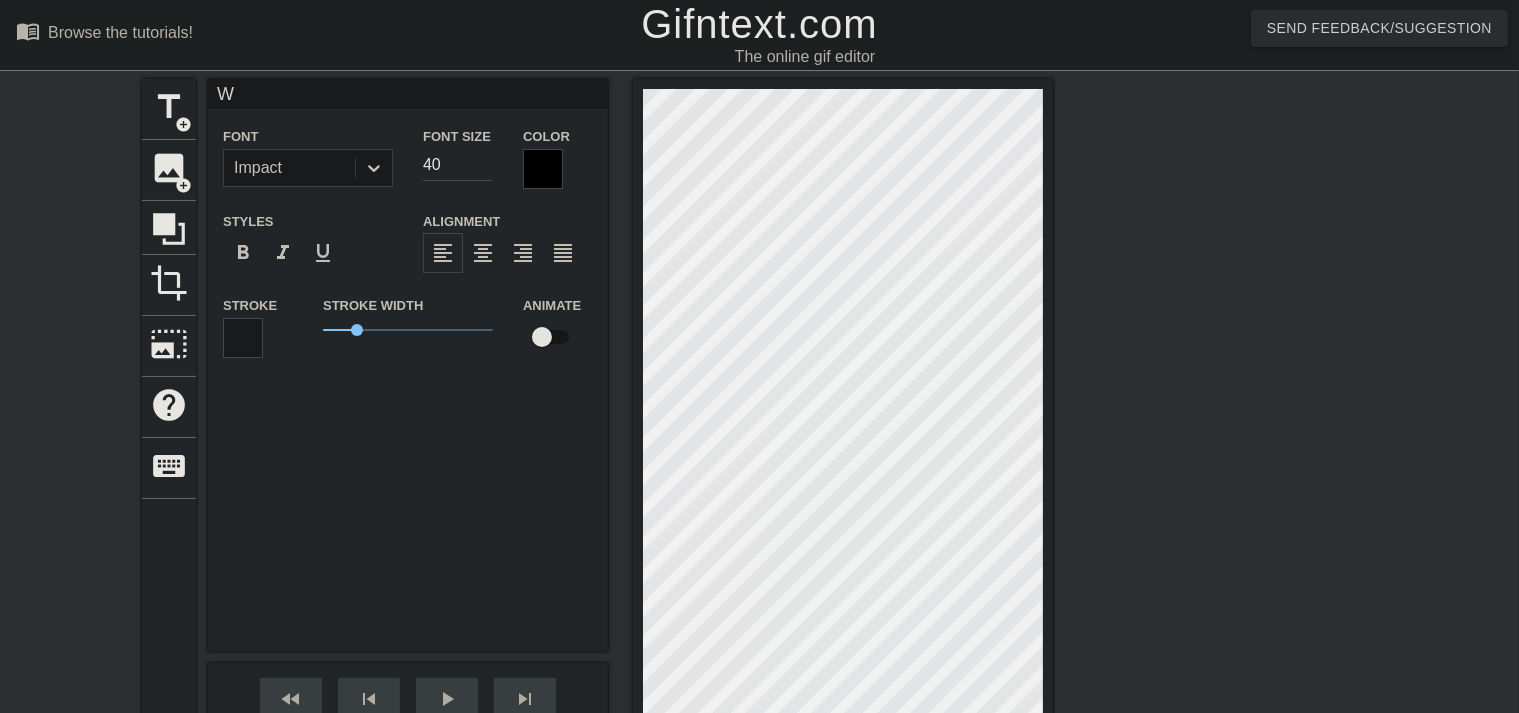 type on "Wh" 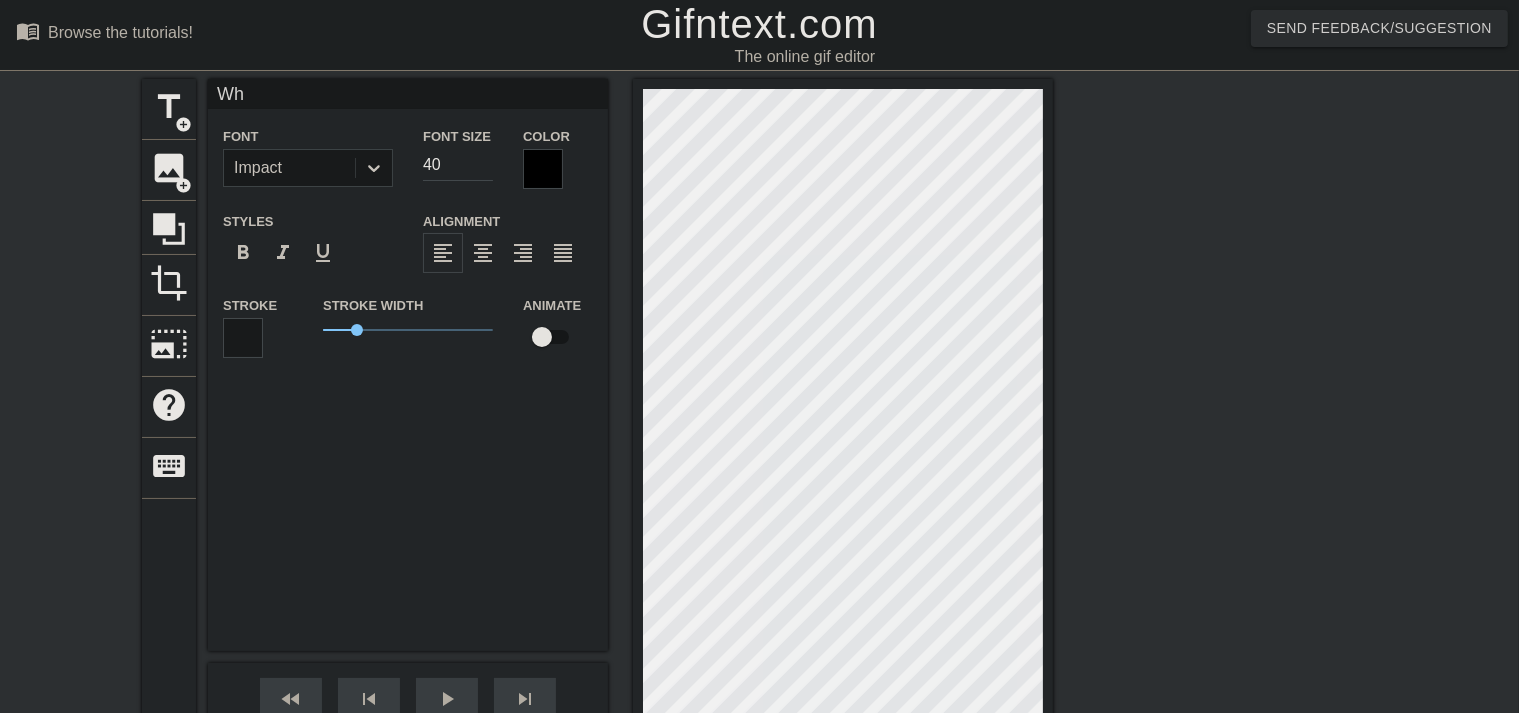 type on "Whe" 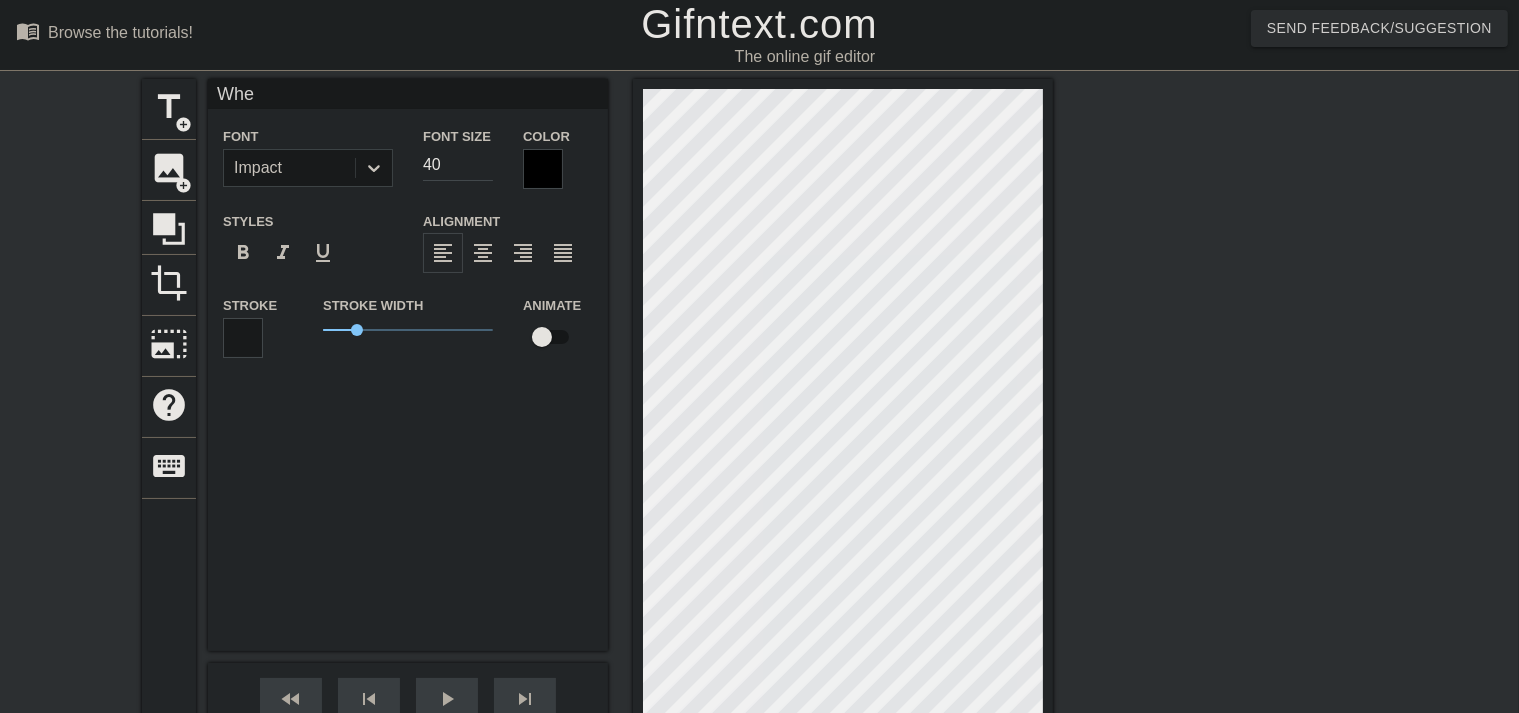 type on "When" 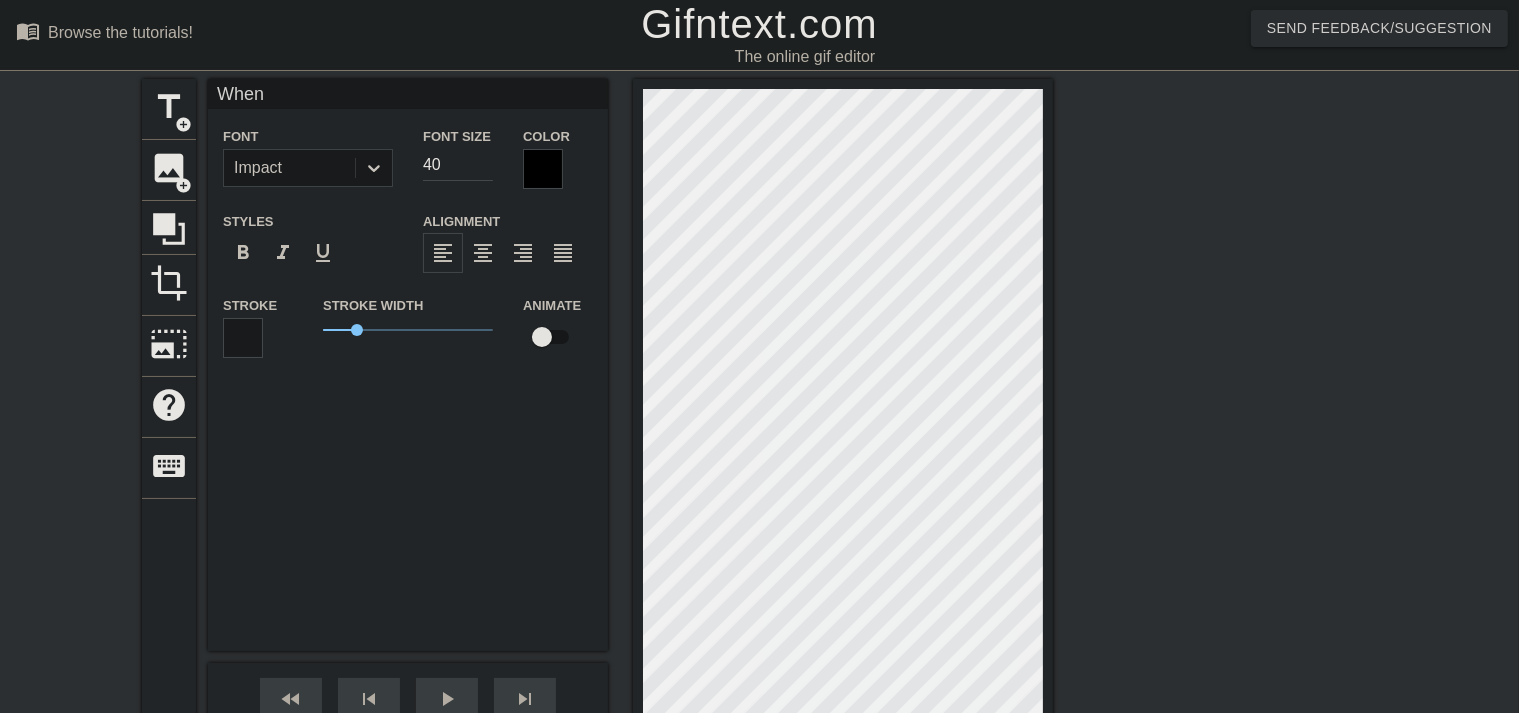 type on "When" 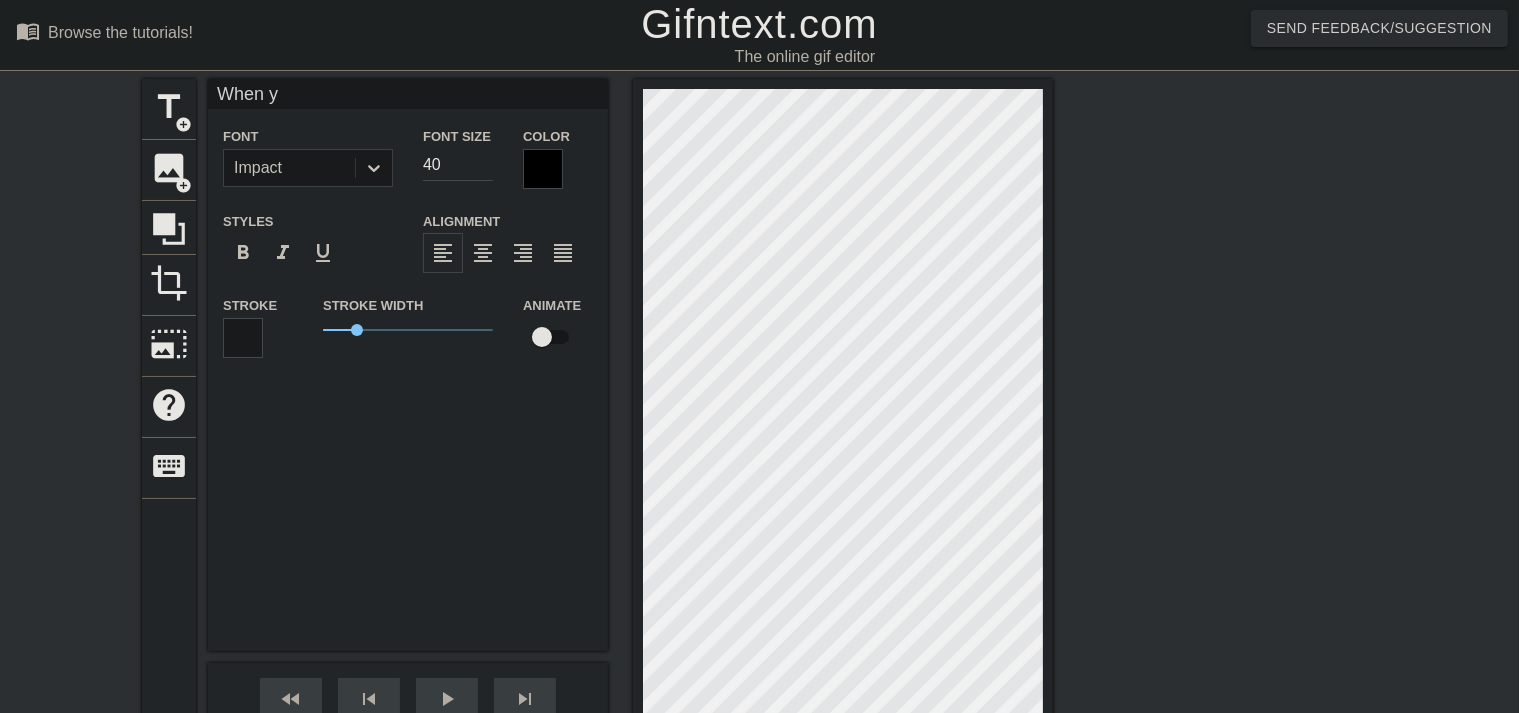 type on "When yo" 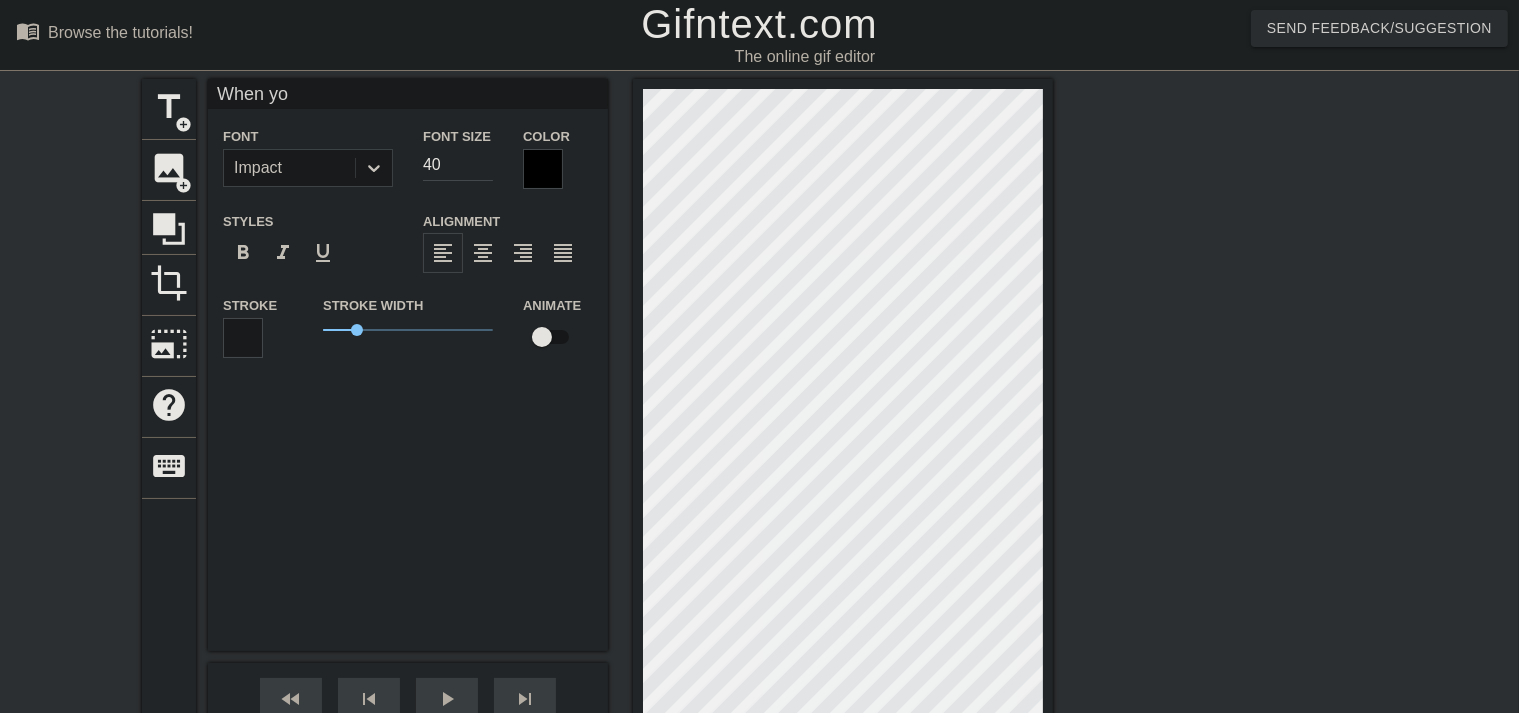 type on "When you" 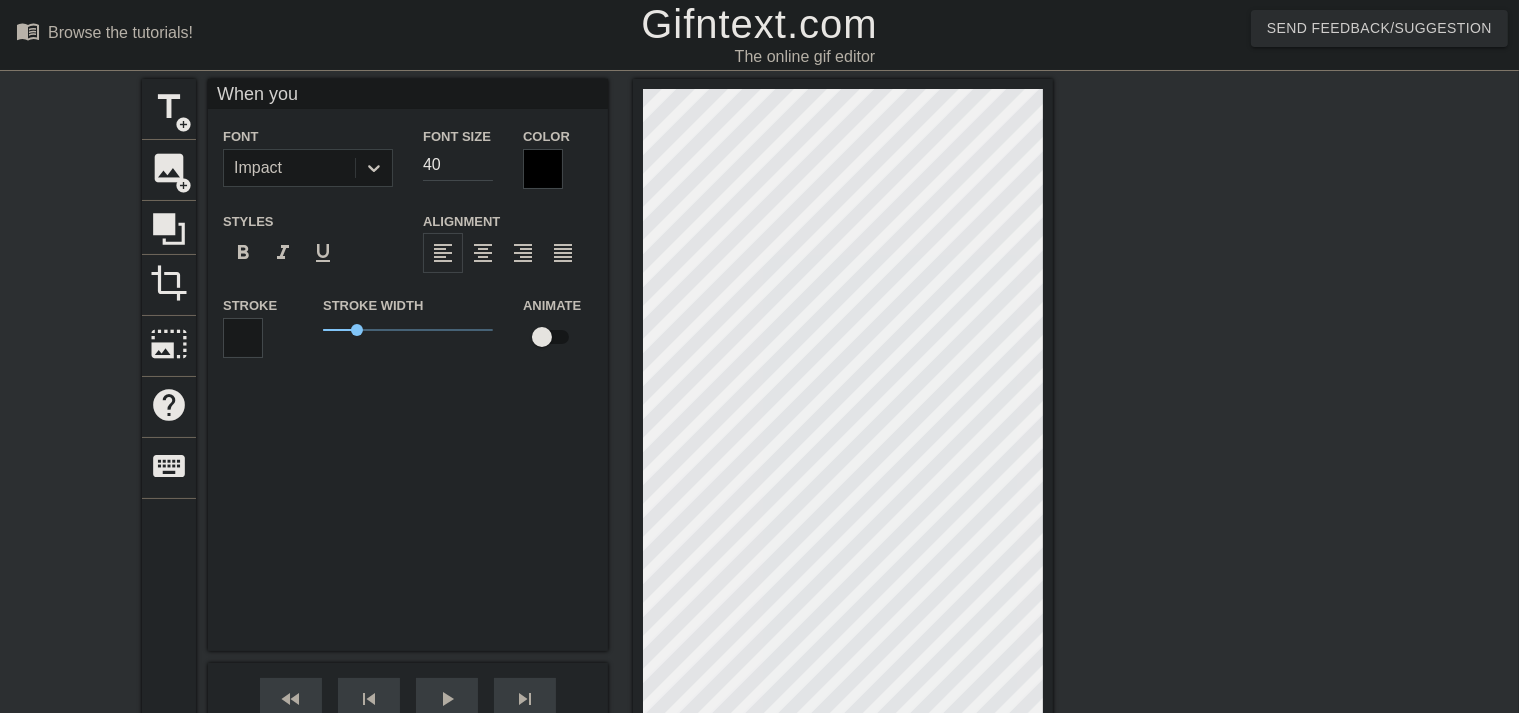 type on "When you" 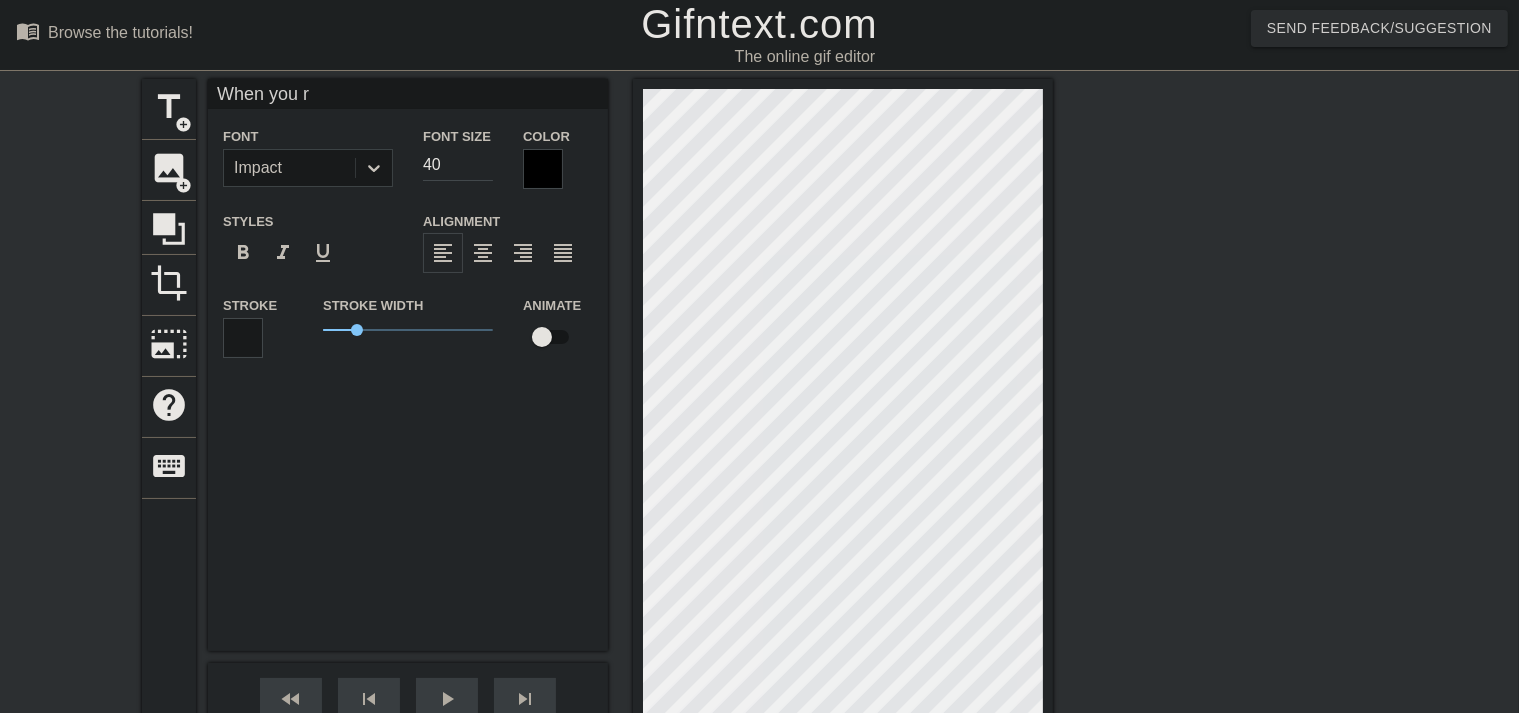 type on "When you re" 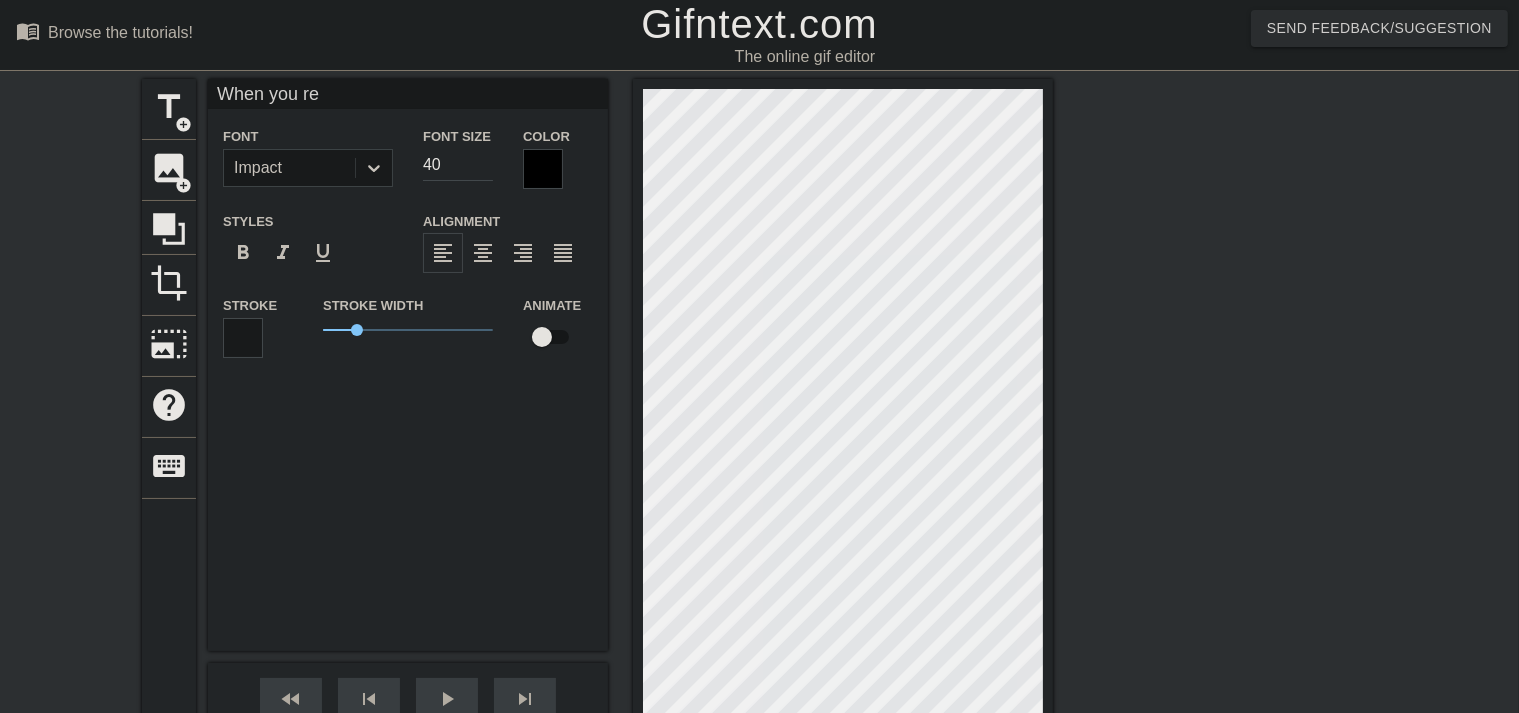type on "When you rea" 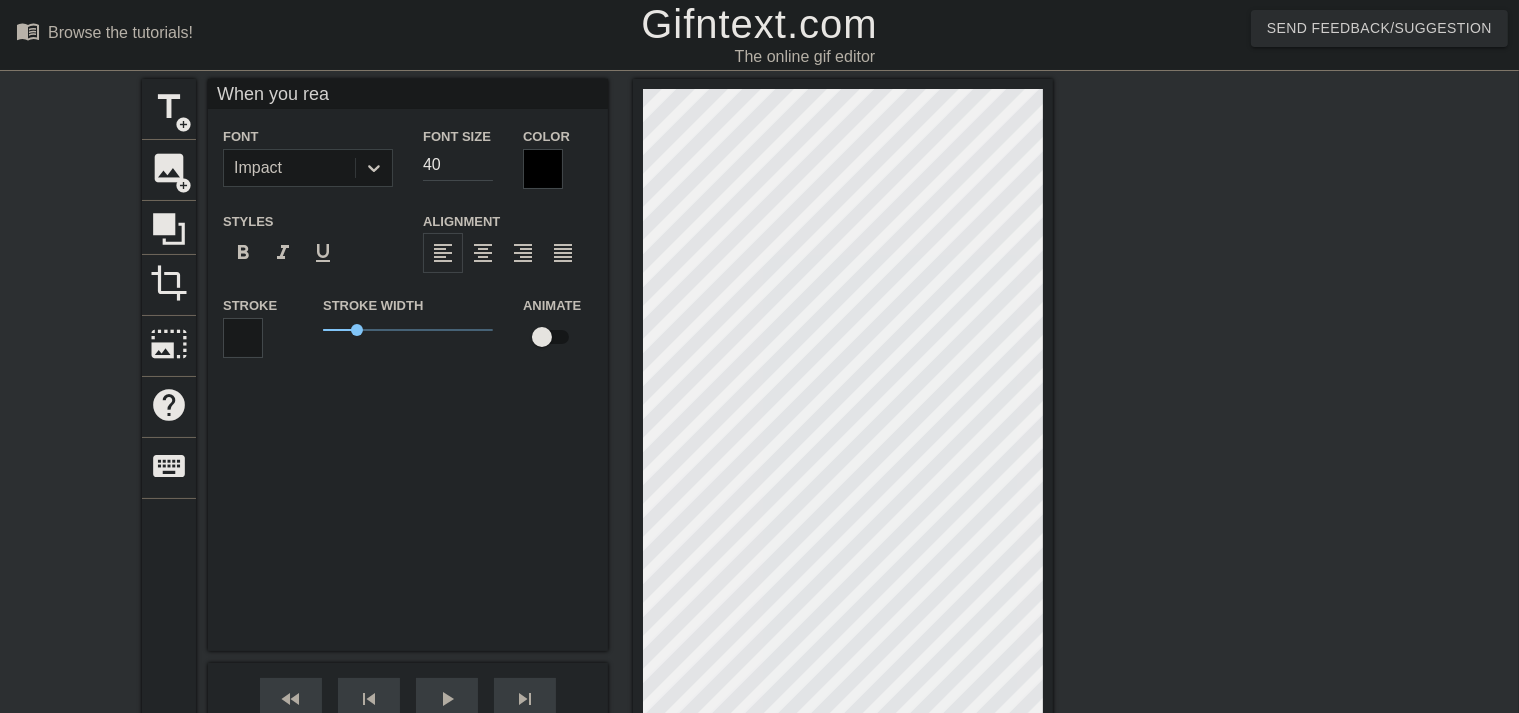type on "When you real" 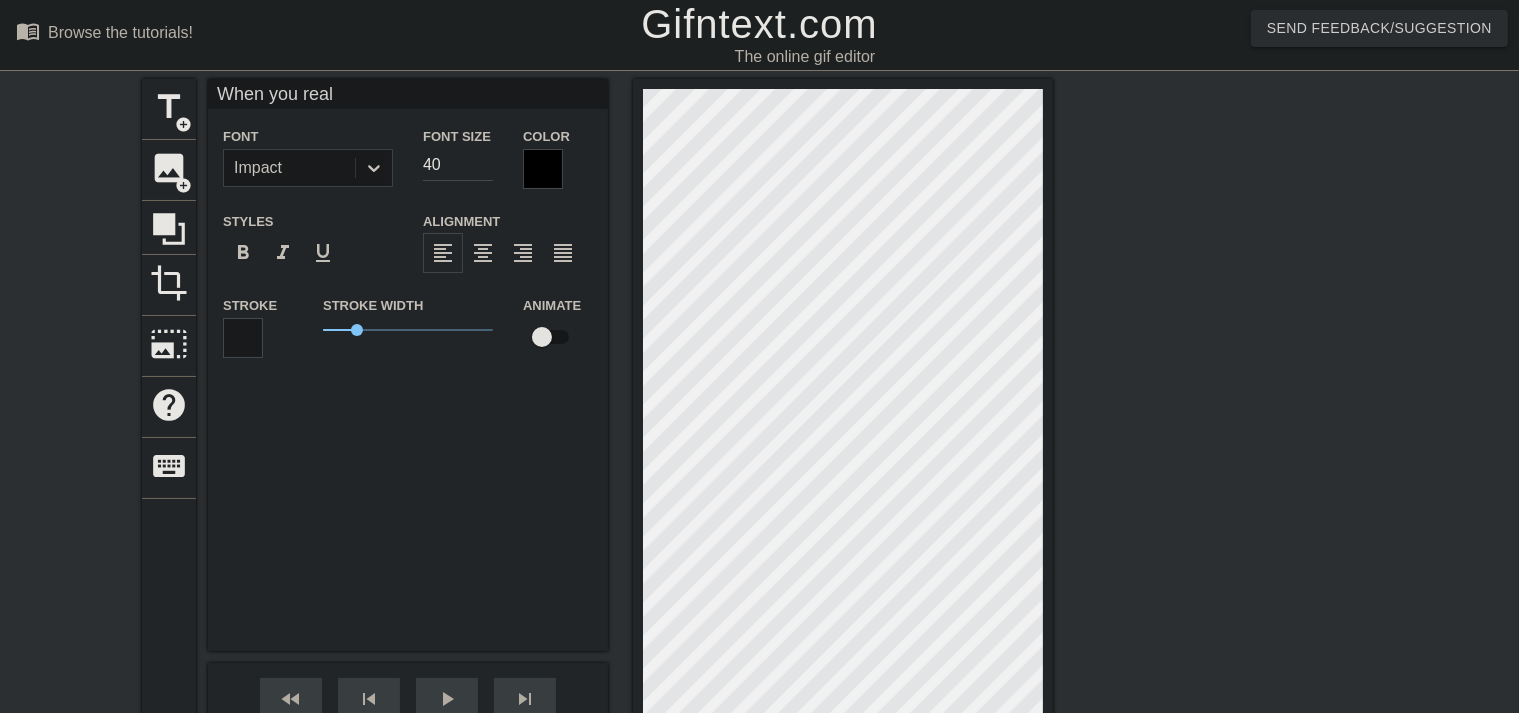 type on "When you reali" 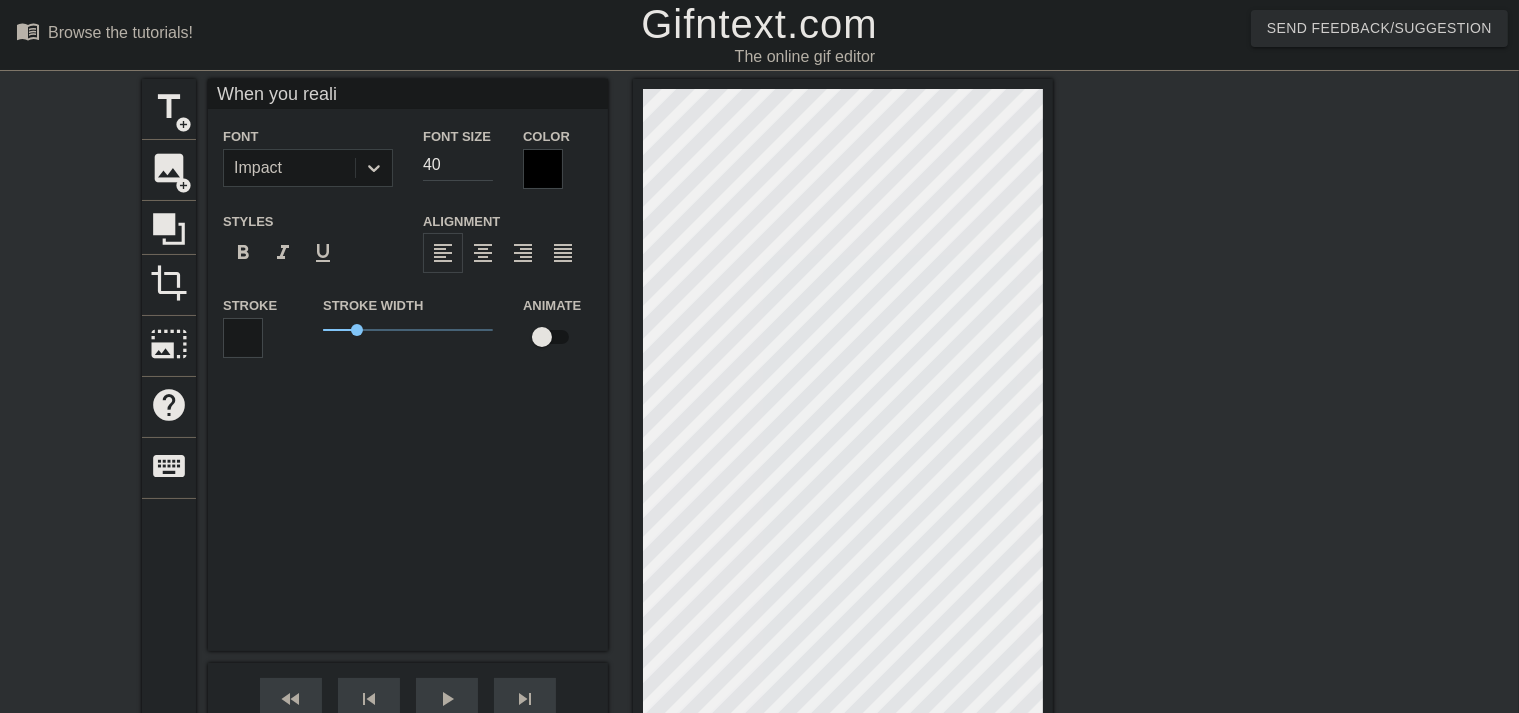 type on "When you realiz" 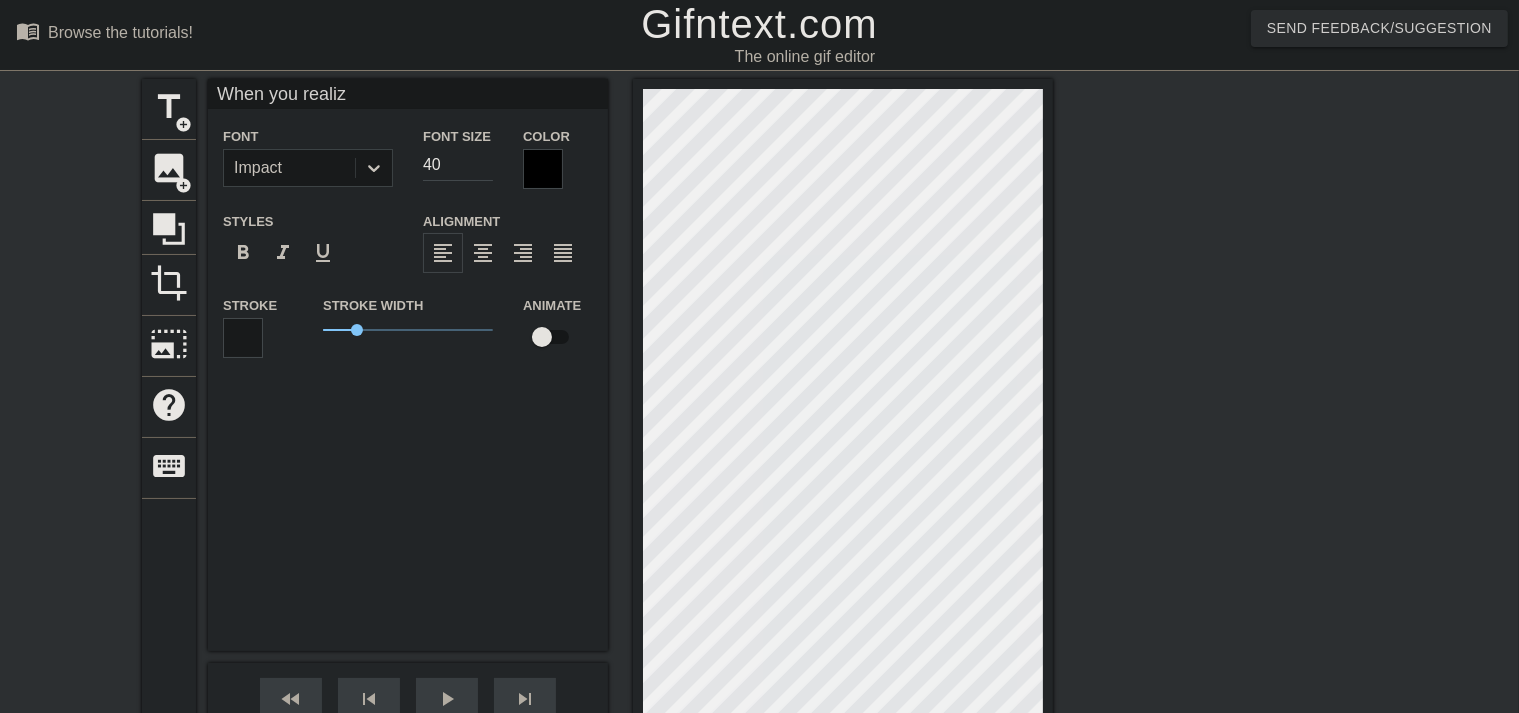type on "When you realiz" 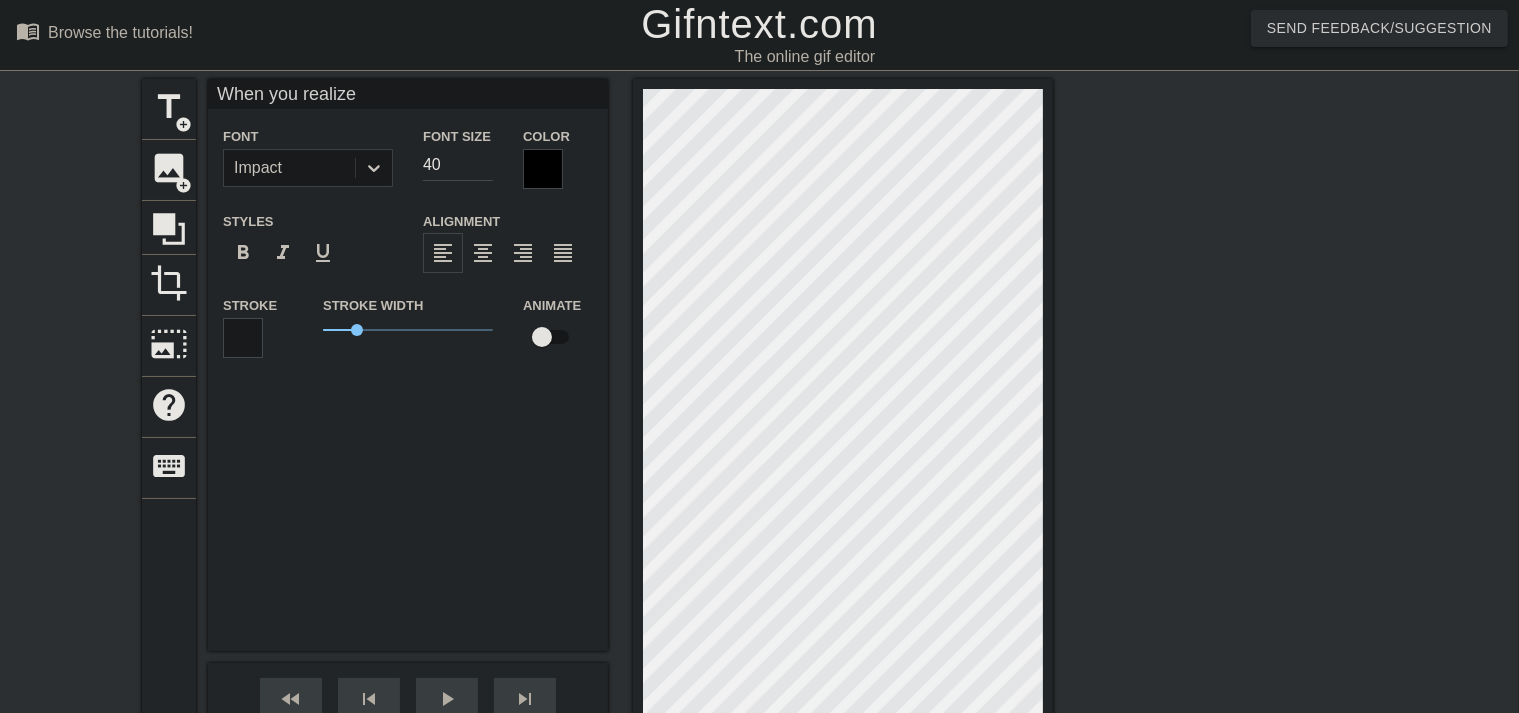 type on "When you realize" 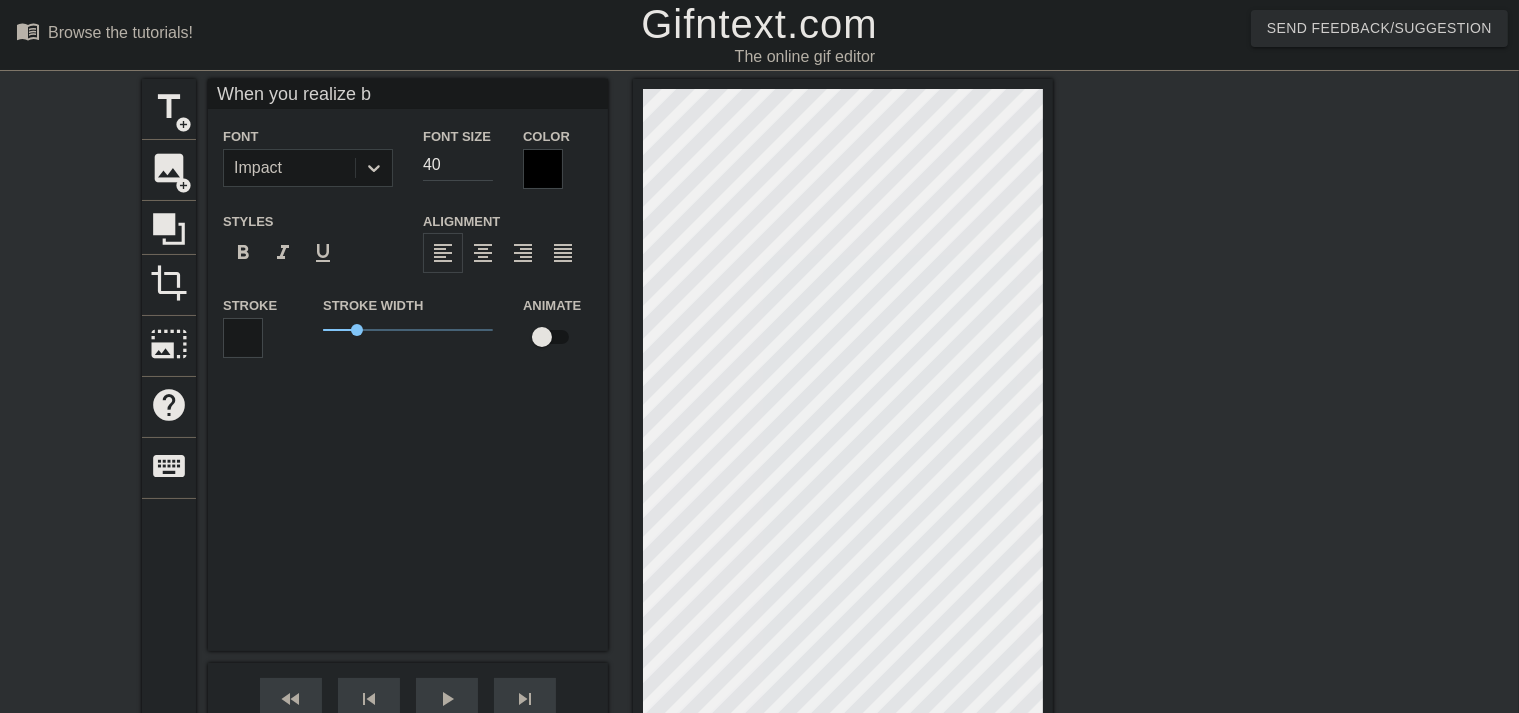 type on "When you realize be" 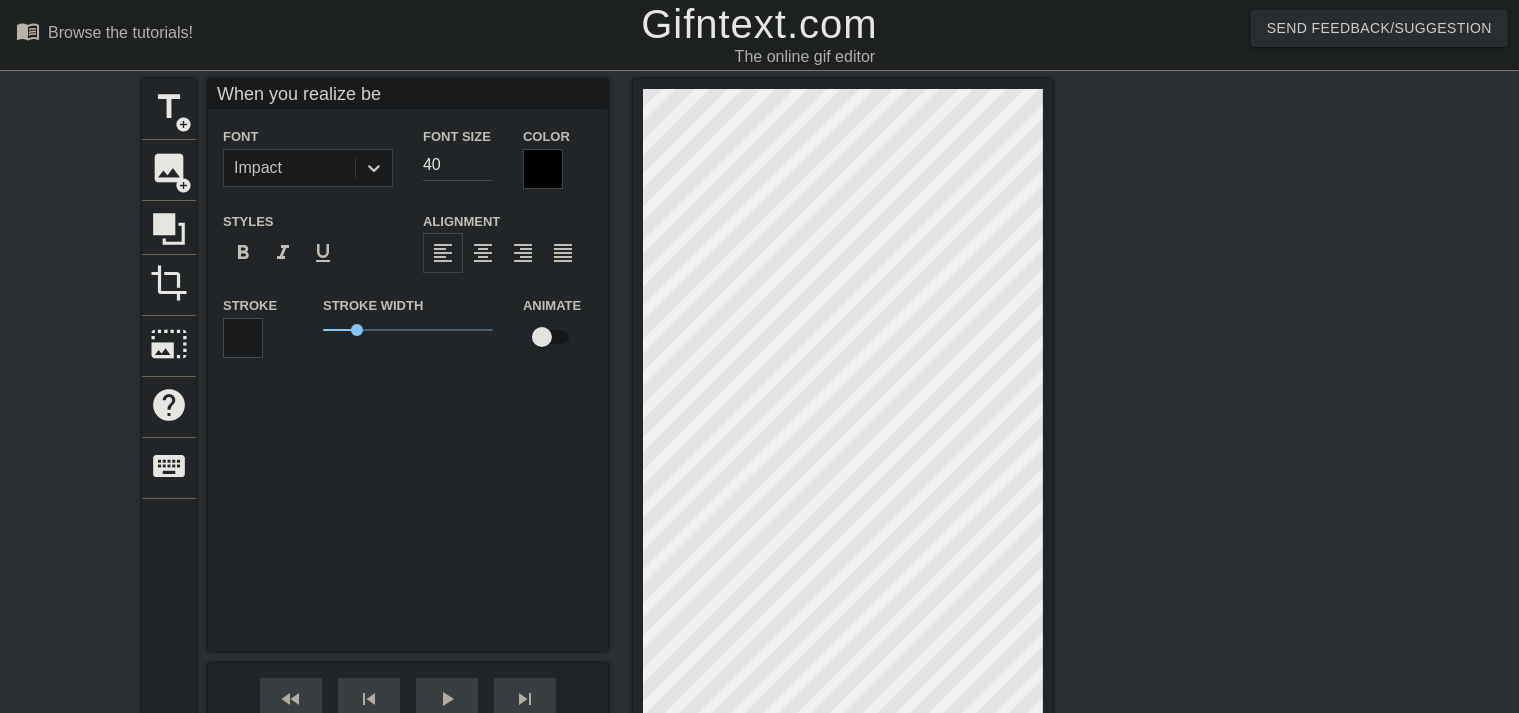 type on "When you realize bei" 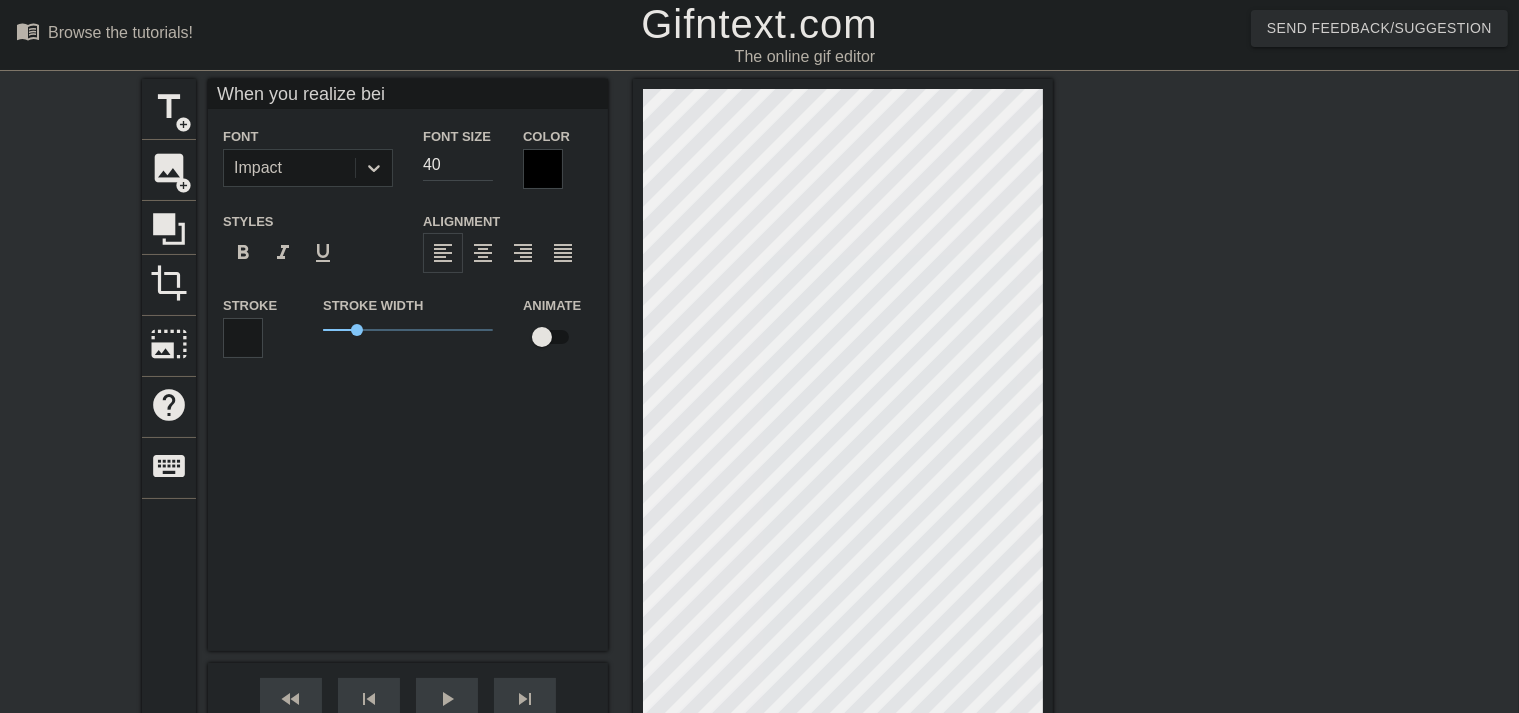 type on "When you realize bein" 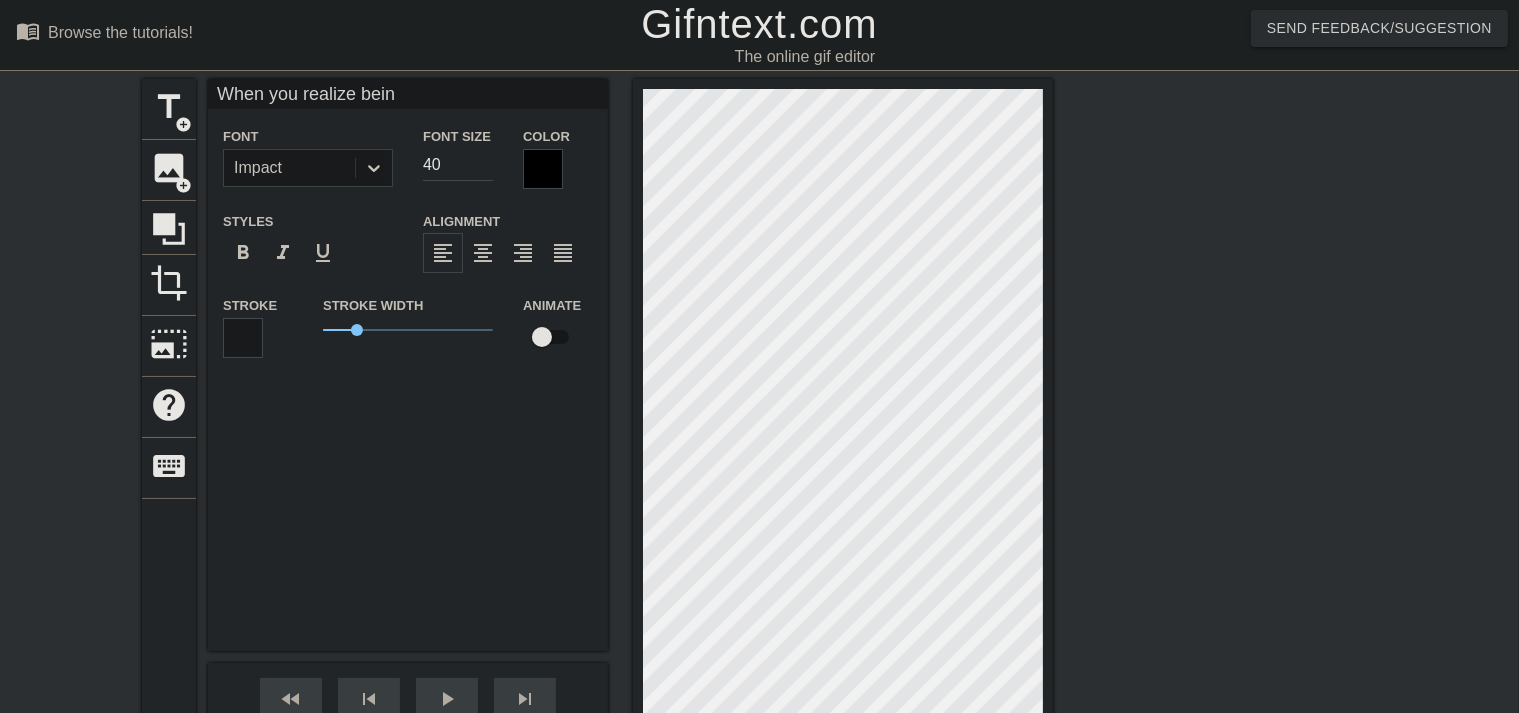 type on "When you realize being" 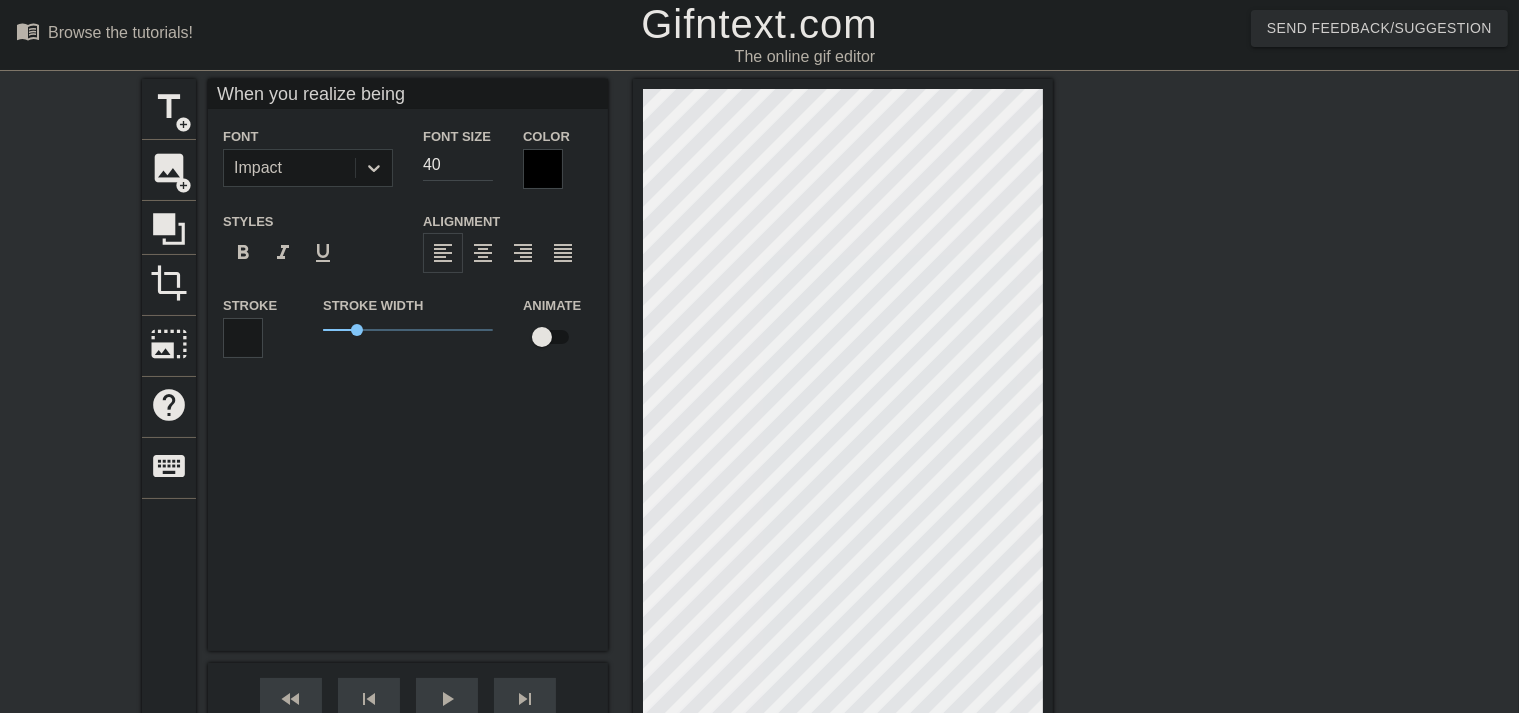 type on "When you realize being" 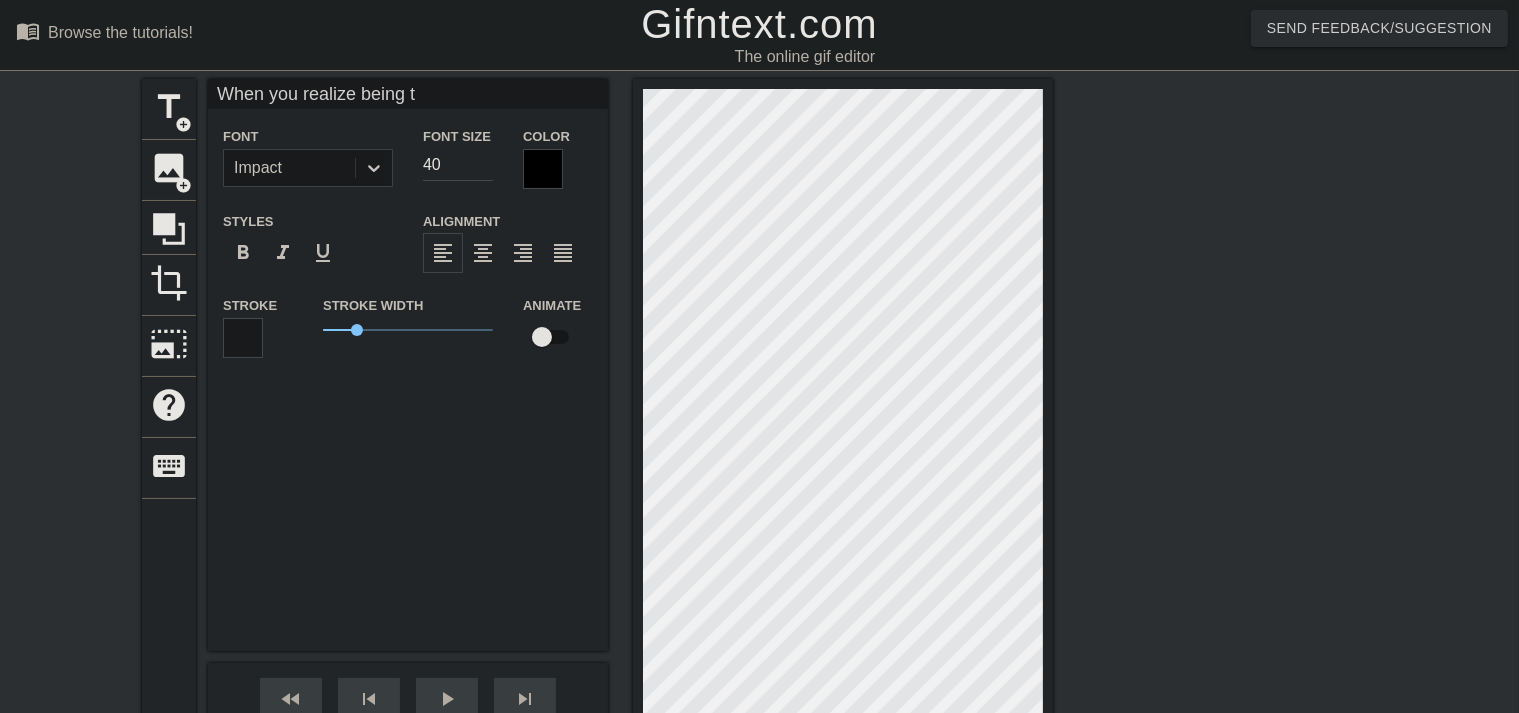 type on "When you realize being th" 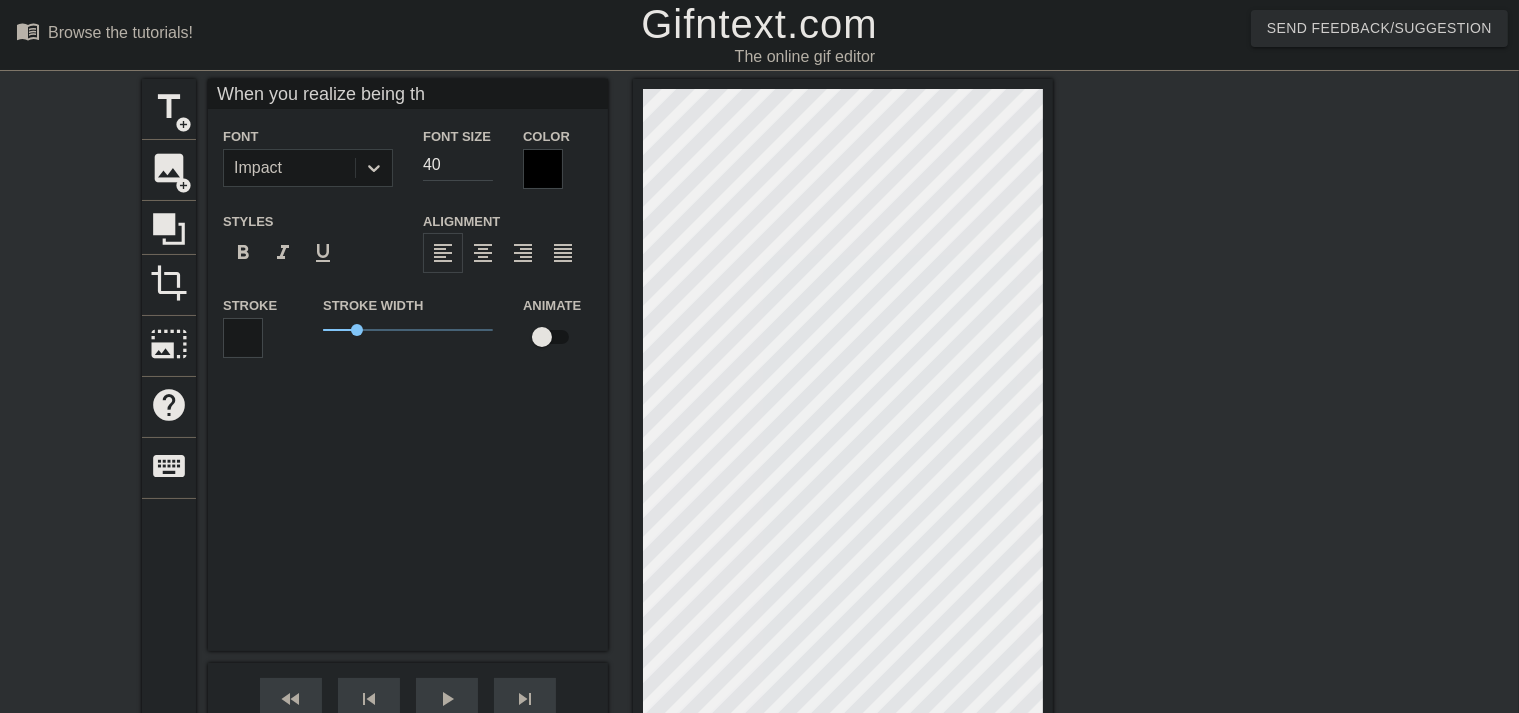 scroll, scrollTop: 2, scrollLeft: 12, axis: both 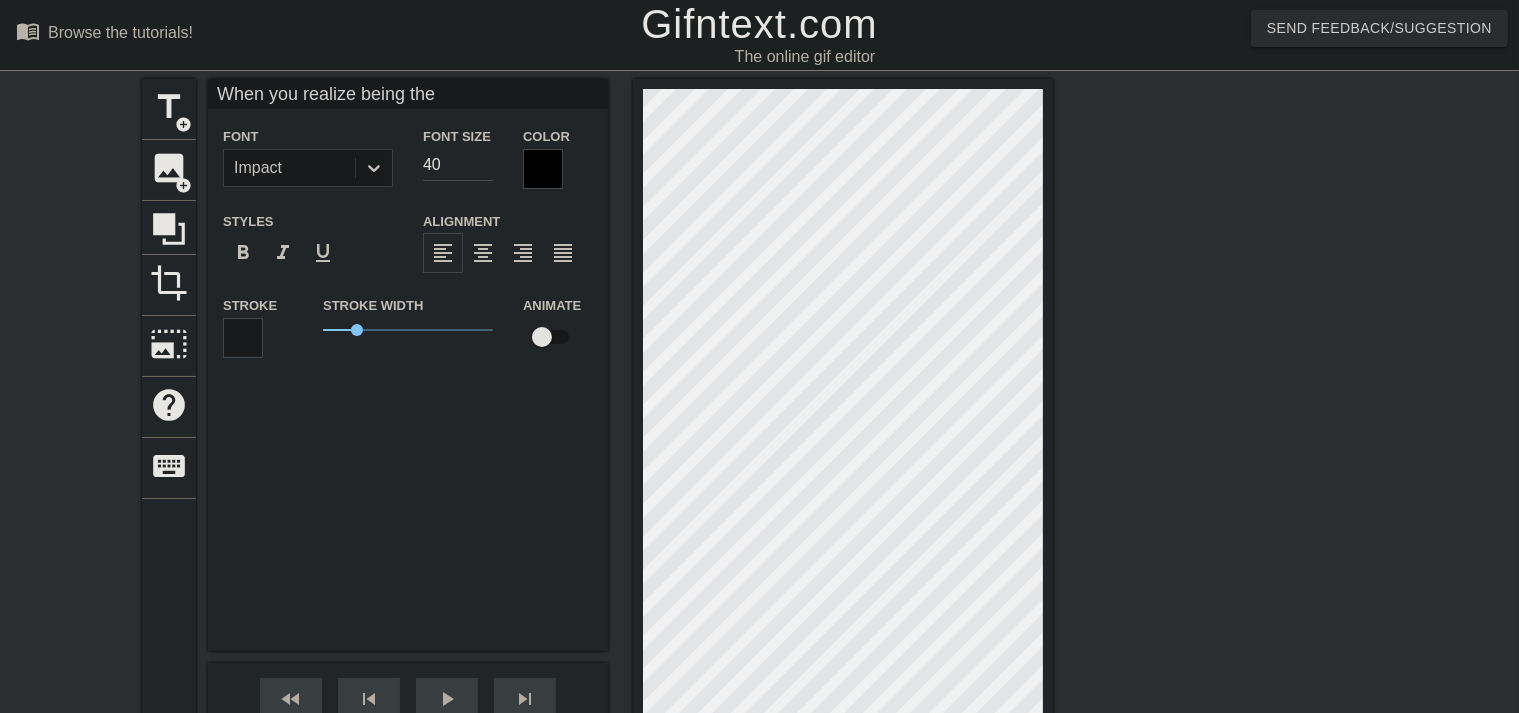 type on "When you realize being th" 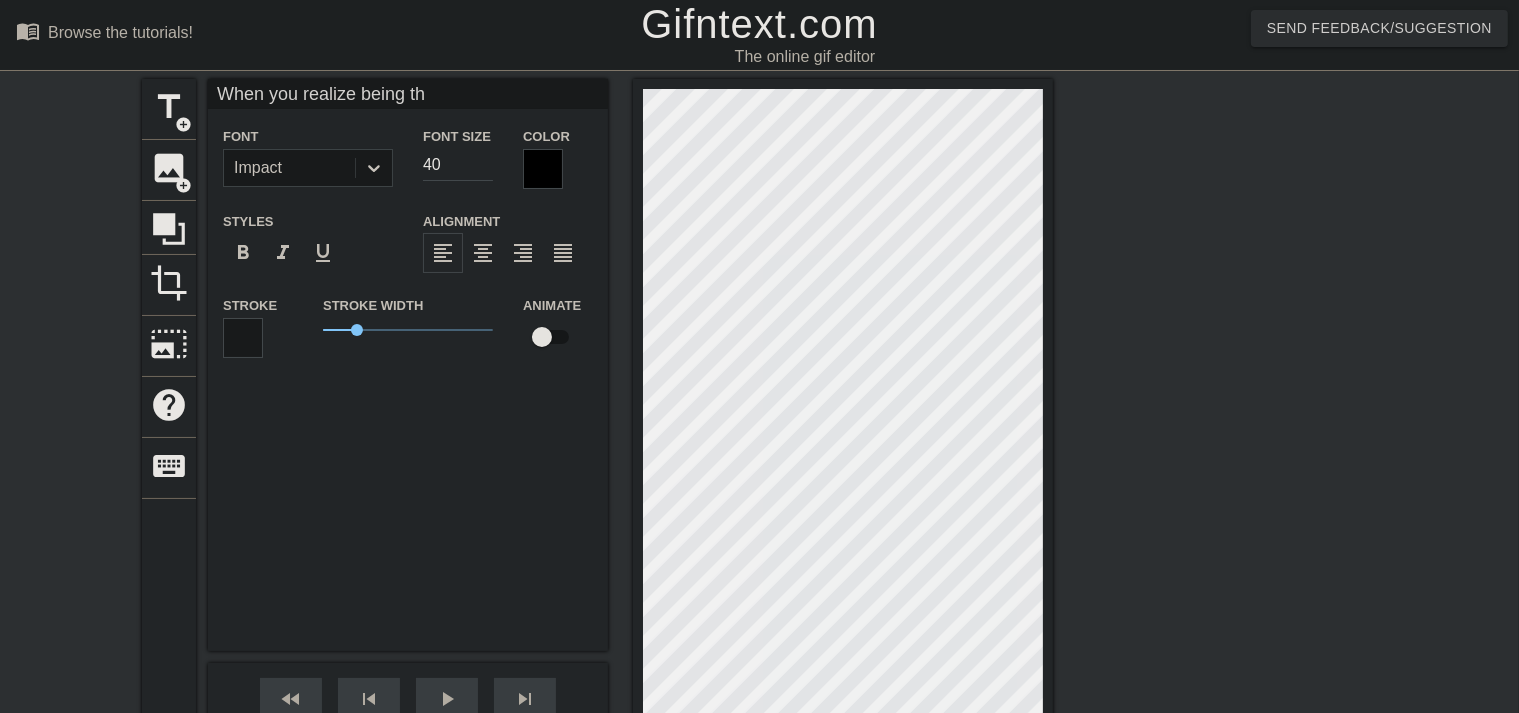 type on "When you realize being t" 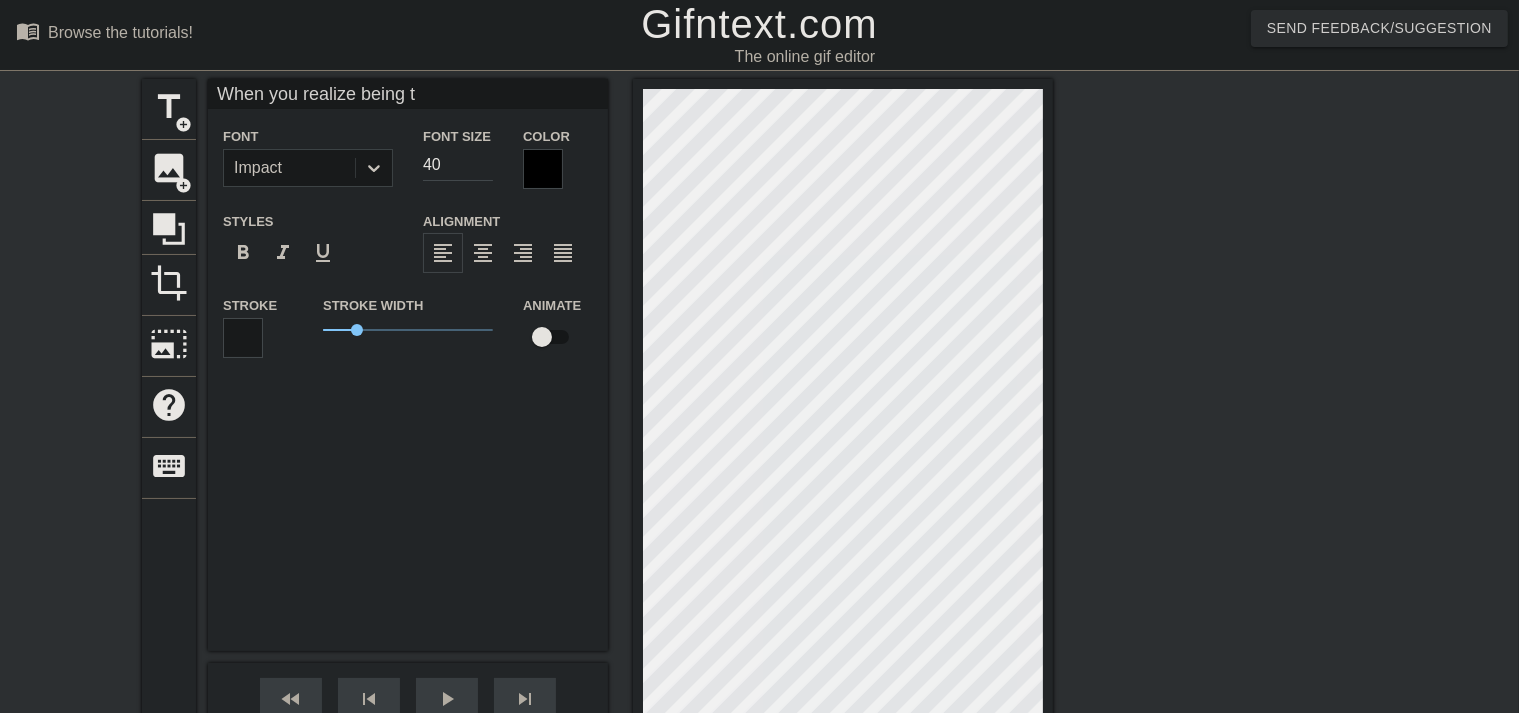 type on "When you realize being" 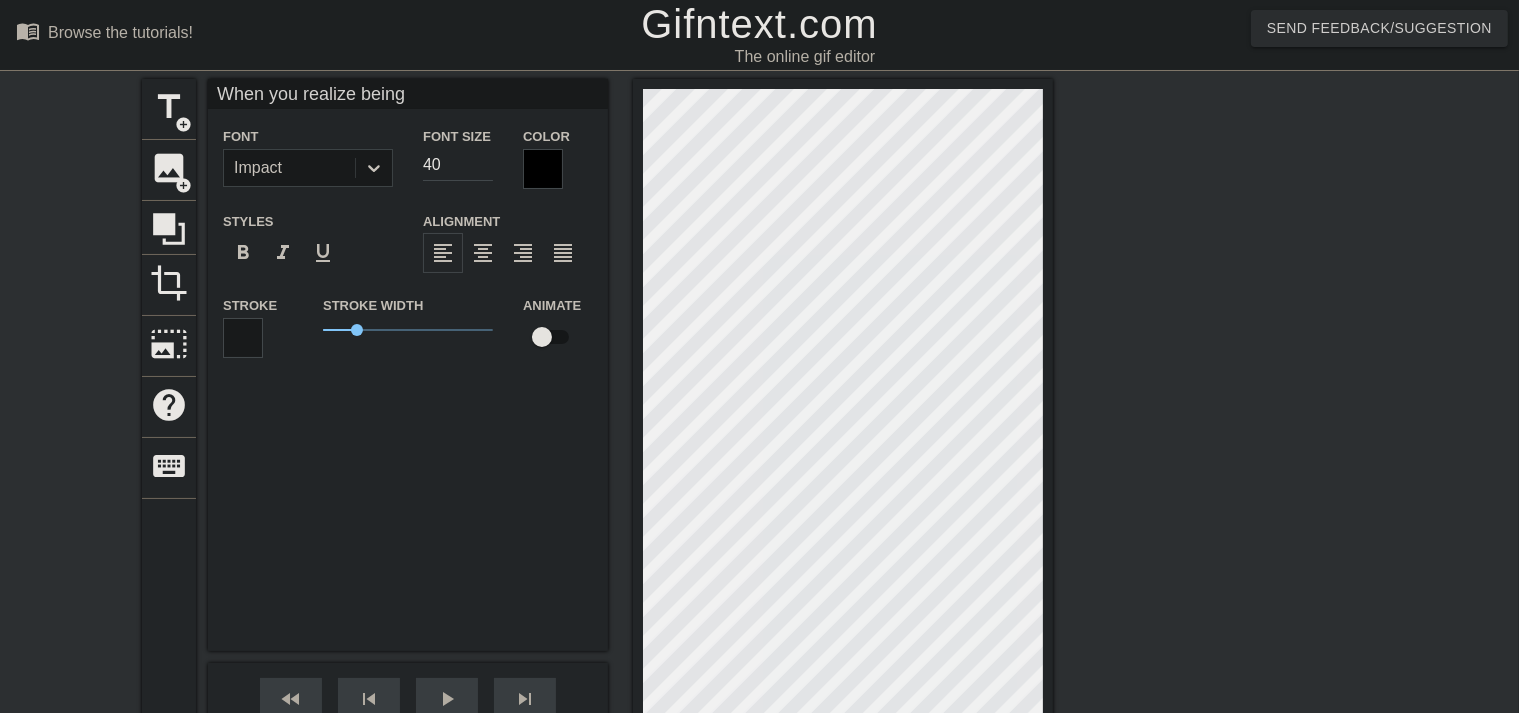 type on "When you realize being" 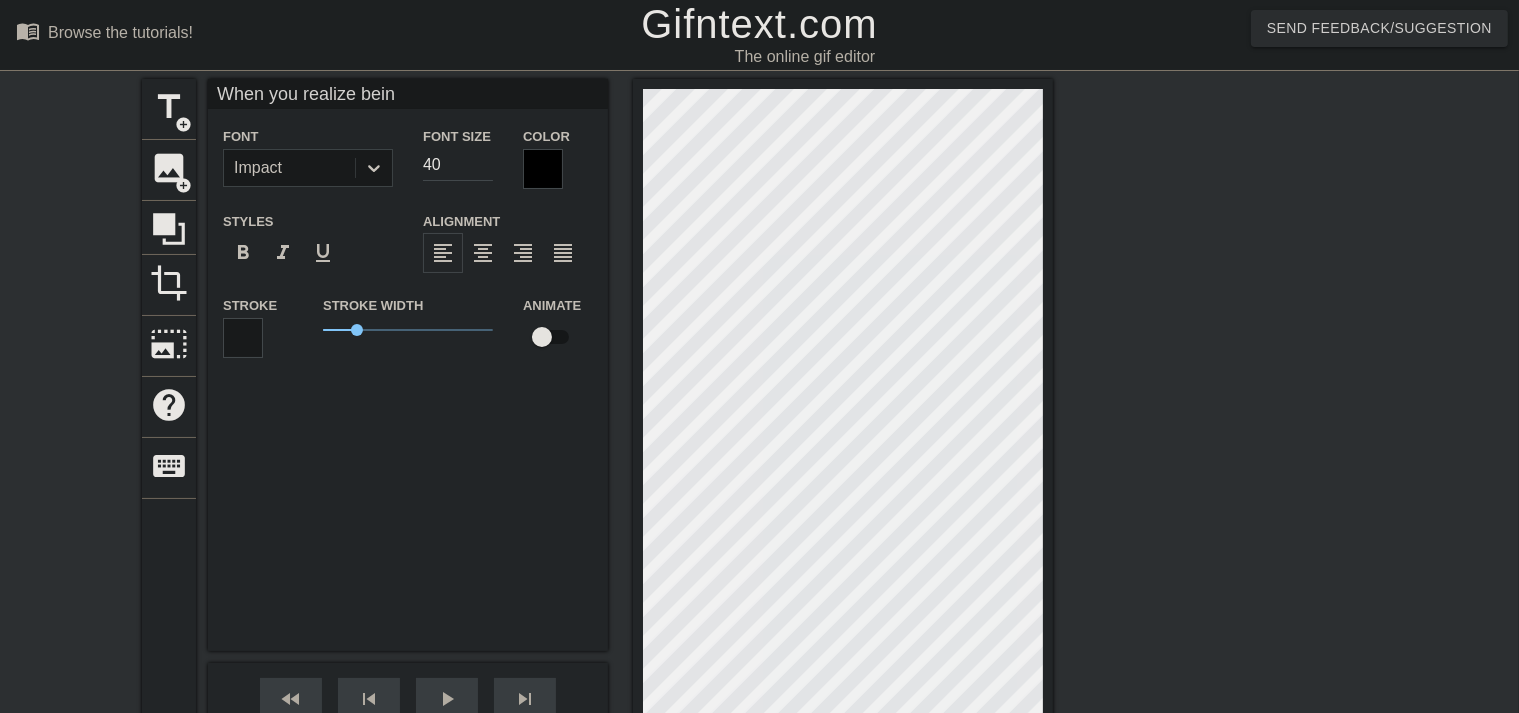 type on "When you realize bei" 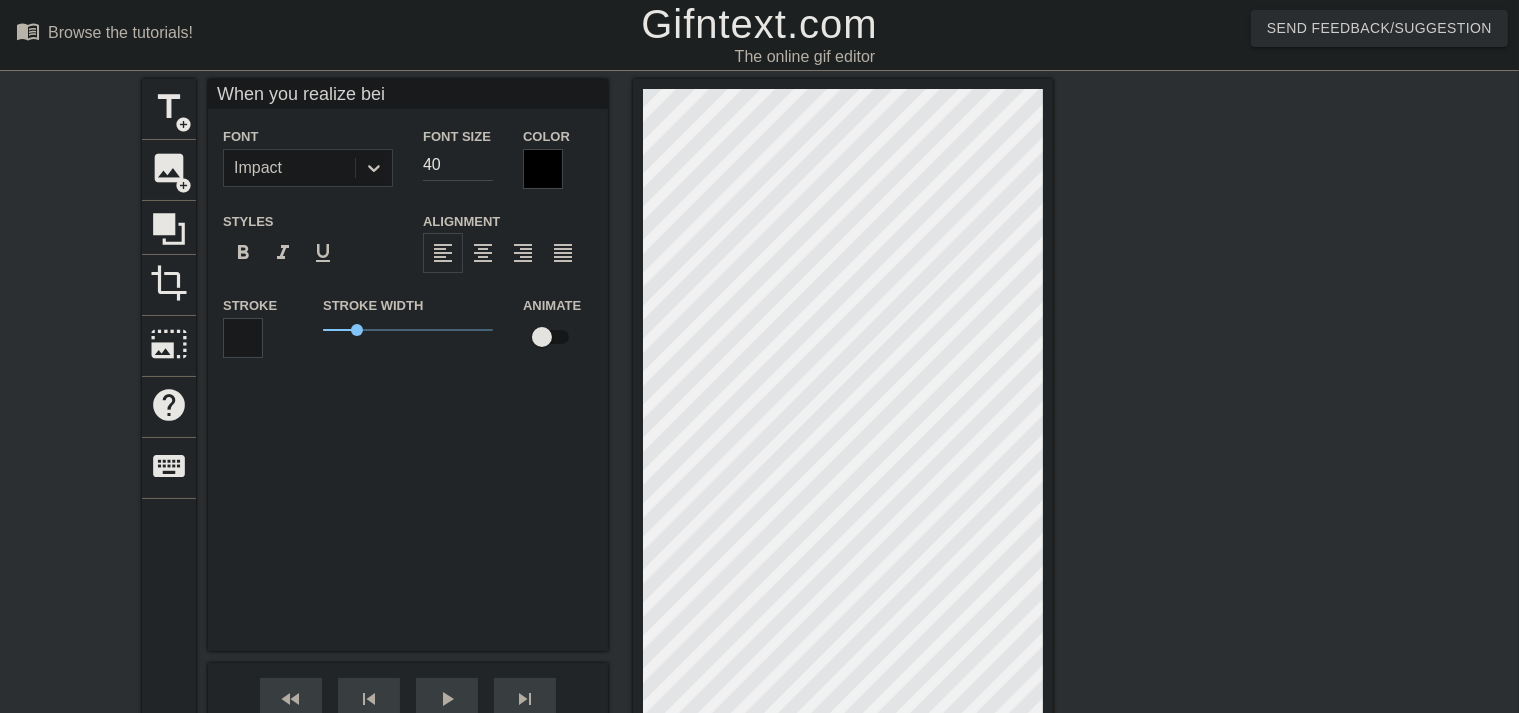 type on "When you realize be" 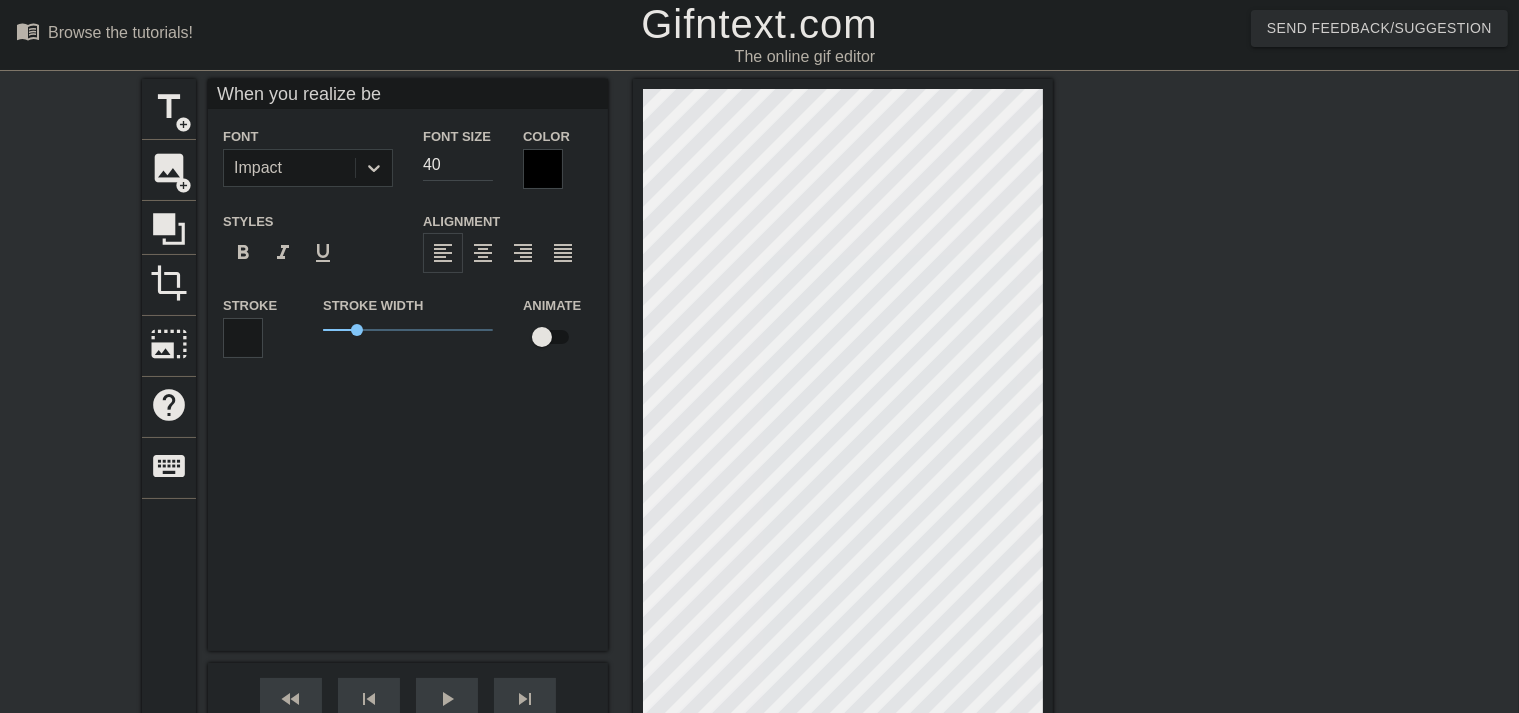 type on "When you realize b" 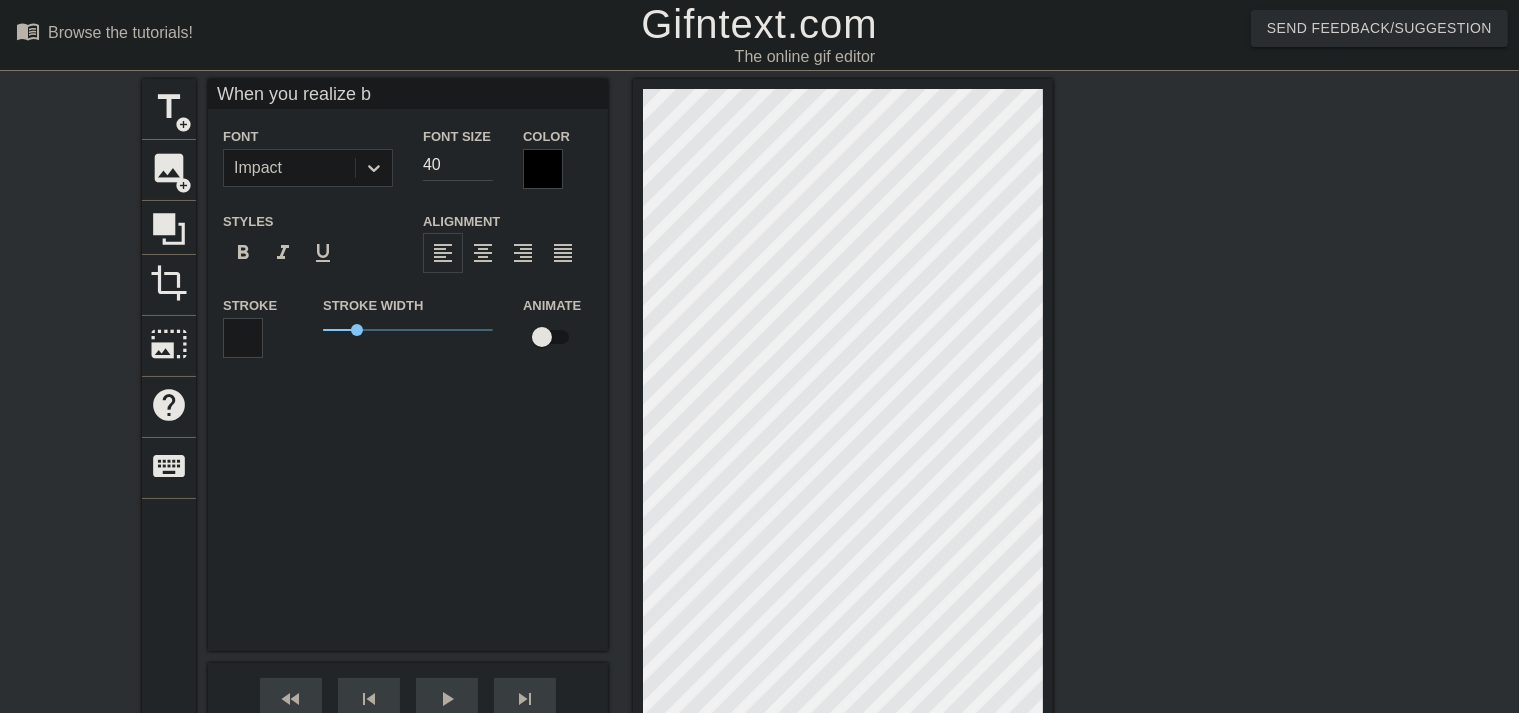 type on "When you realize b" 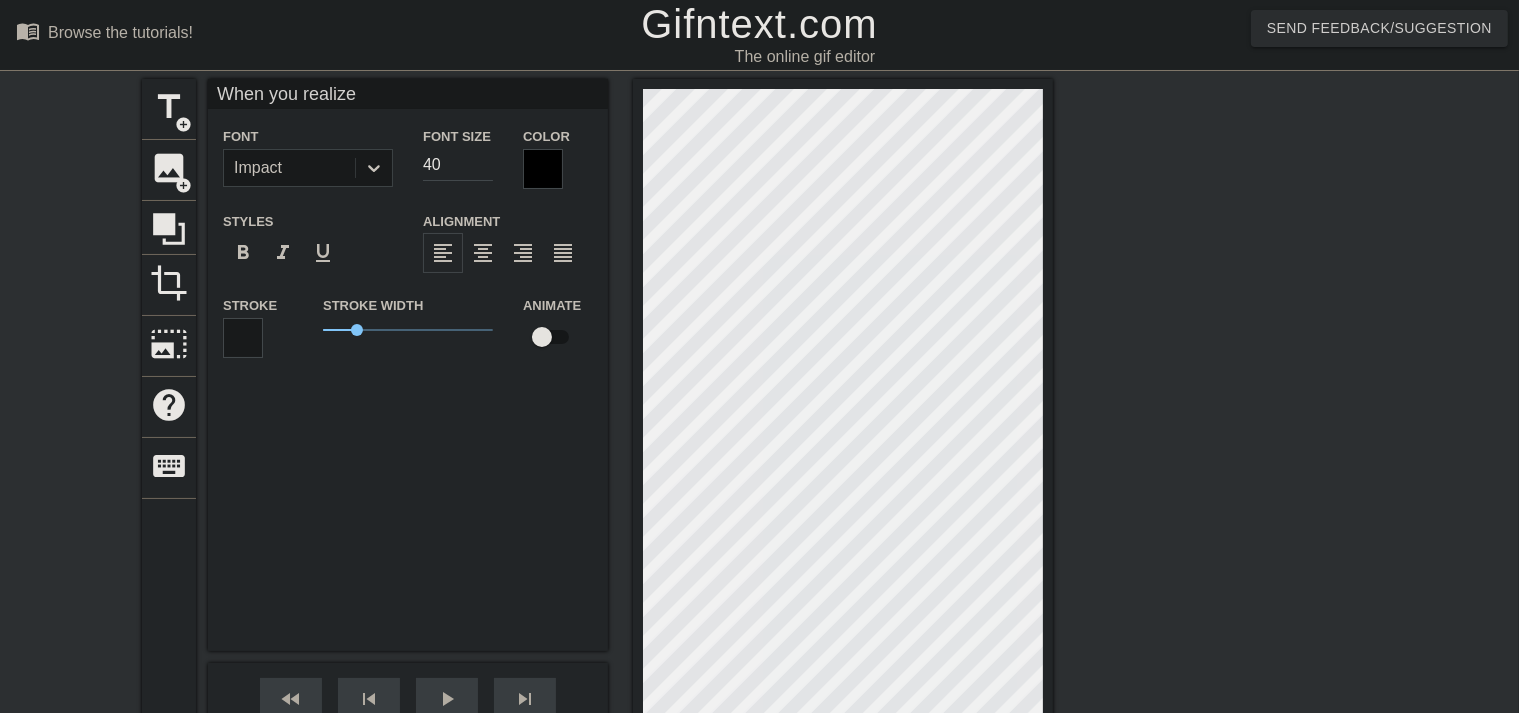 type on "When you realize" 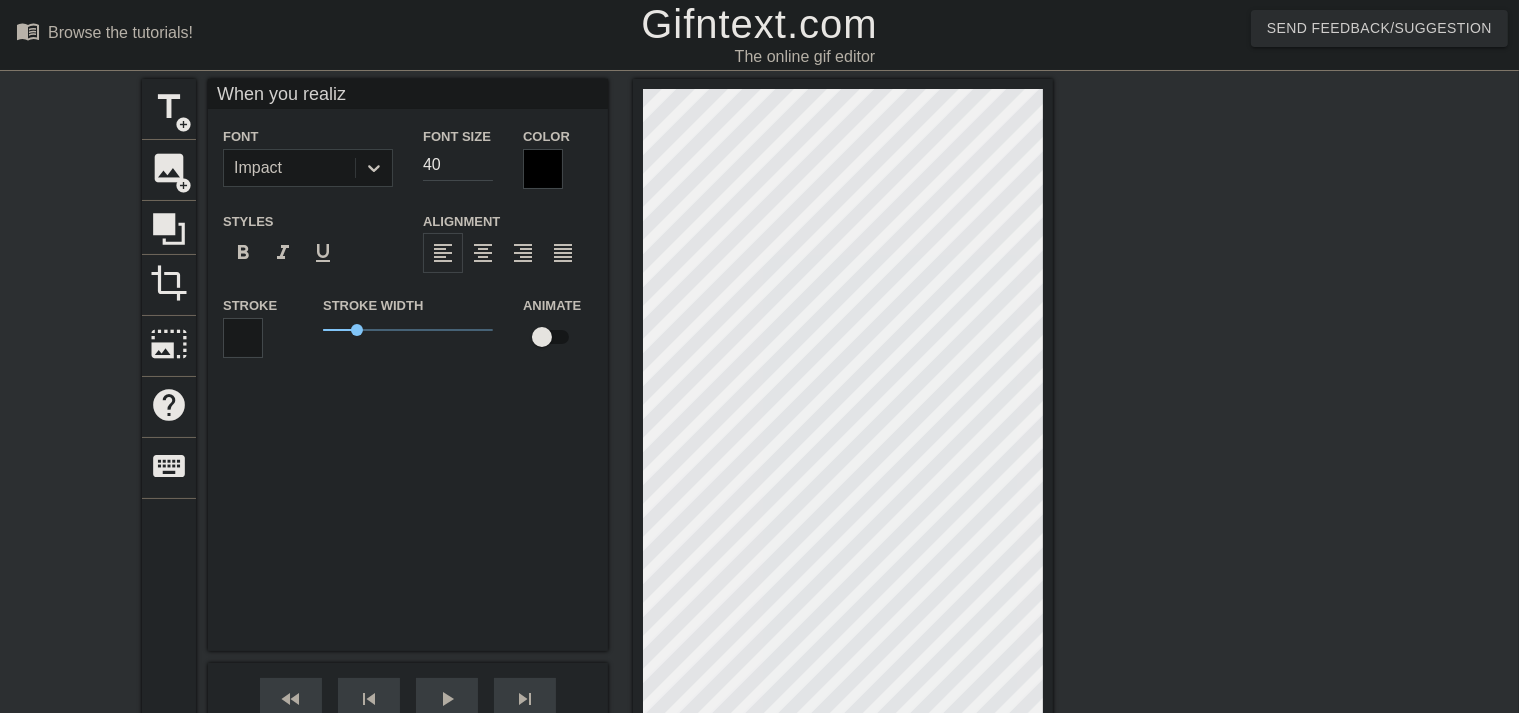 type on "When you reali" 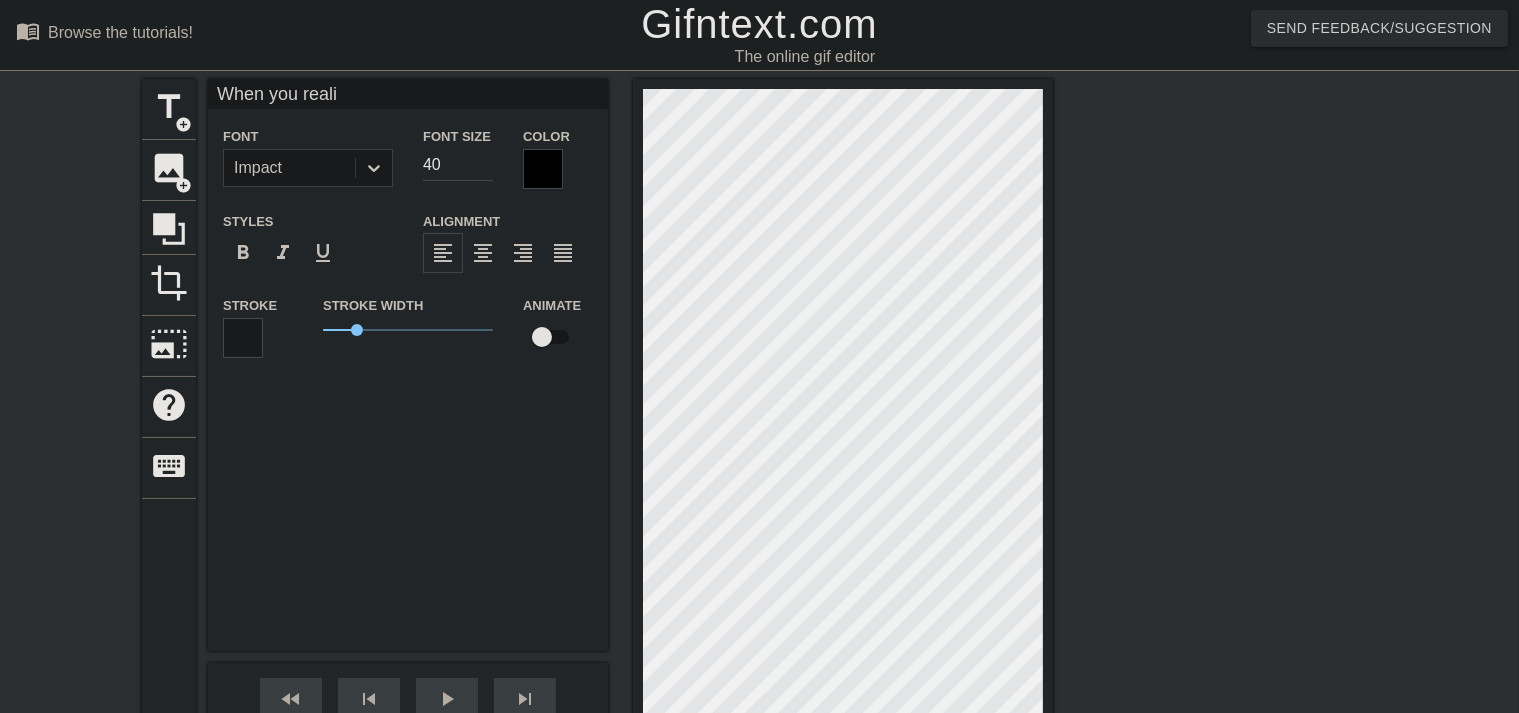 type on "When you real" 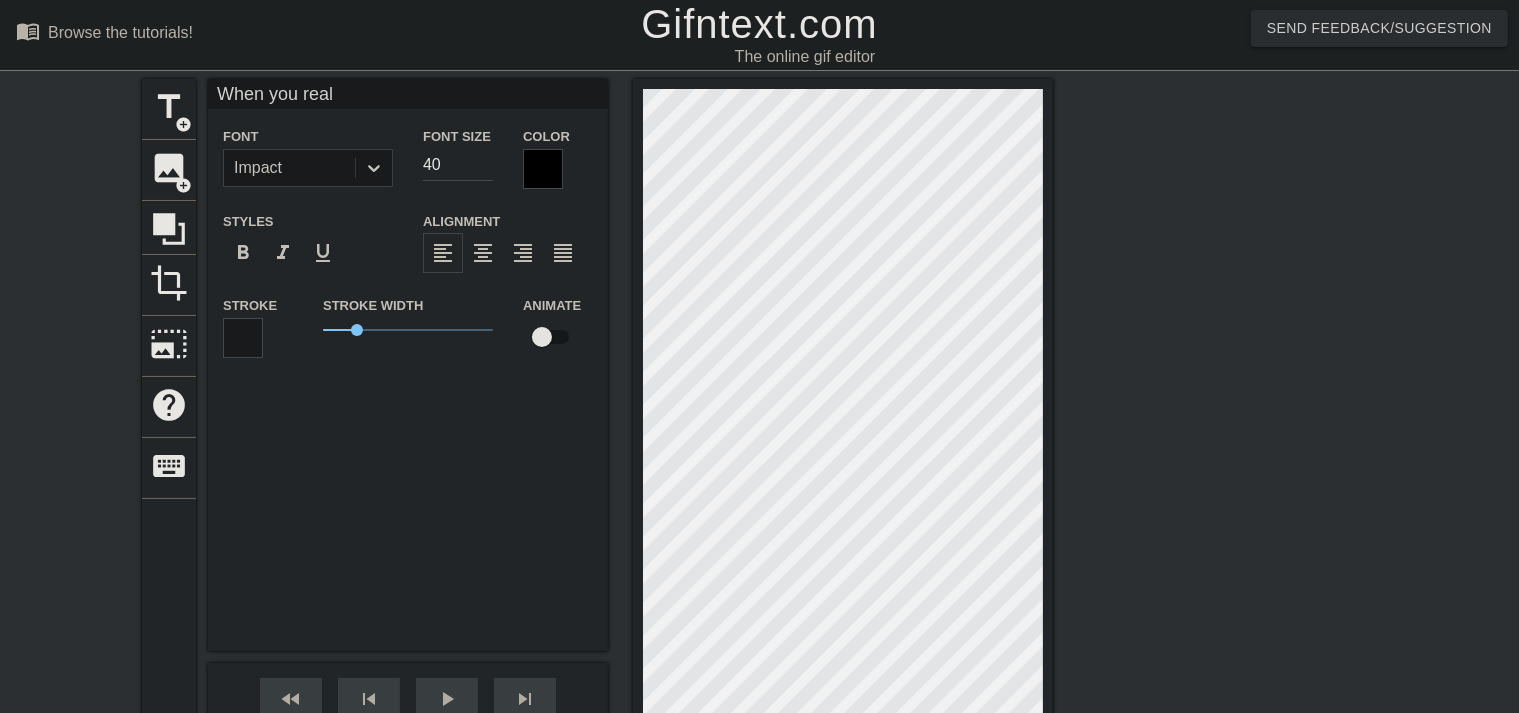 type on "When you rea" 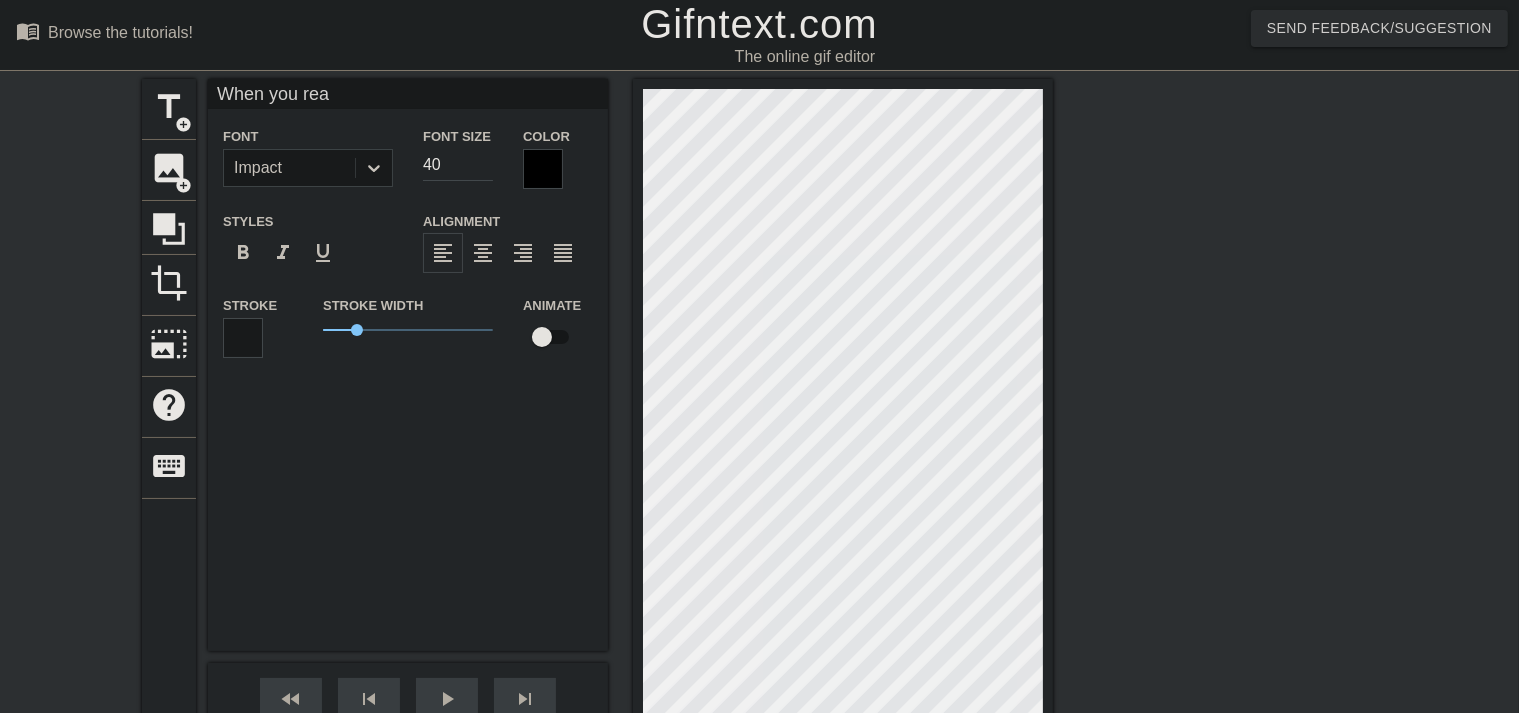 type on "When you re" 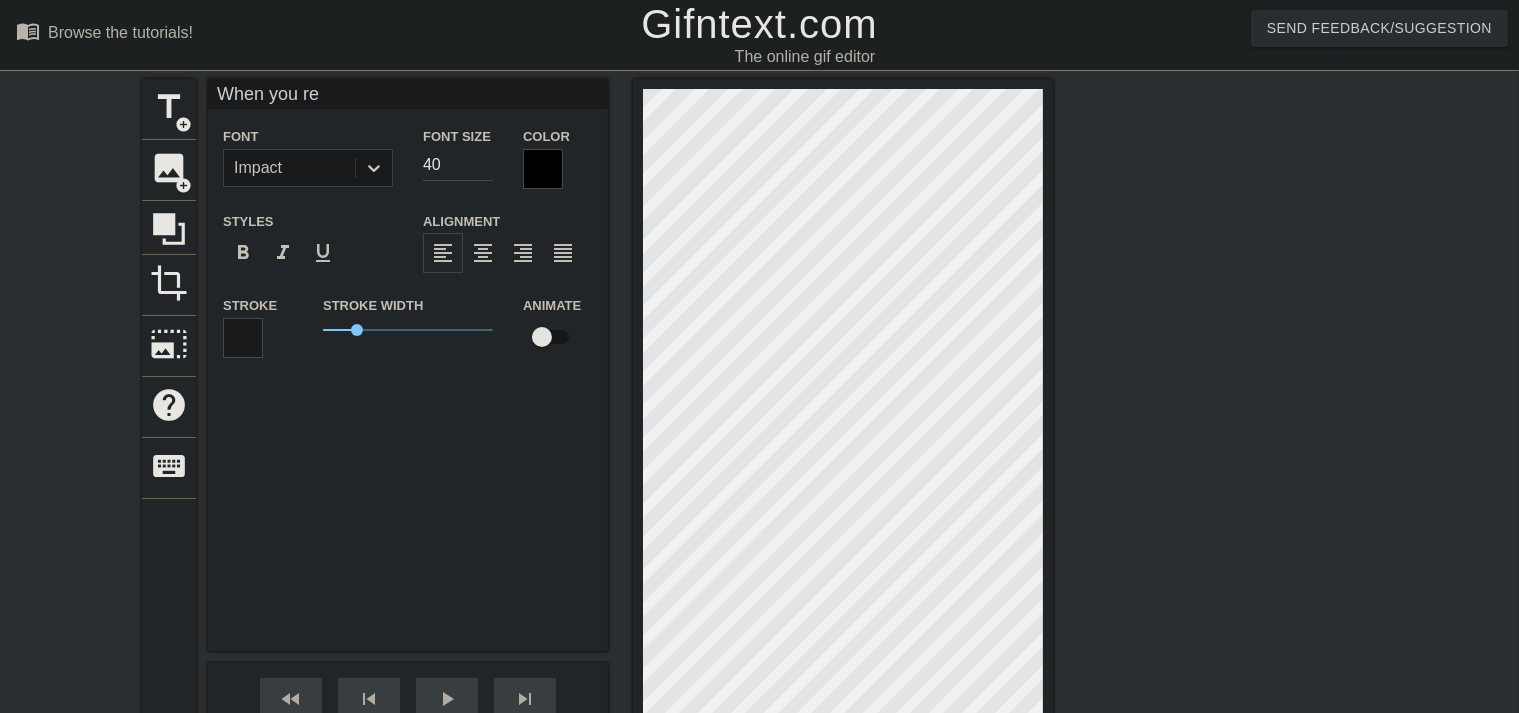 type on "When you r" 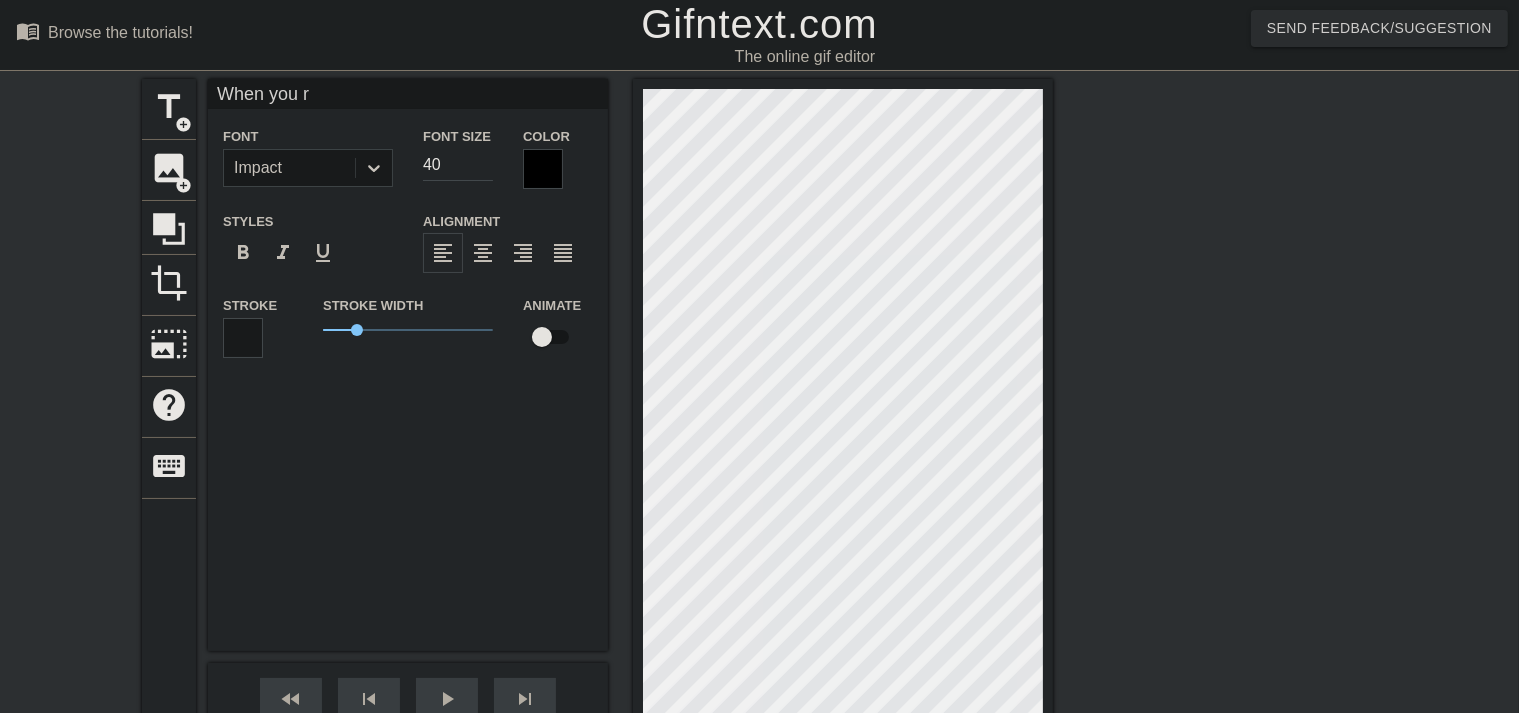 type on "When you" 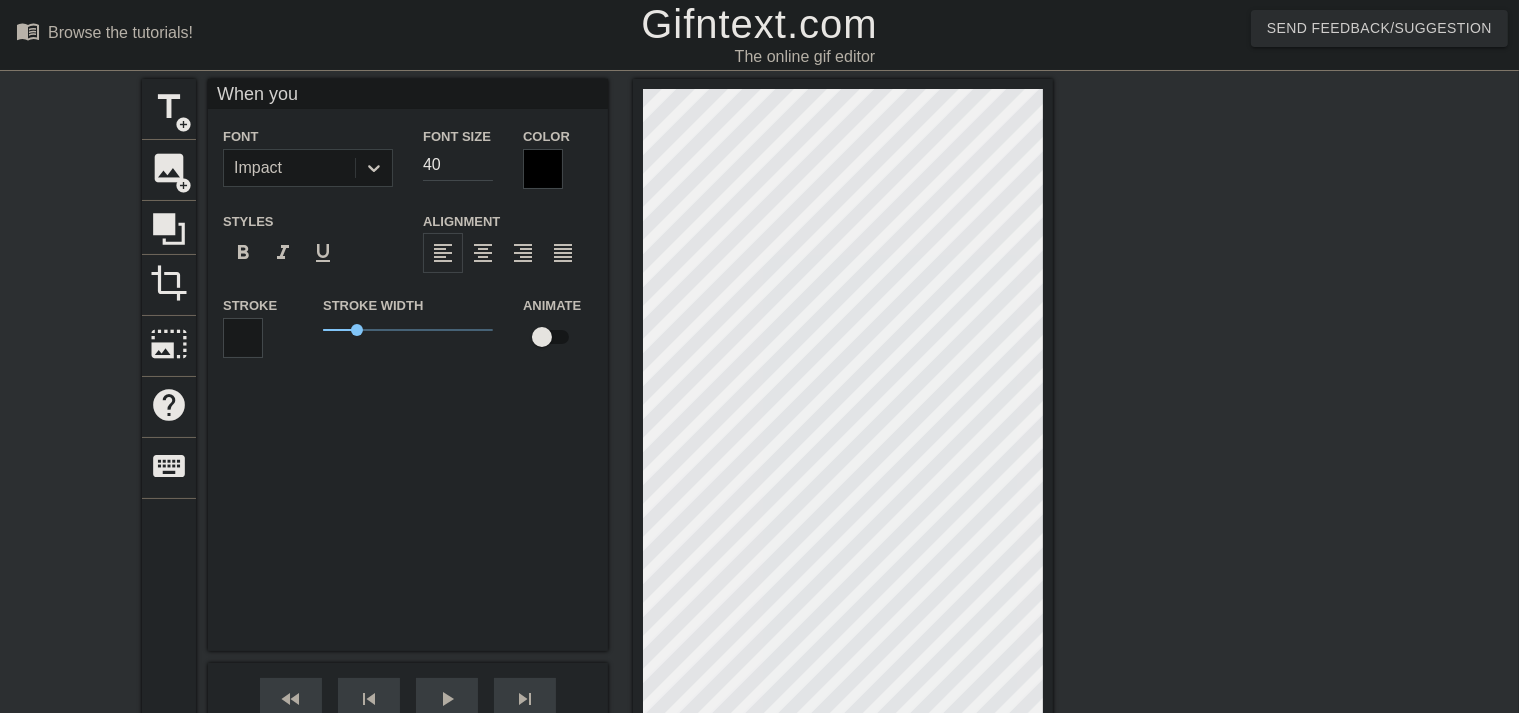 type on "When you" 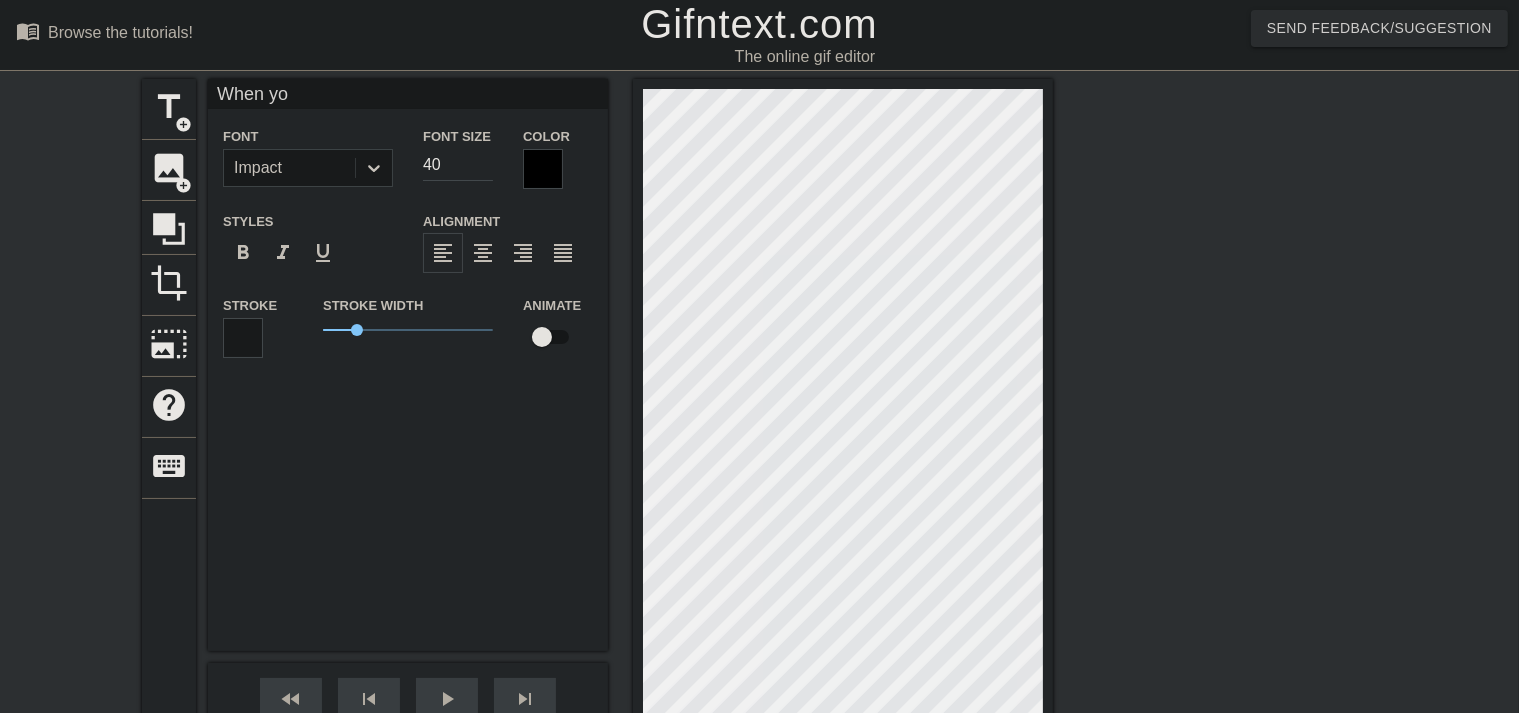type on "When y" 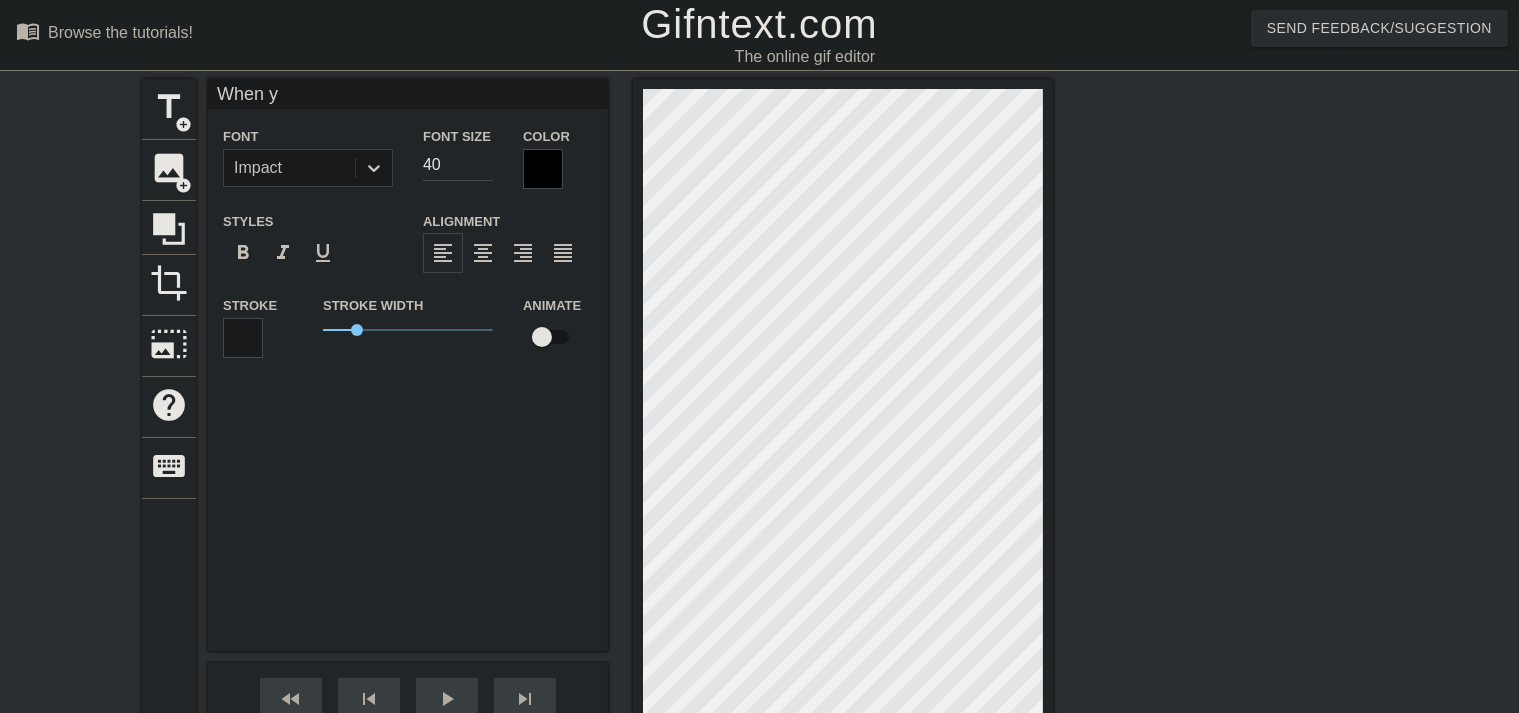 type on "When" 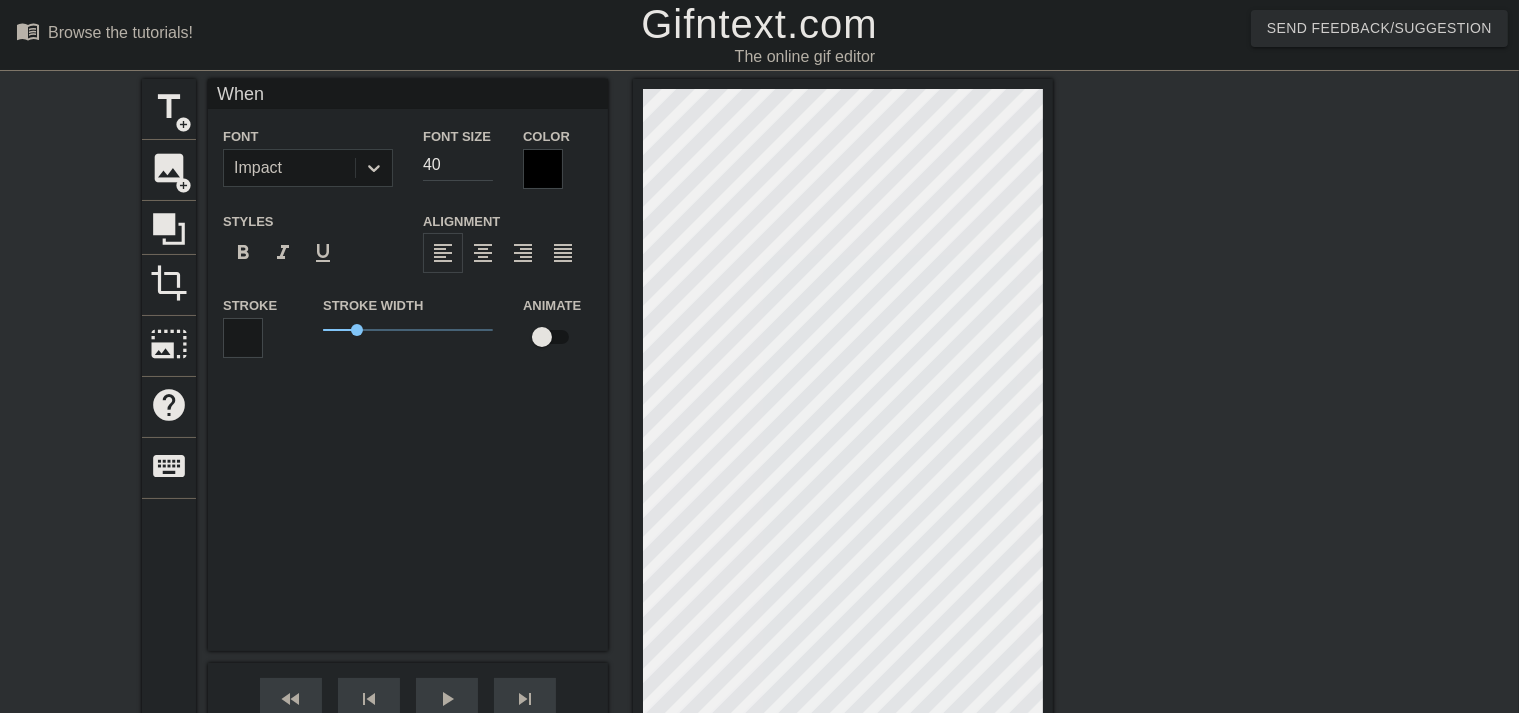 type on "When" 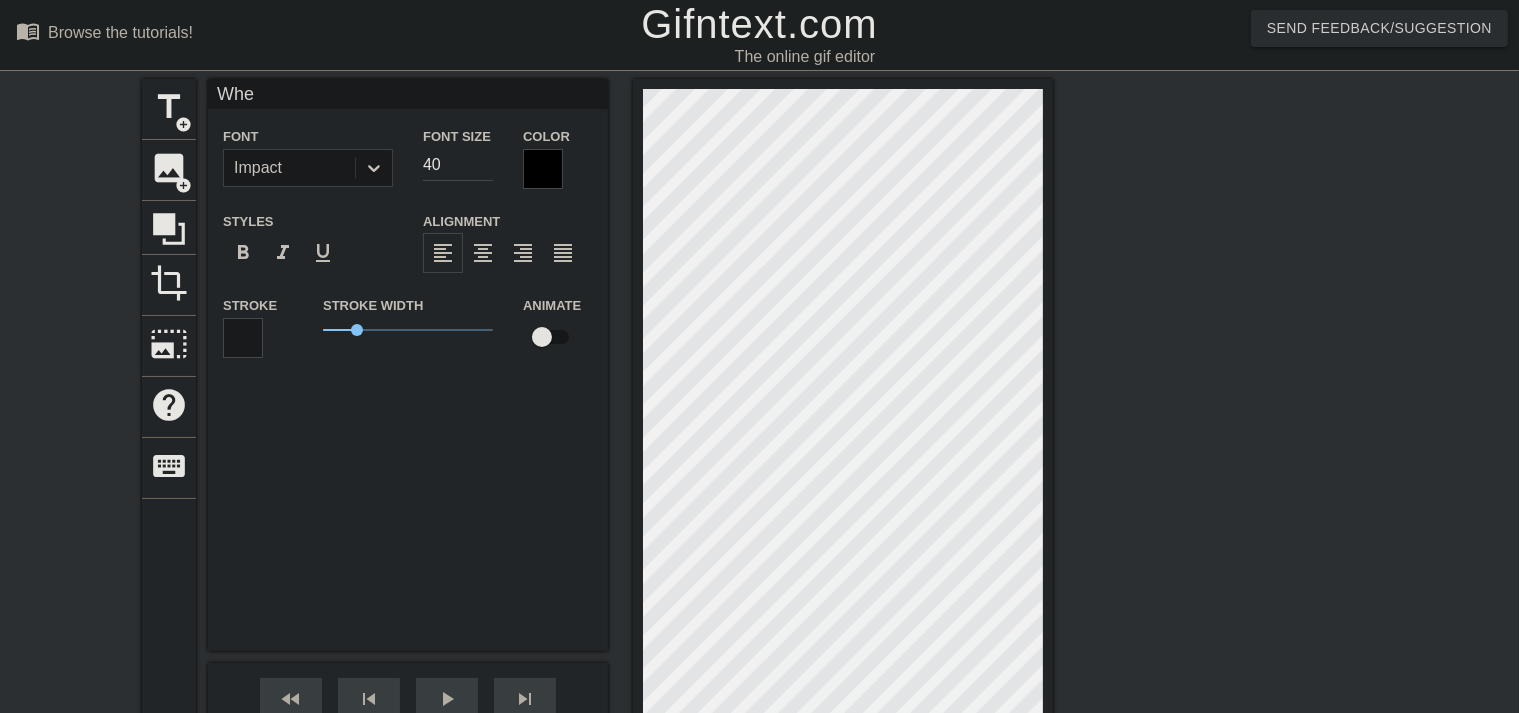 type on "Wh" 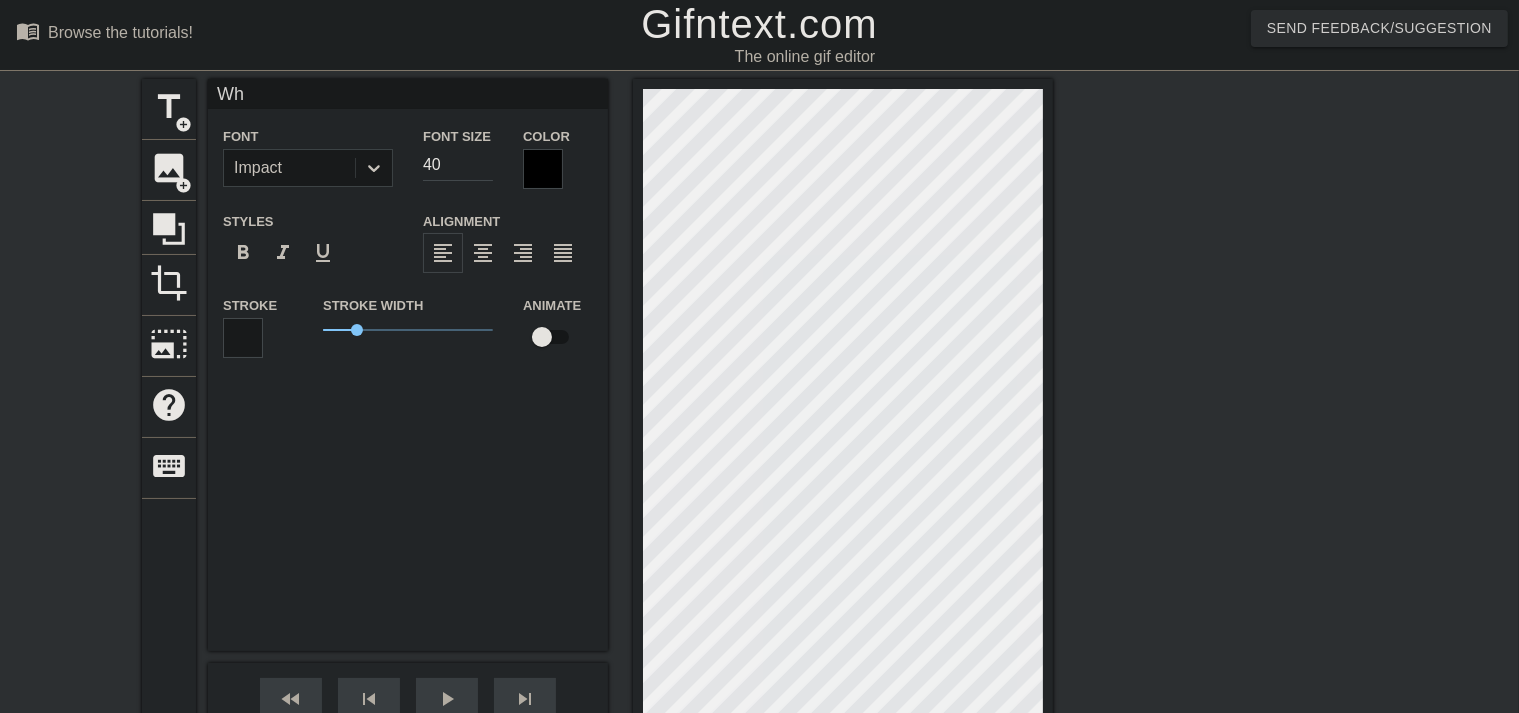 type on "W" 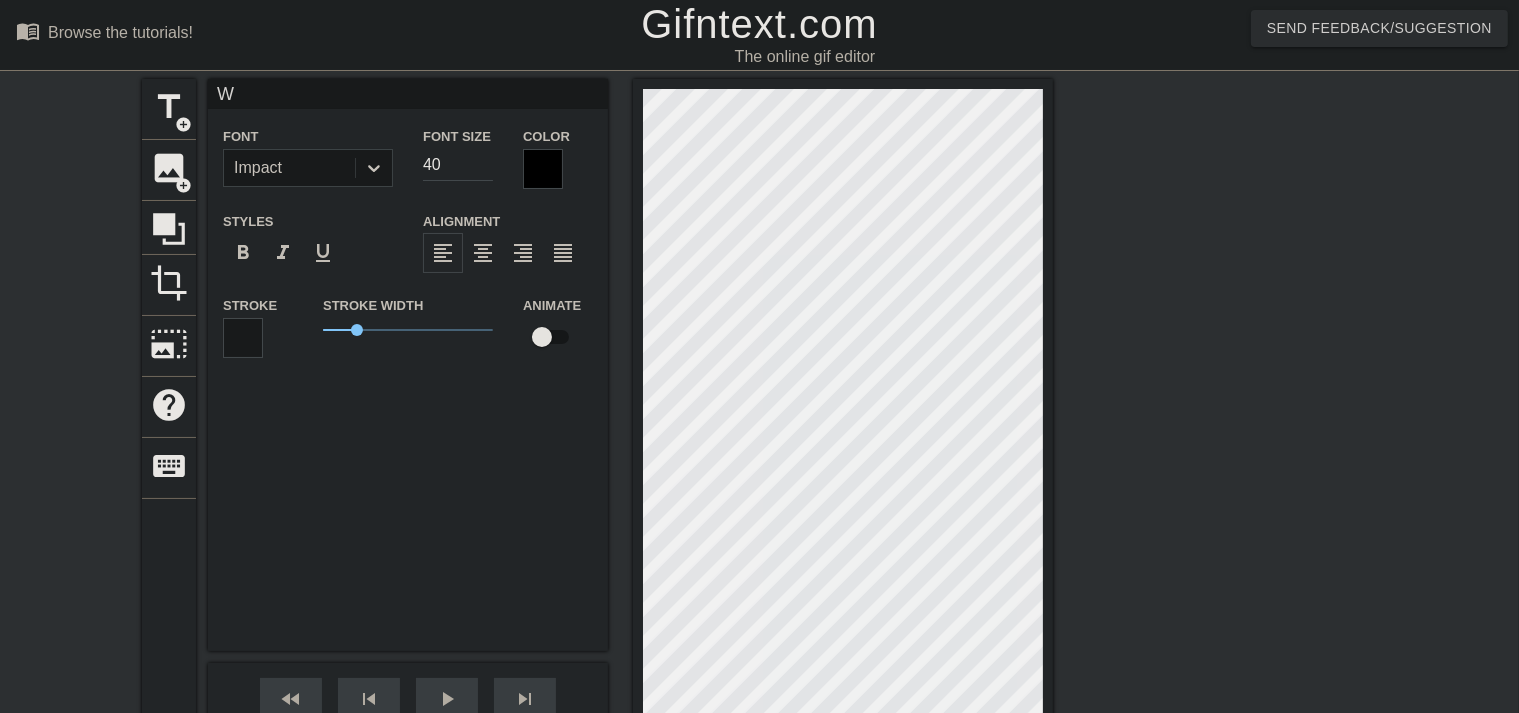 type 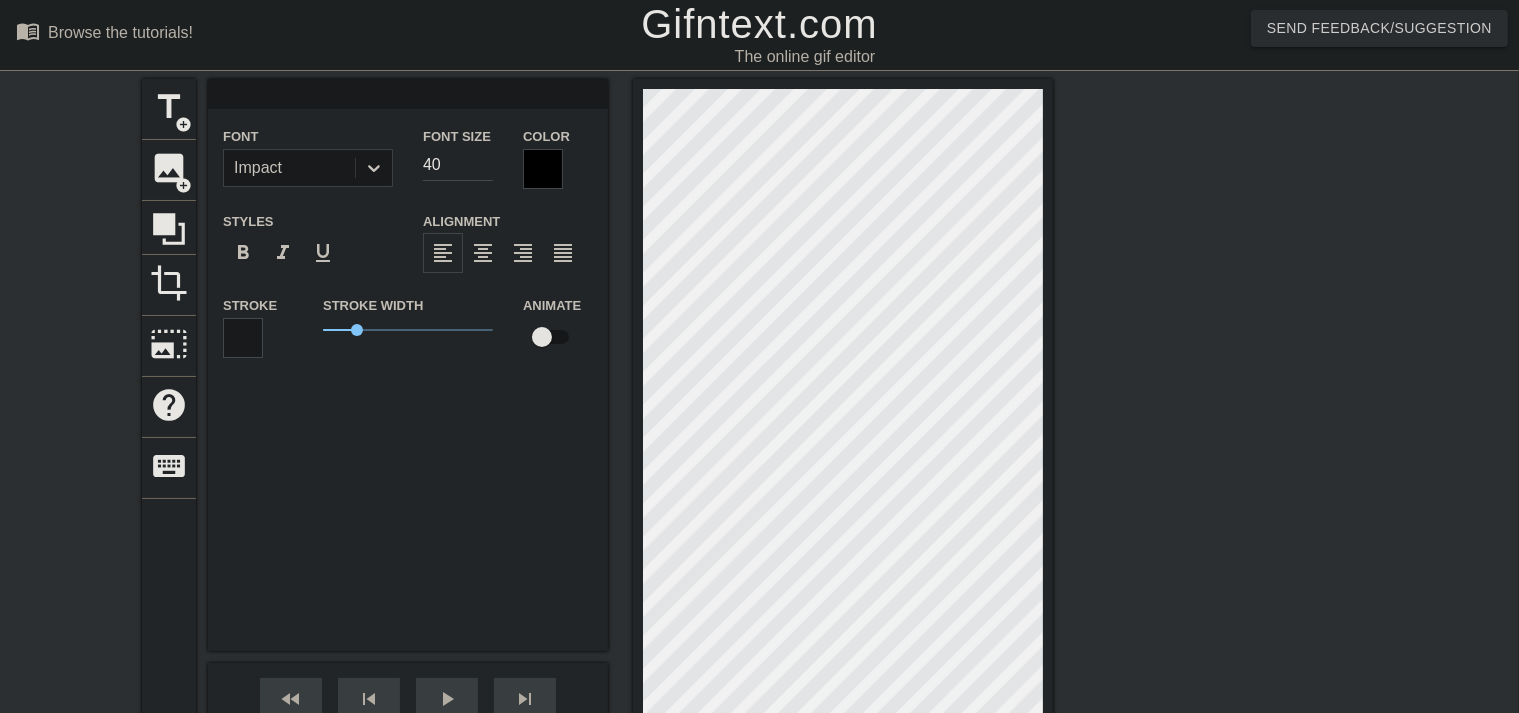 scroll, scrollTop: 2, scrollLeft: 2, axis: both 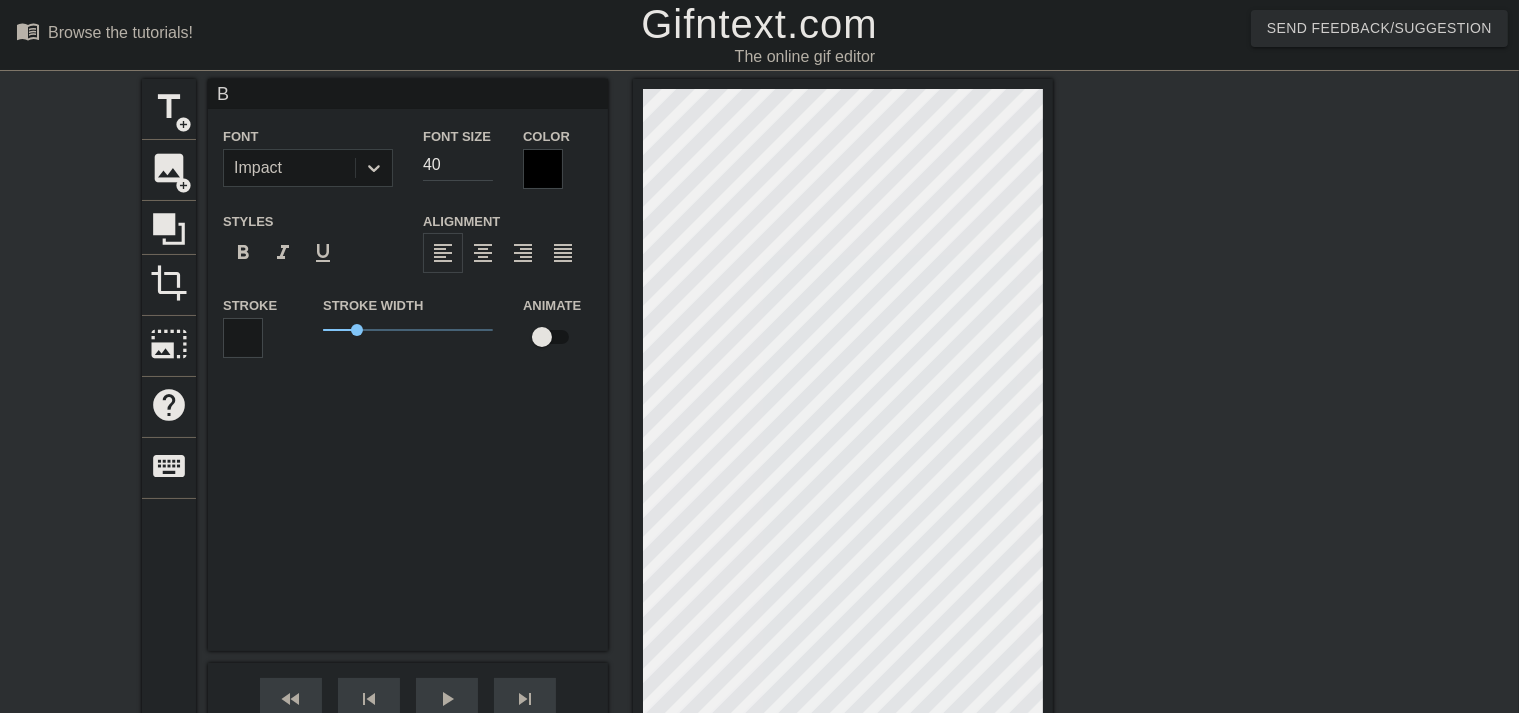 type on "Be" 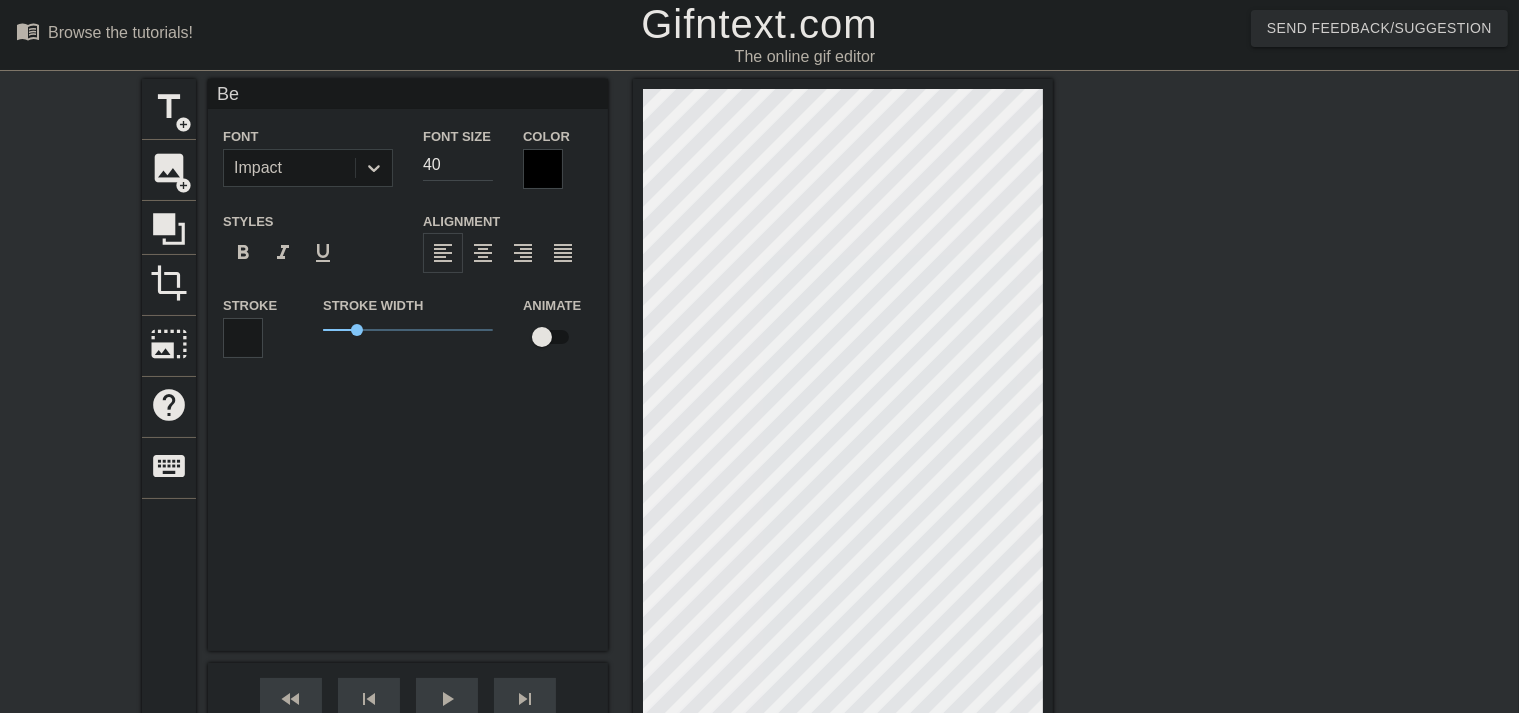 type on "Bei" 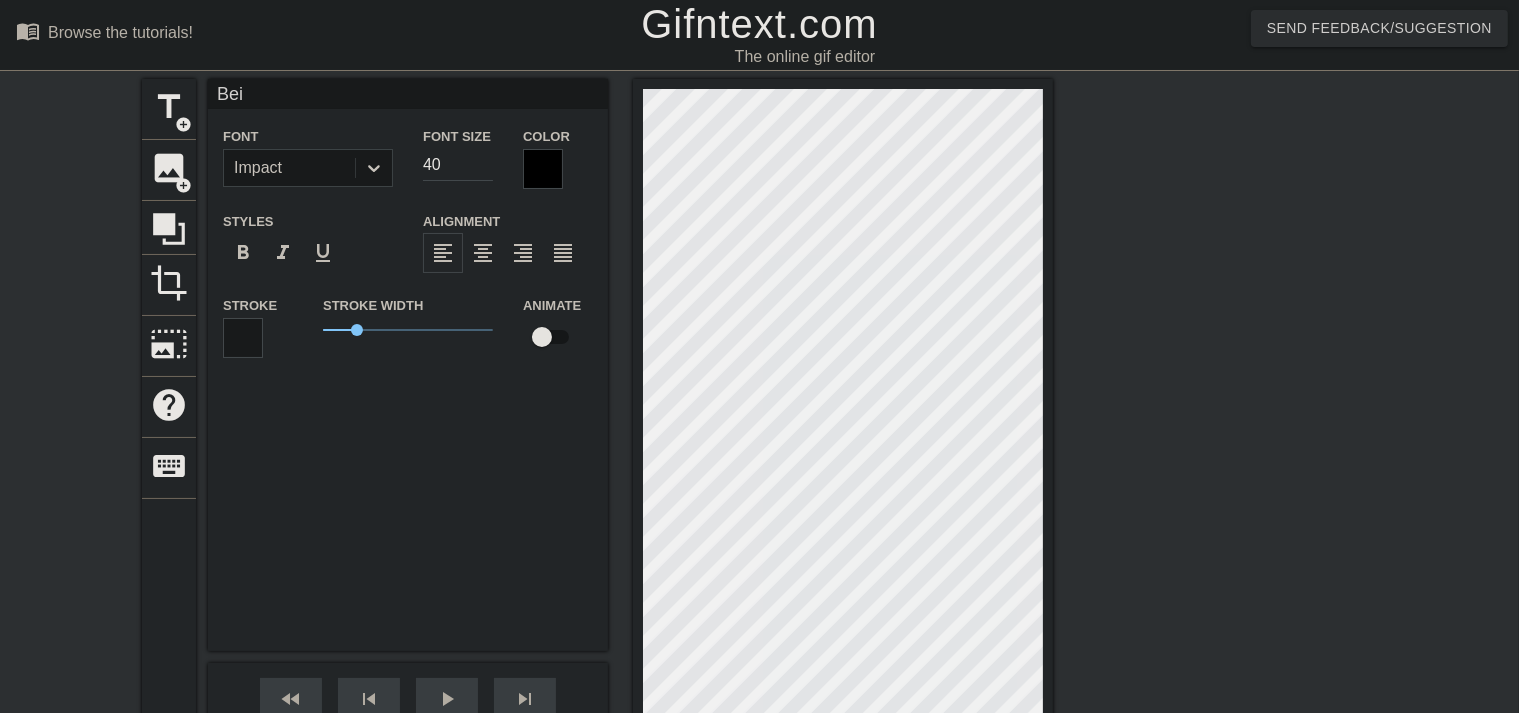 type on "Bein" 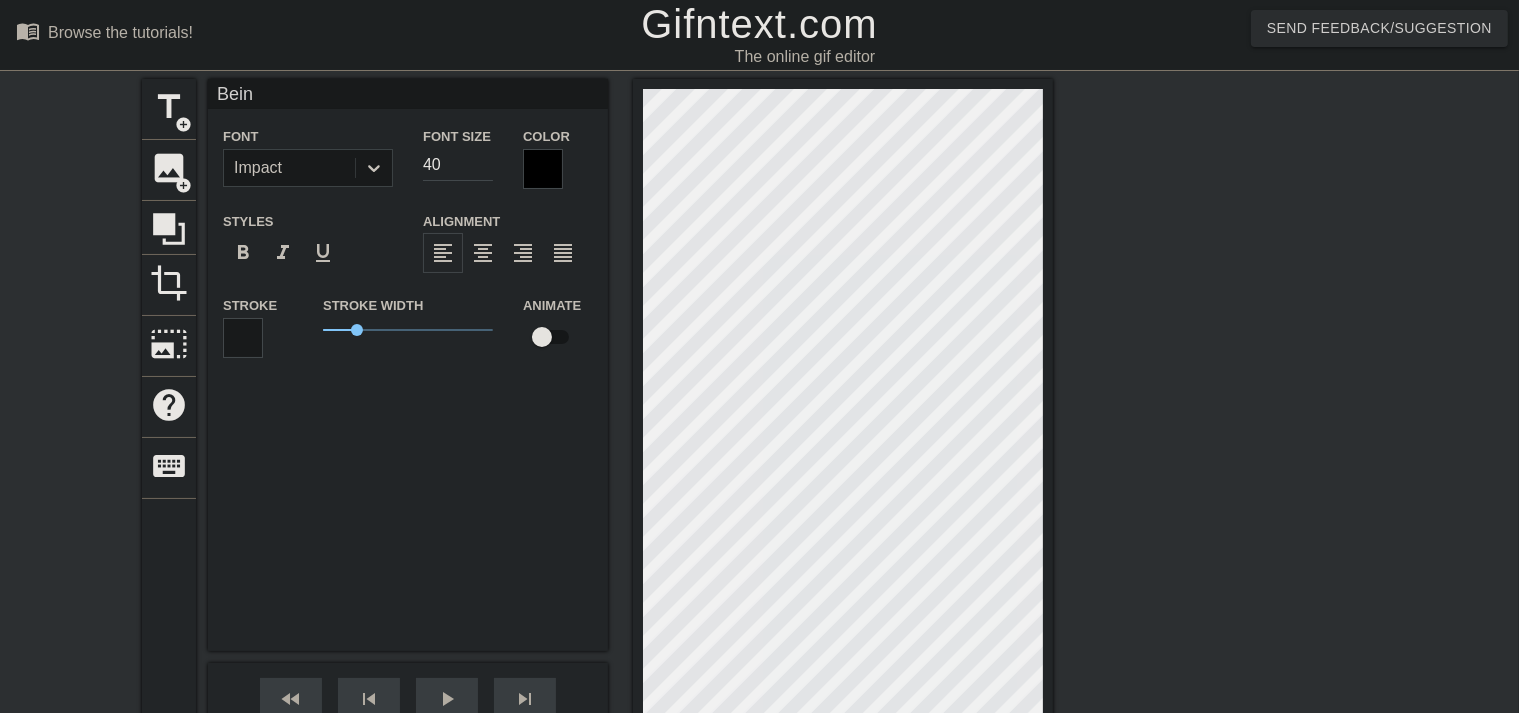 type on "Being" 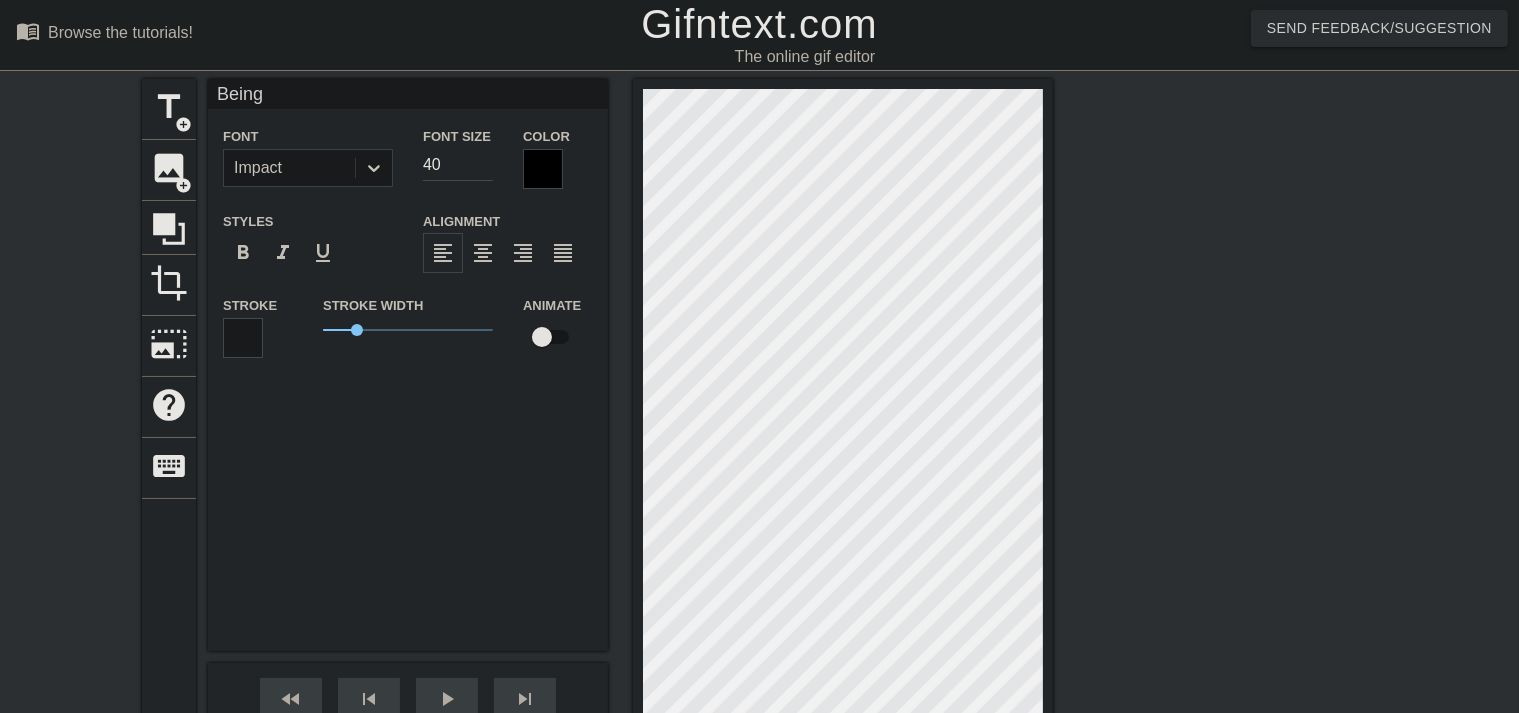 type on "Being" 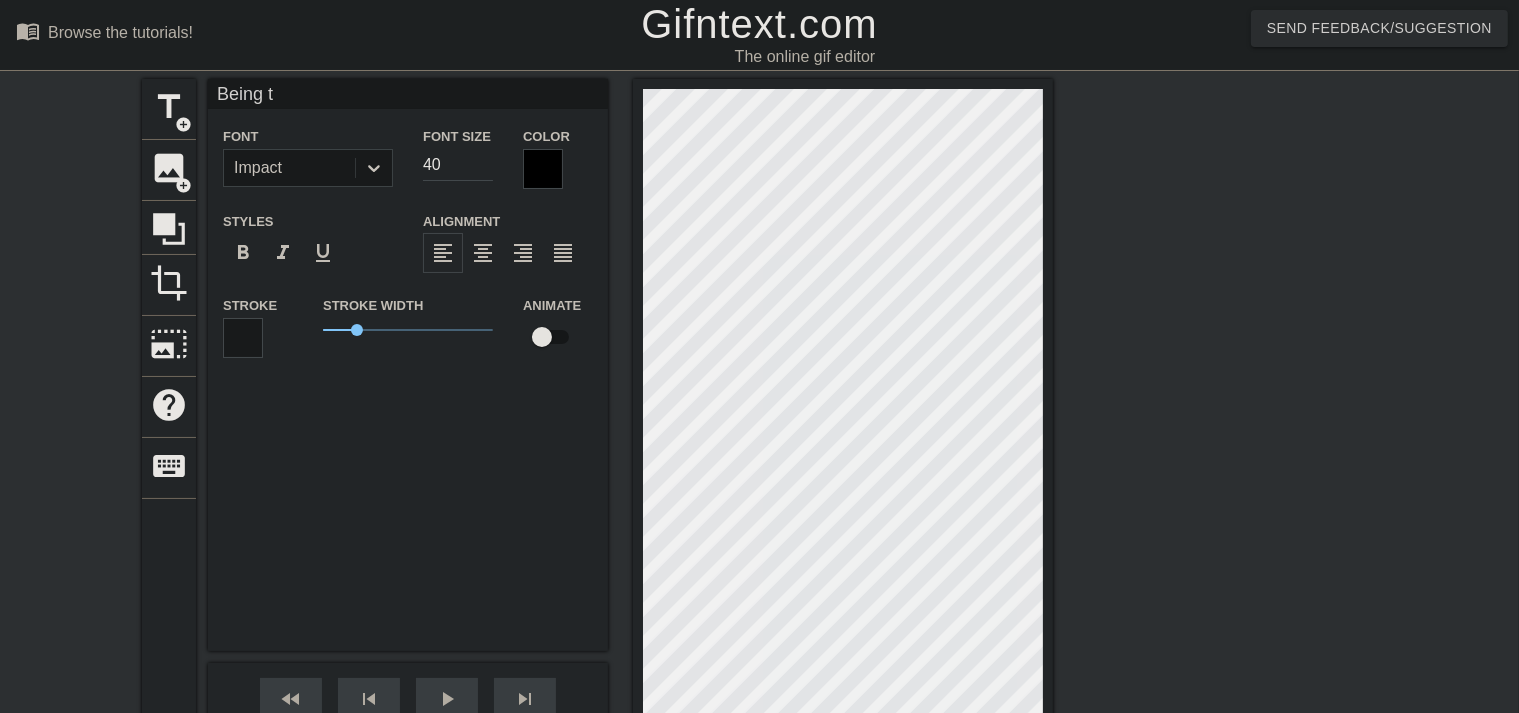 type on "Being th" 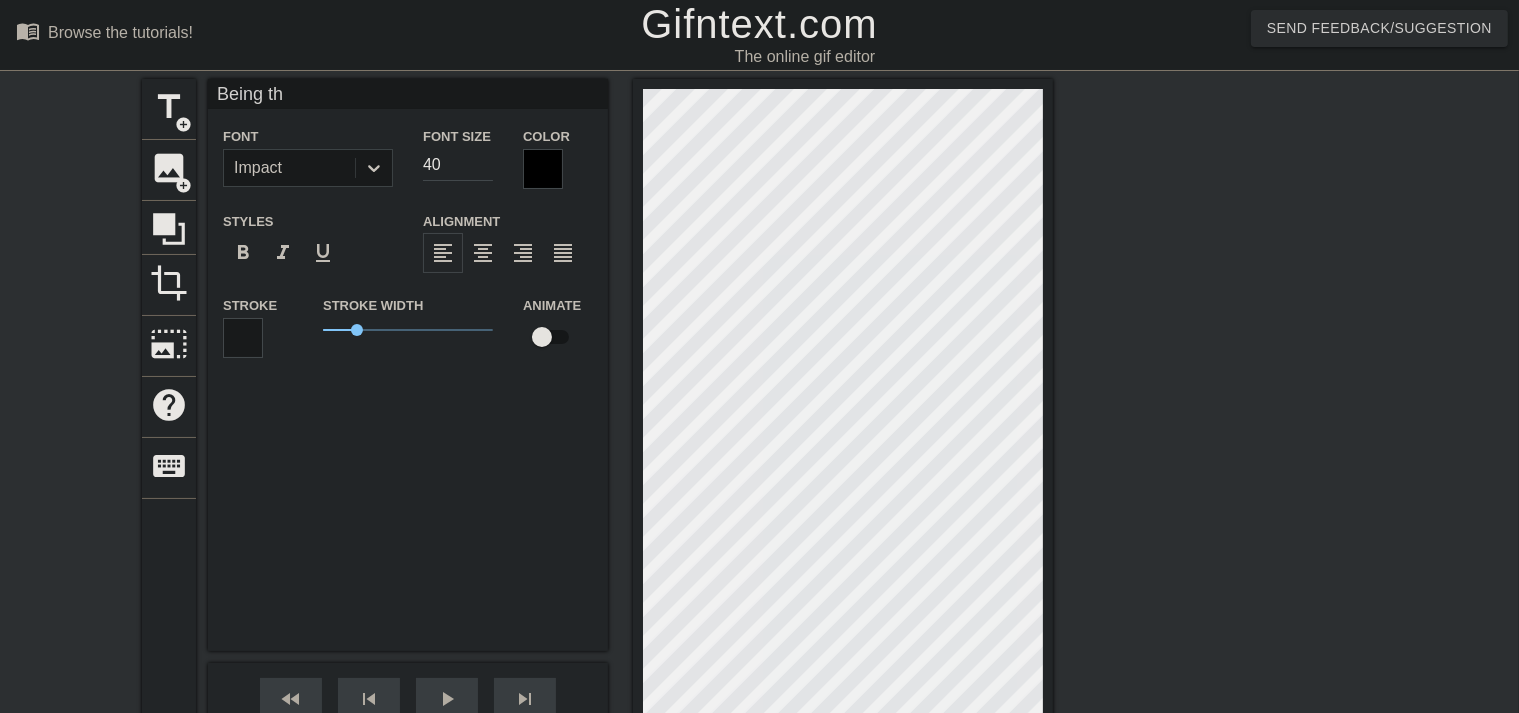 type on "Being the" 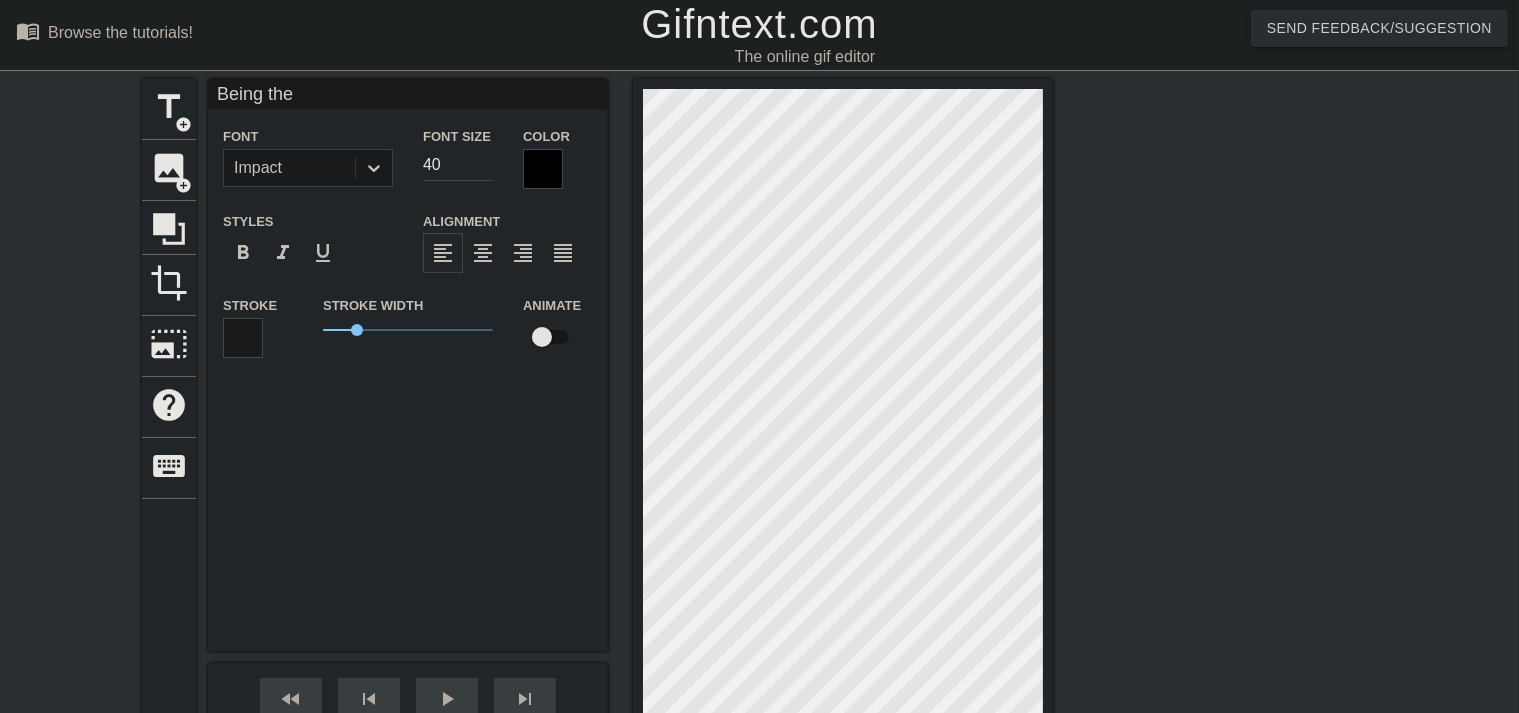 type on "Being the" 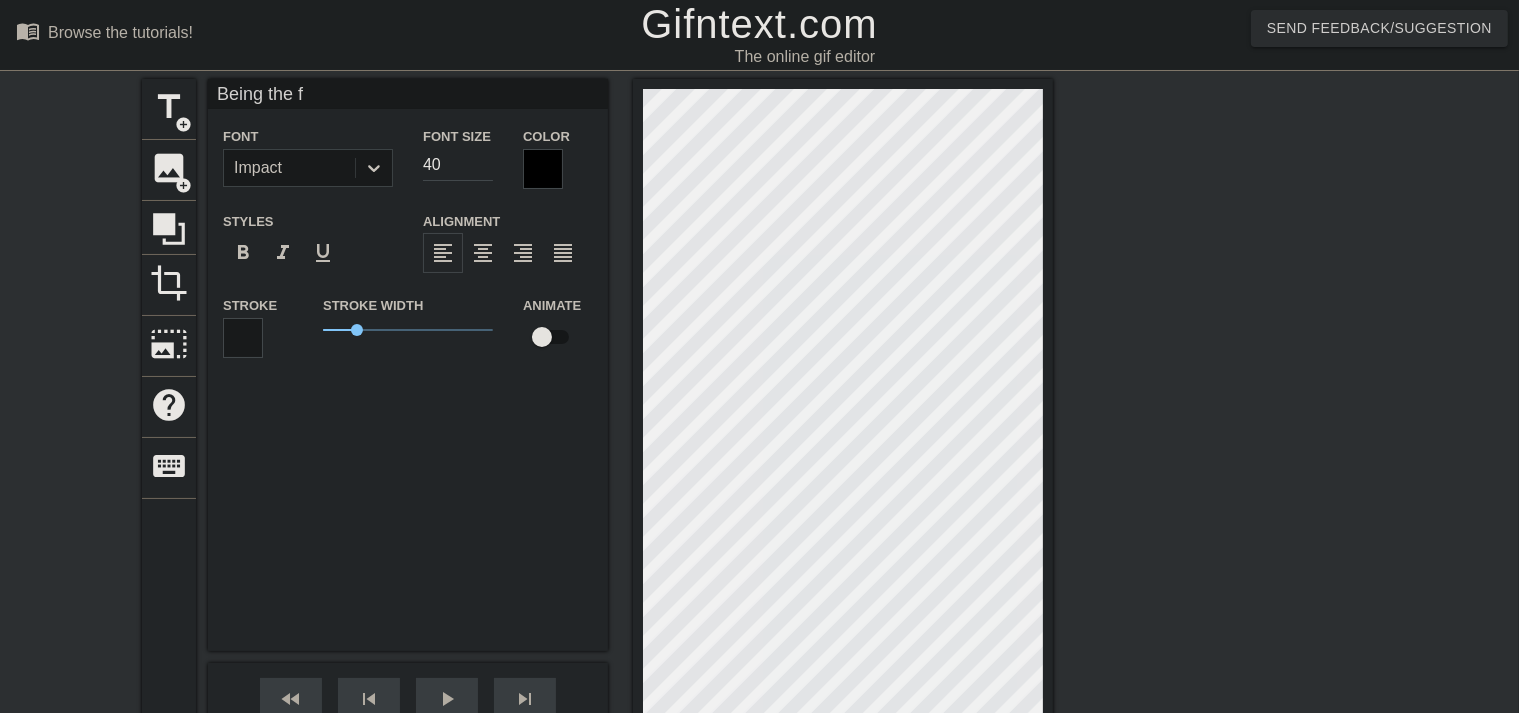 type on "Being the fa" 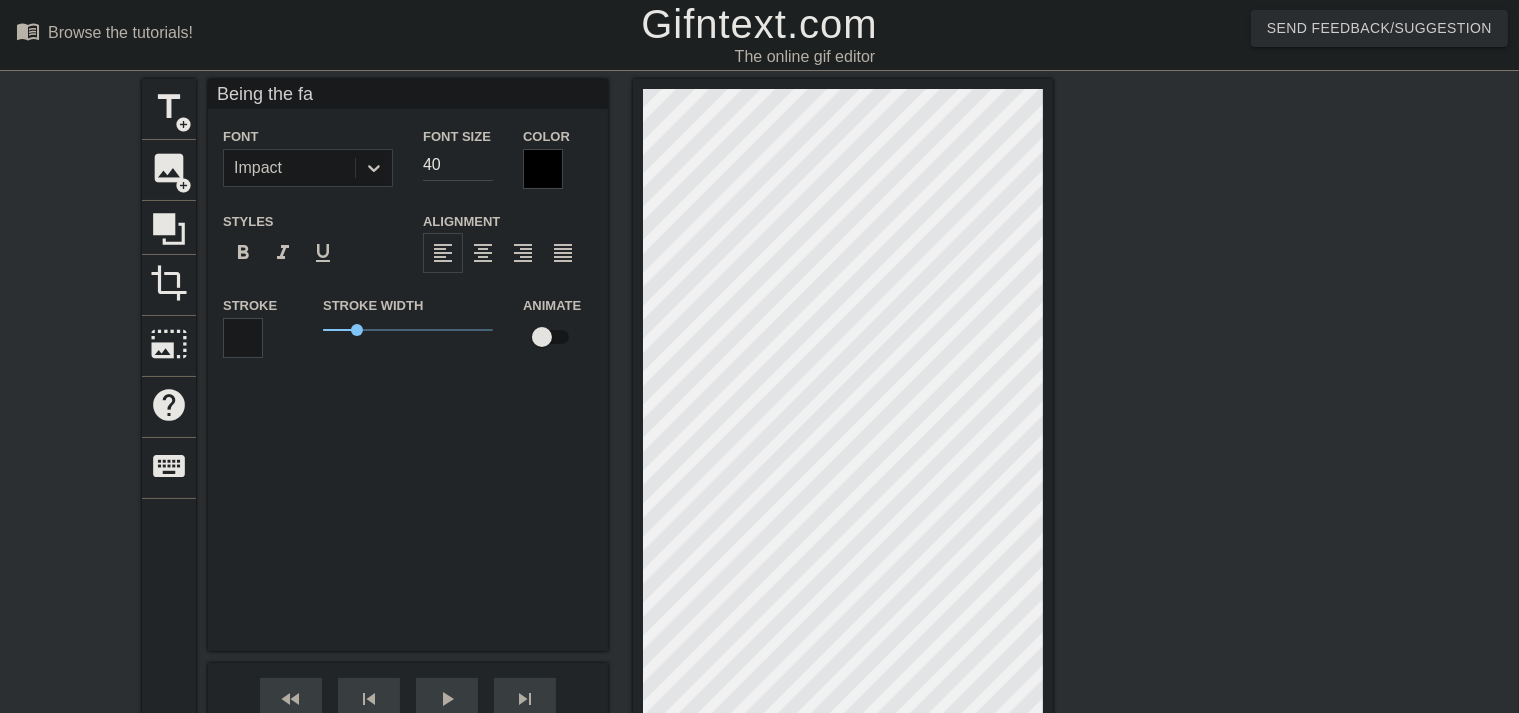 type on "Being the fam" 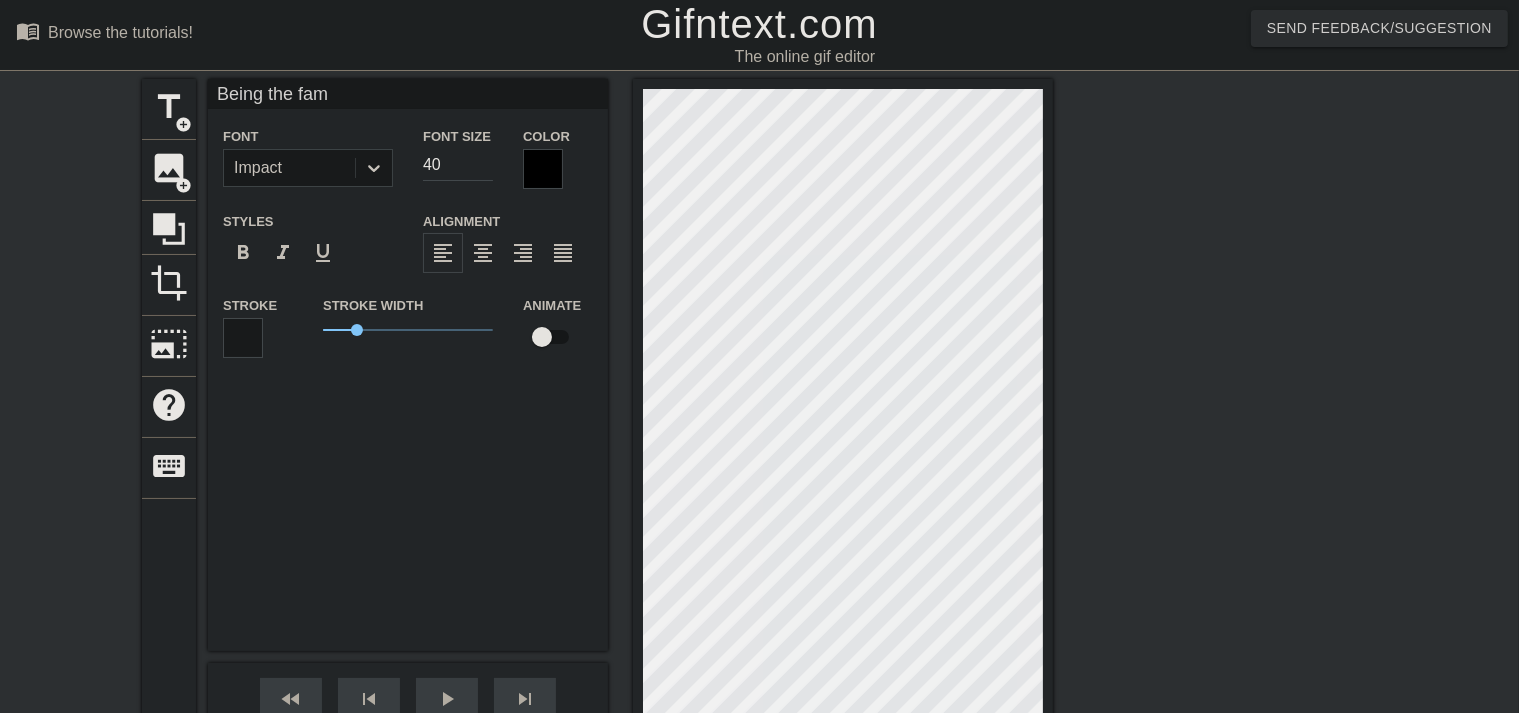 type on "Being the fami" 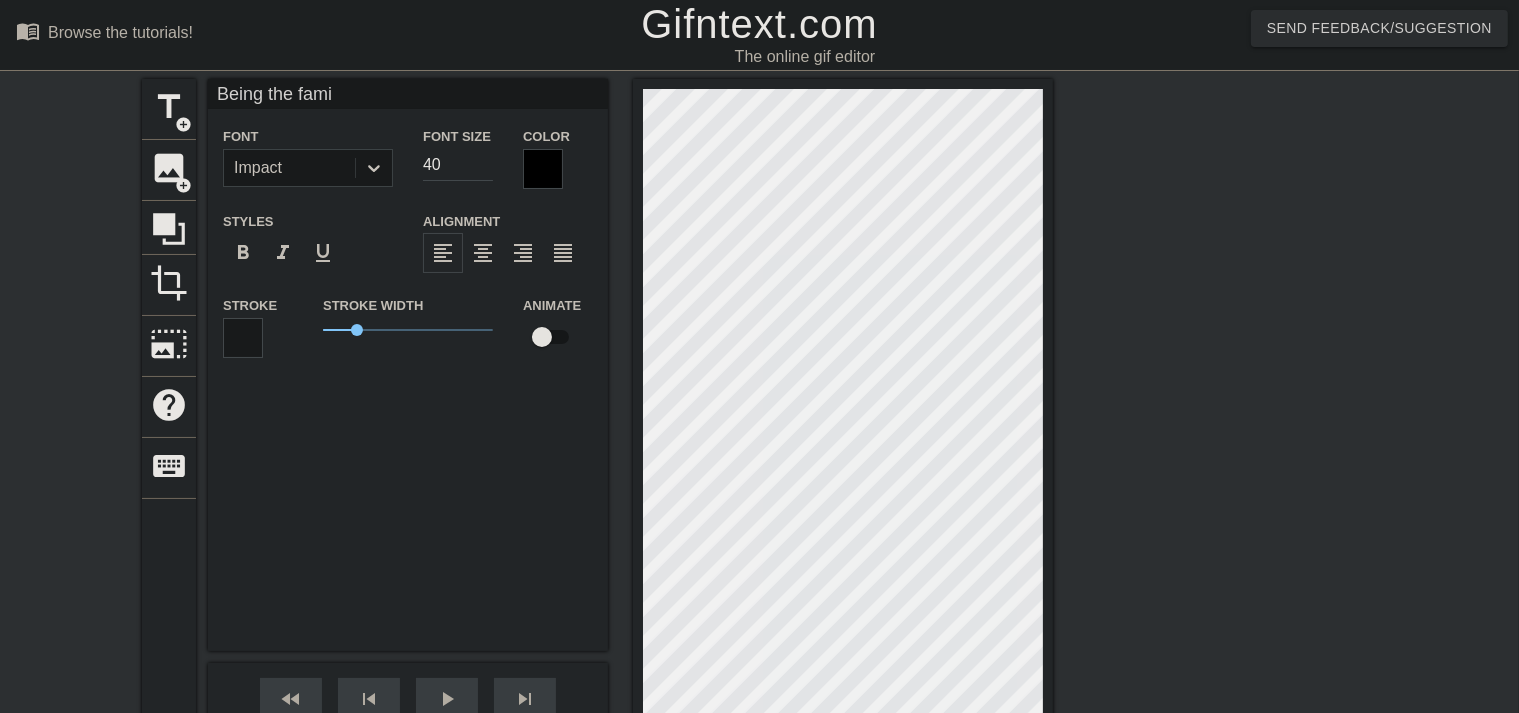 type on "Being the famiy" 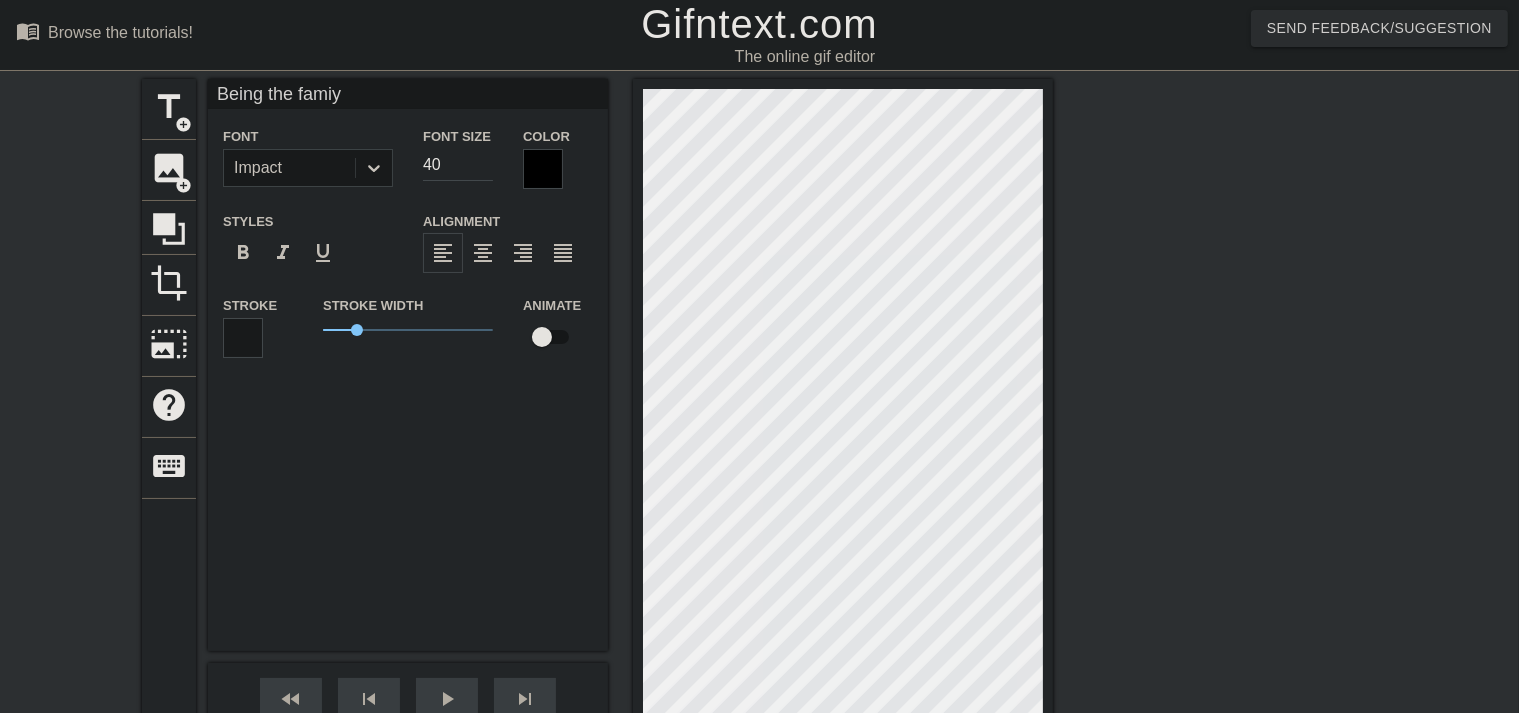 type on "Being the famiyl" 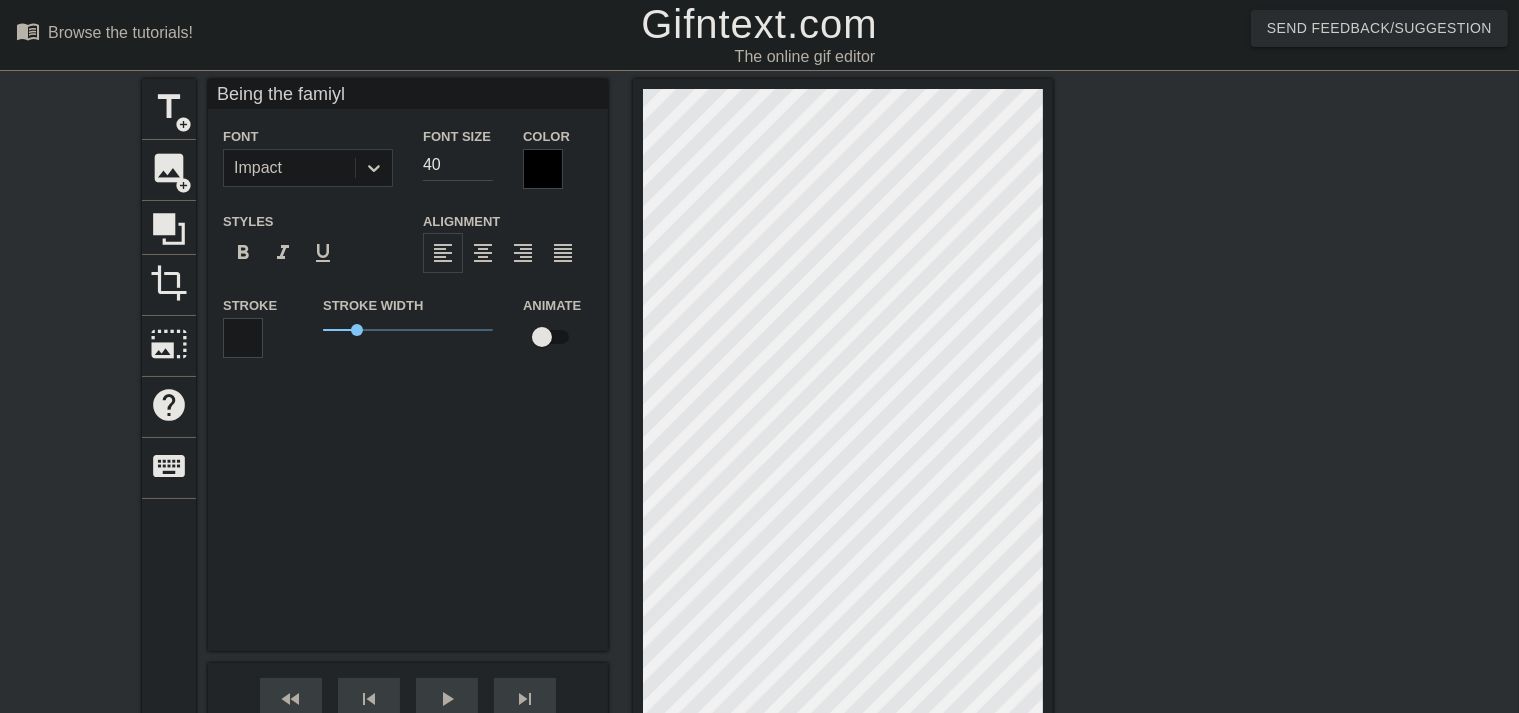 scroll, scrollTop: 2, scrollLeft: 7, axis: both 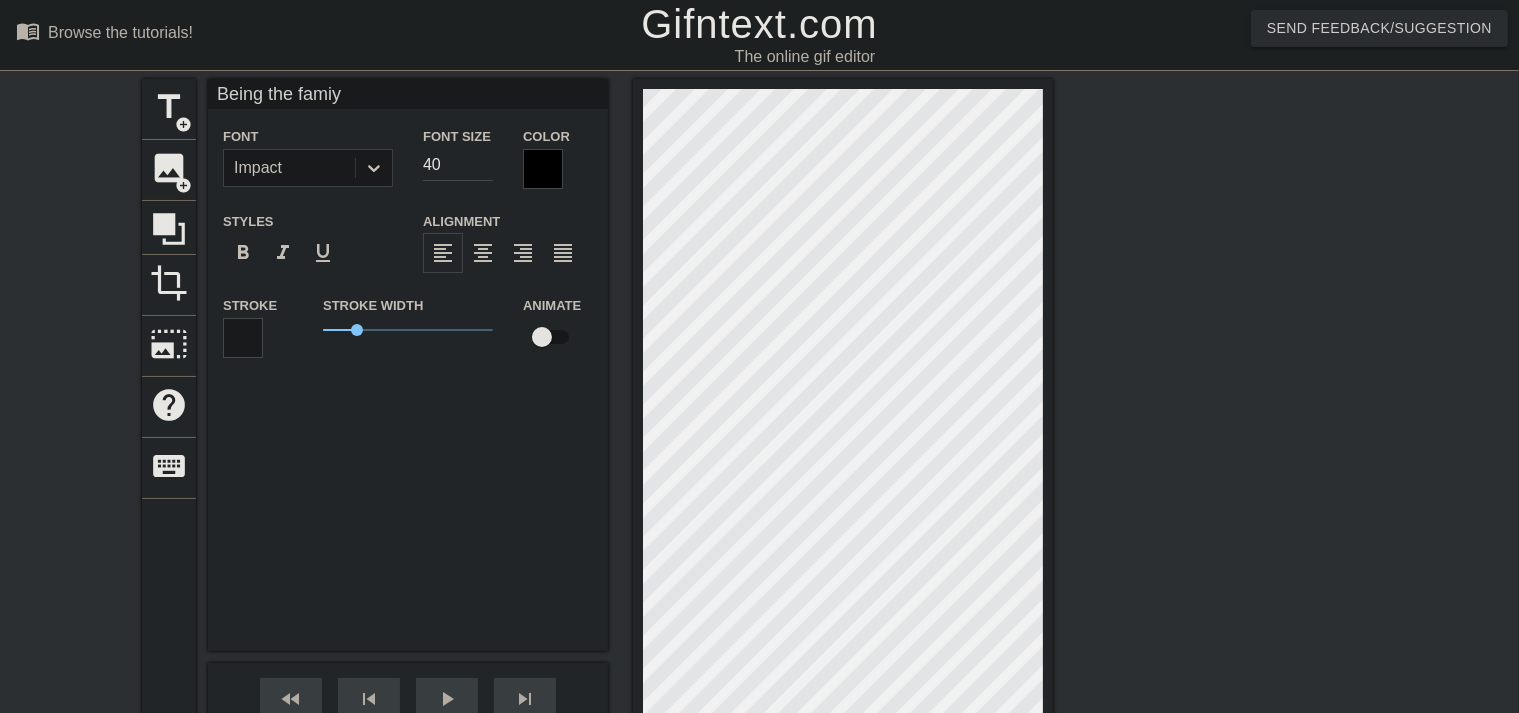 type on "Being the fami" 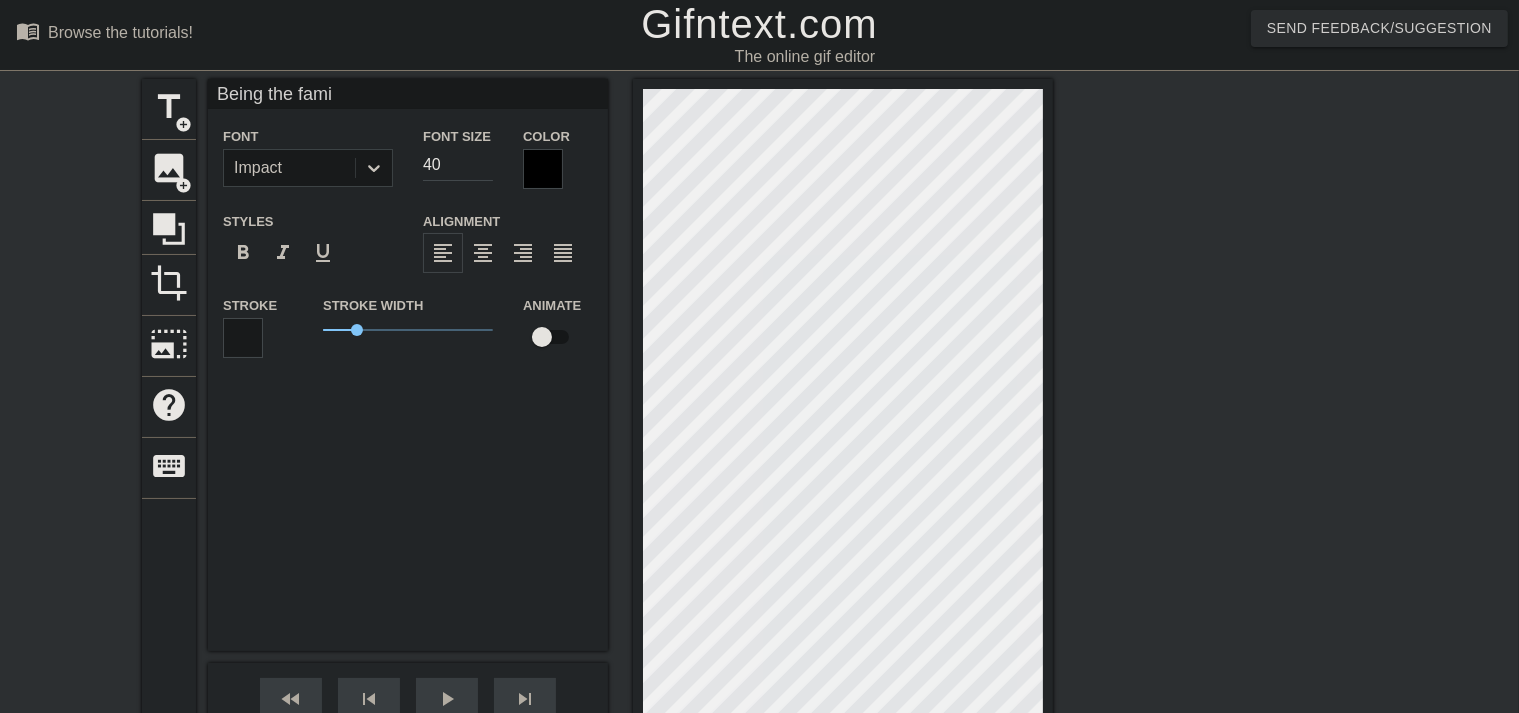 type on "Being the famil" 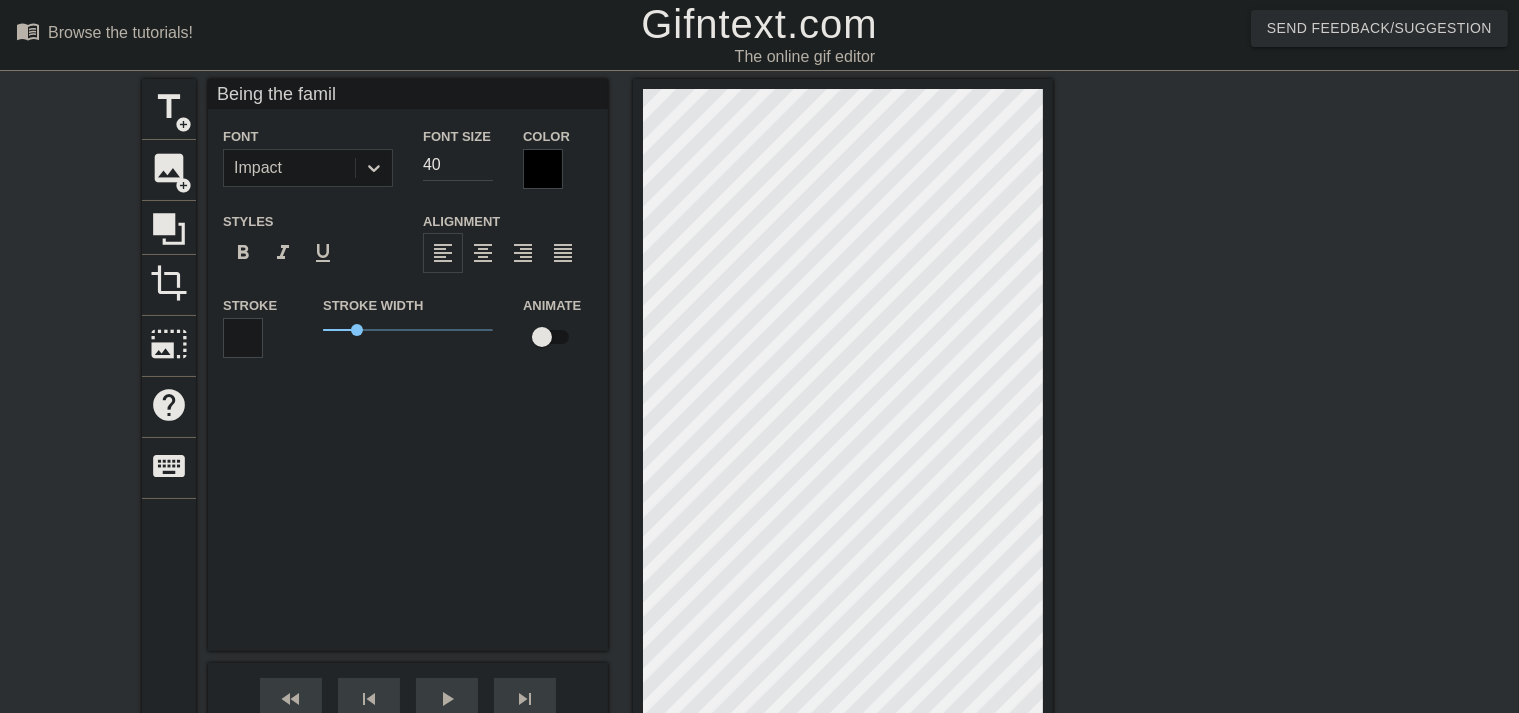 type on "Being the family" 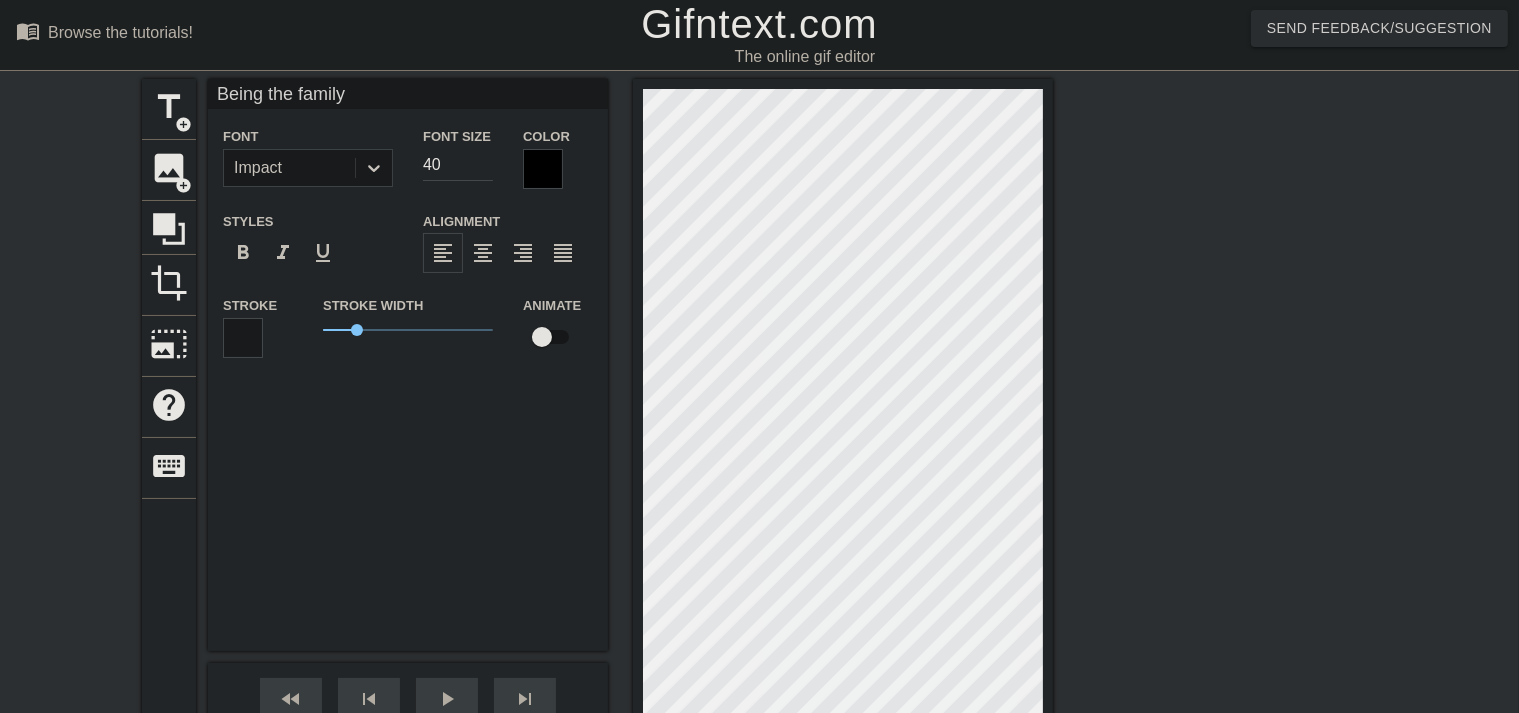 type on "Being the family" 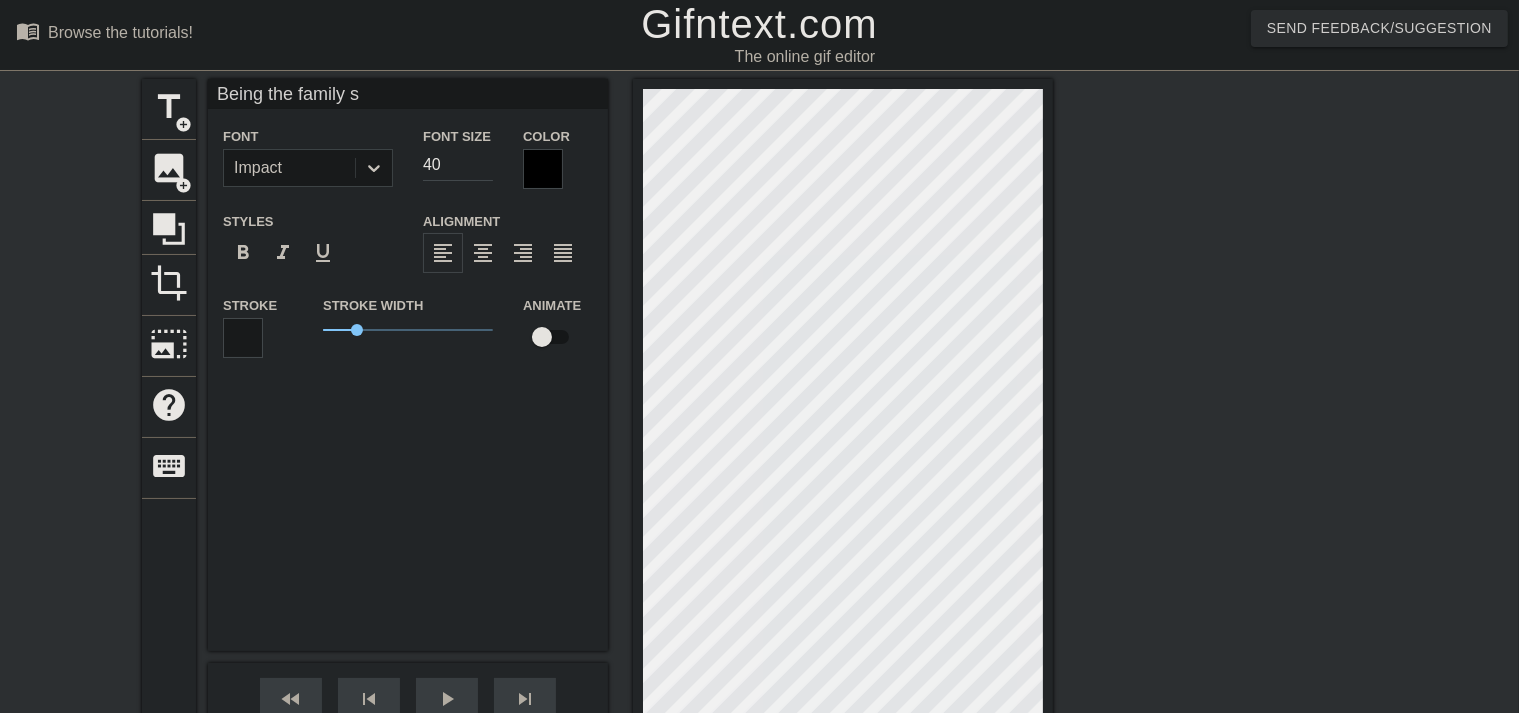 type on "Being the family sl" 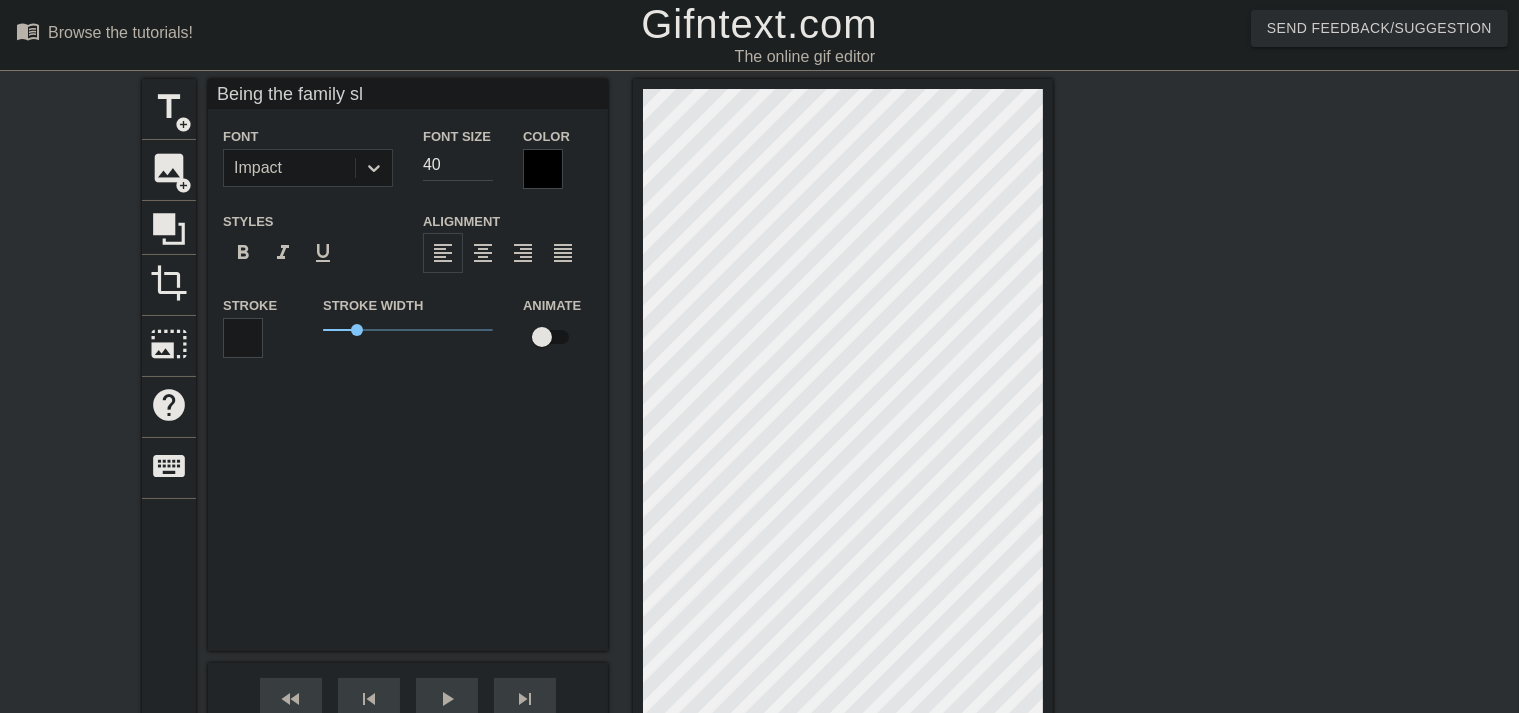 type on "Being the family slu" 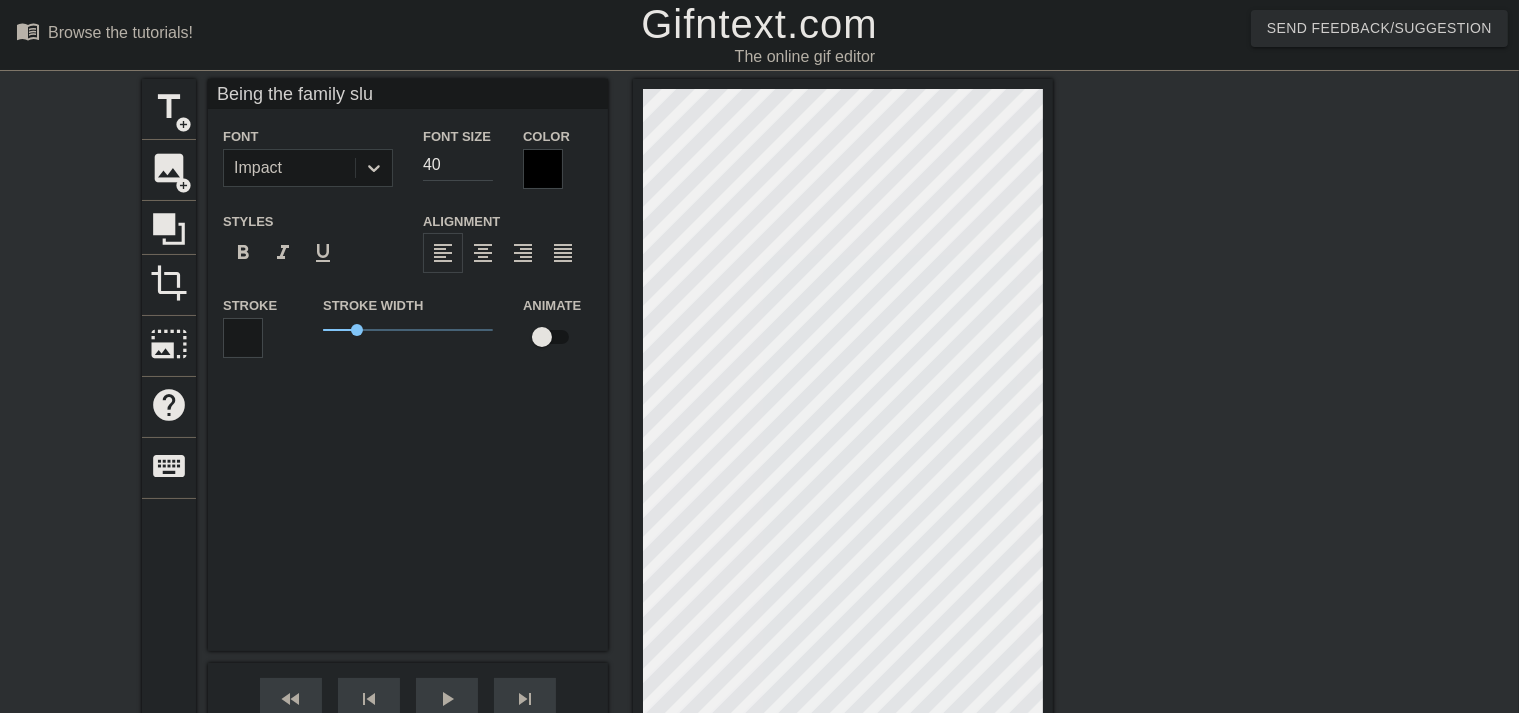 type on "Being the family slut" 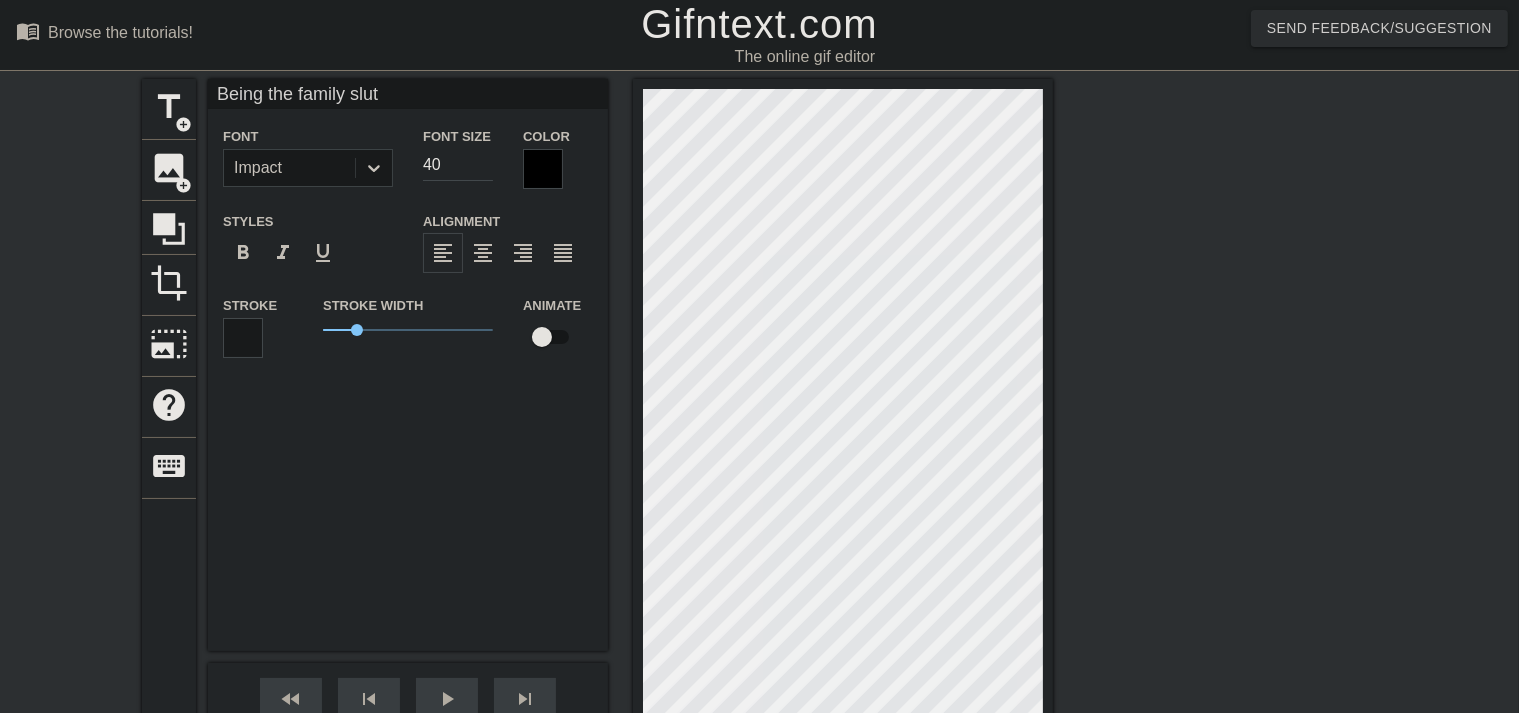 type on "Being the family slut" 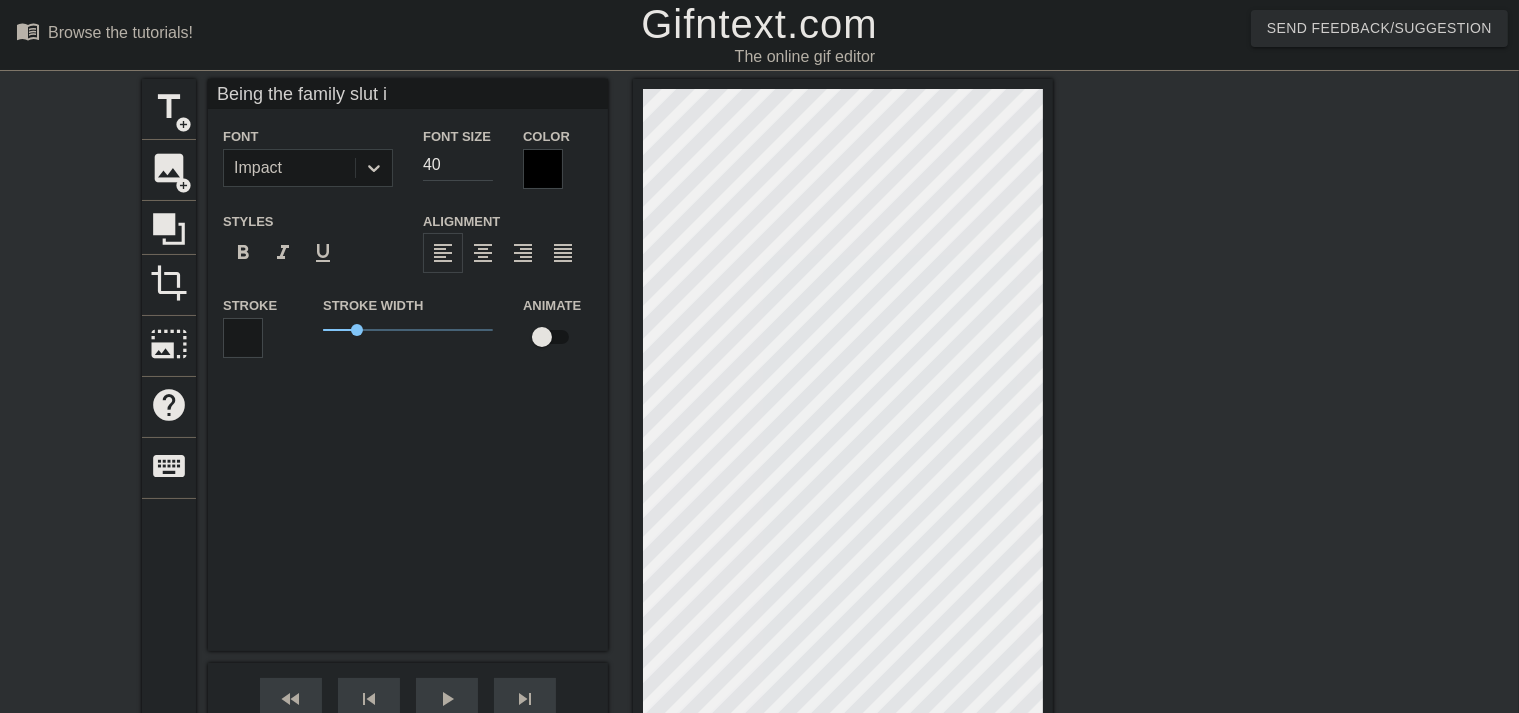 type on "Being the family slut is" 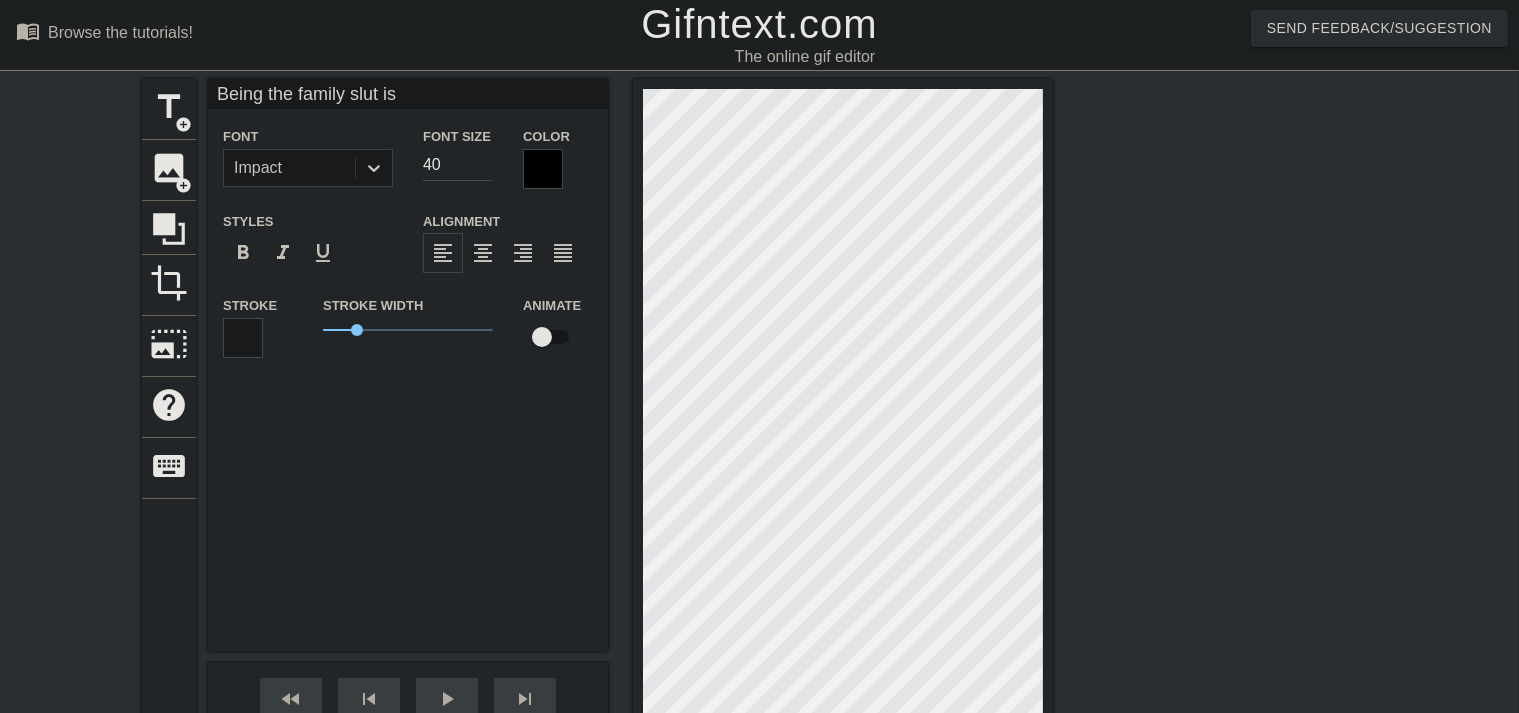 type on "Being the family slut is" 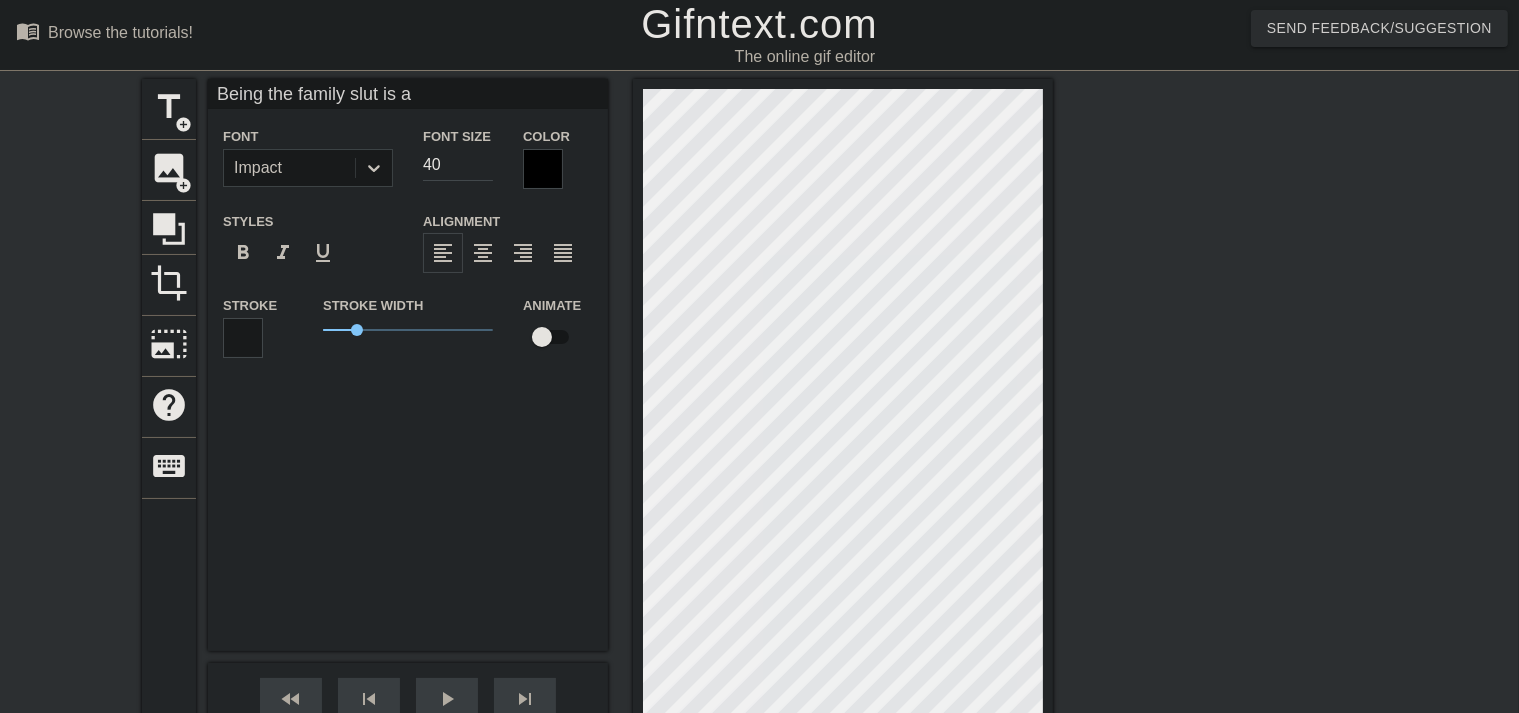 type on "Being the family slut is al" 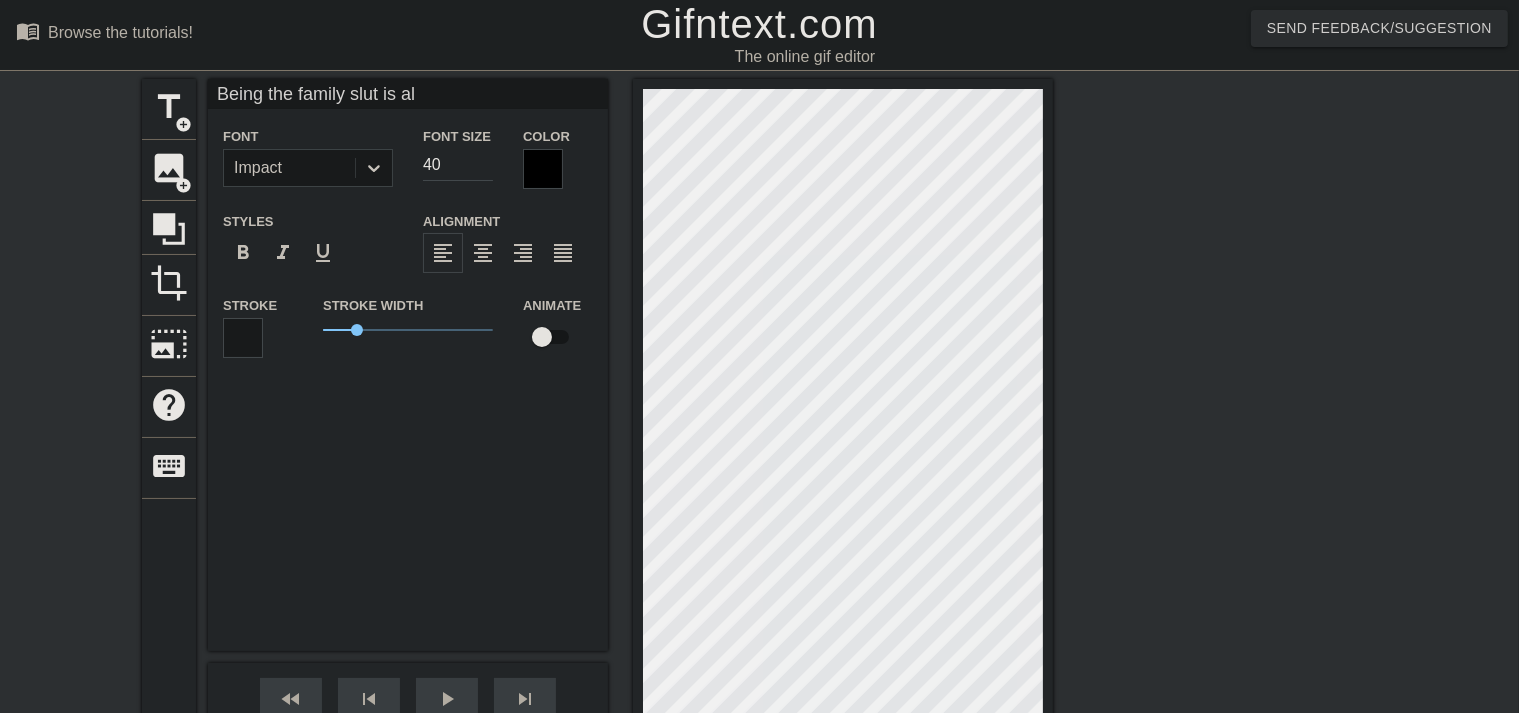scroll, scrollTop: 2, scrollLeft: 11, axis: both 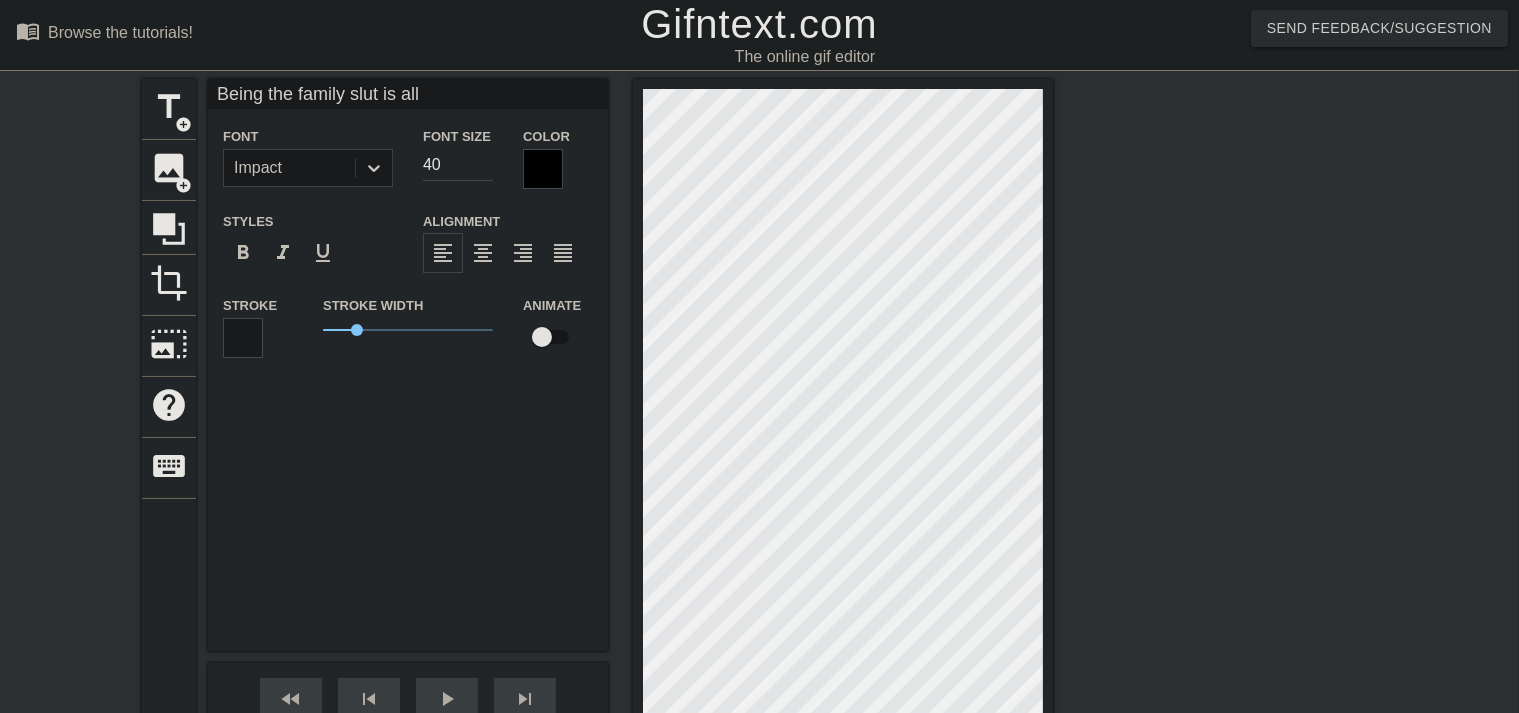 type 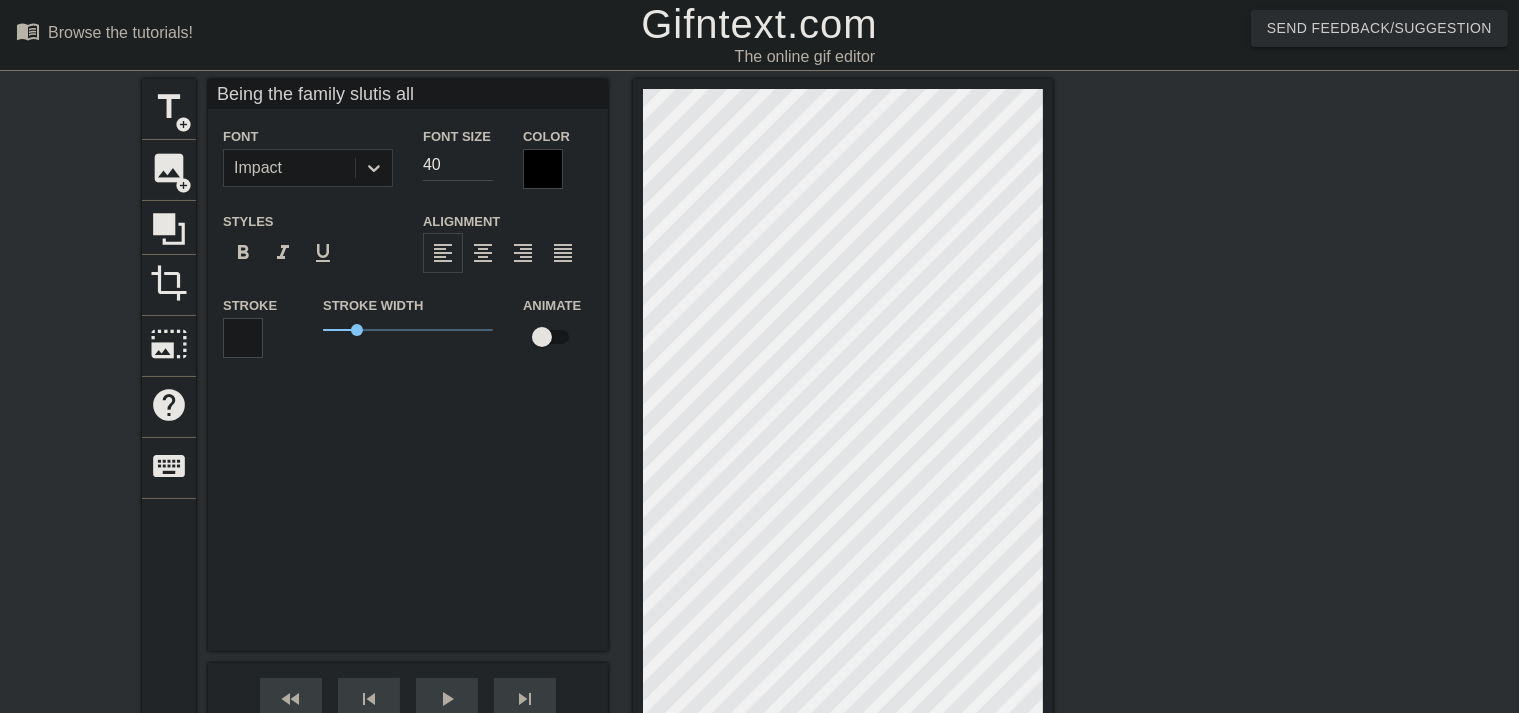 scroll, scrollTop: 3, scrollLeft: 2, axis: both 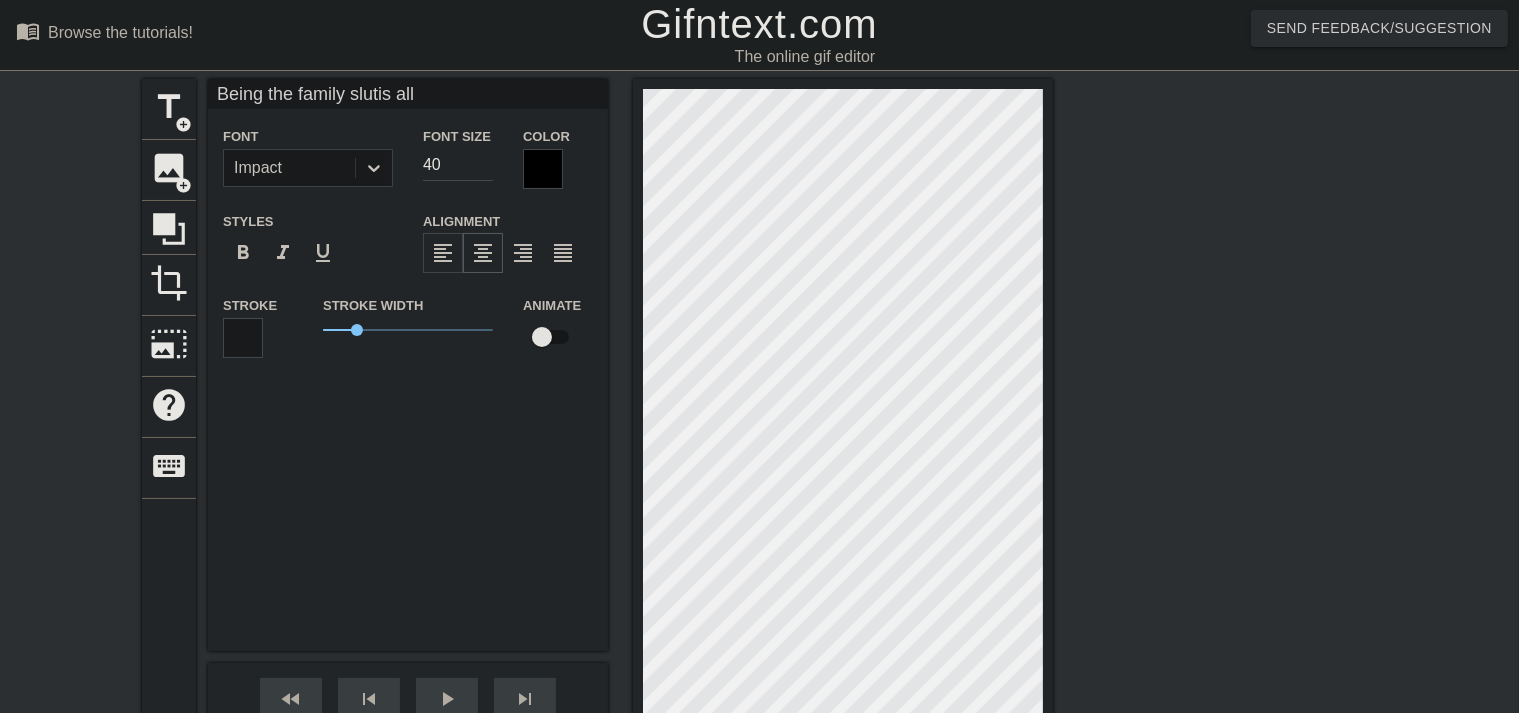 click on "format_align_center" at bounding box center [483, 253] 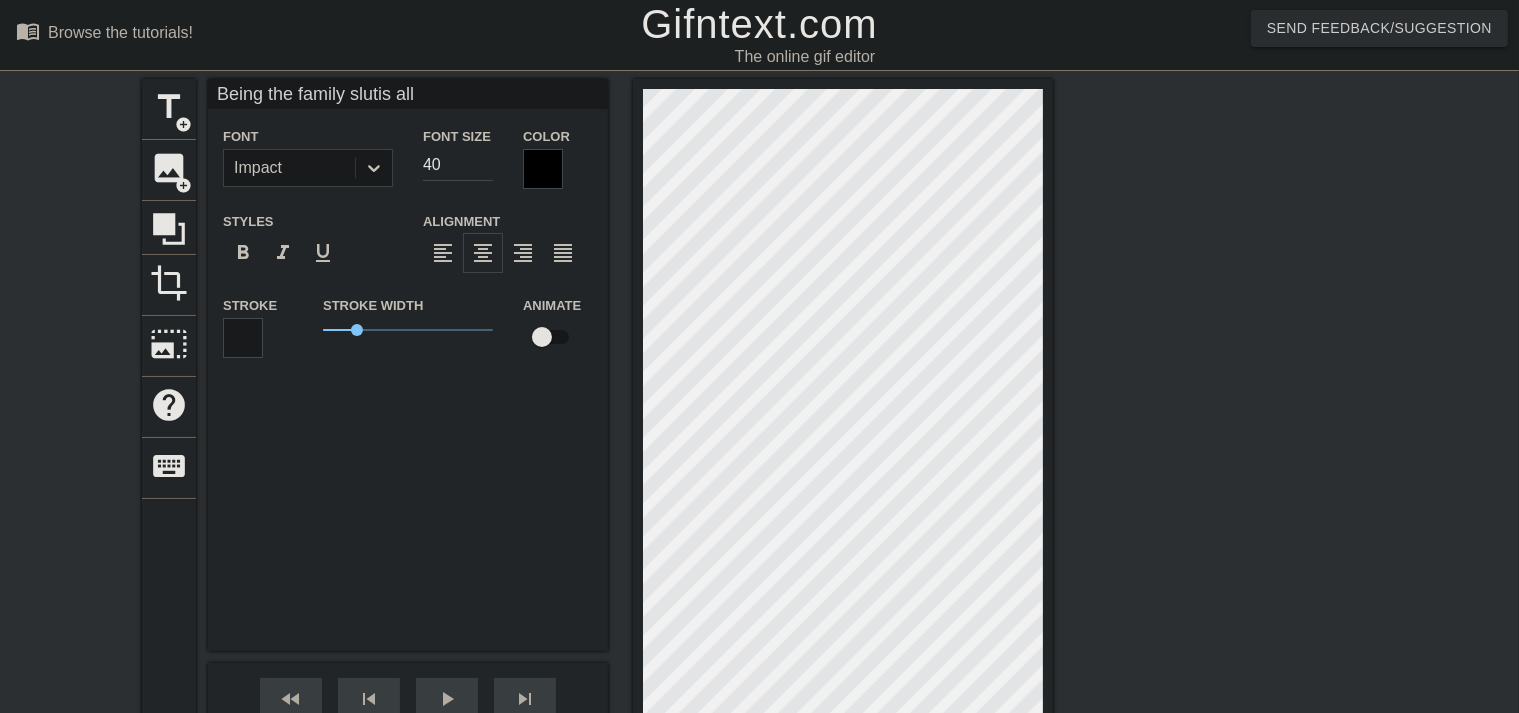 scroll, scrollTop: 4, scrollLeft: 2, axis: both 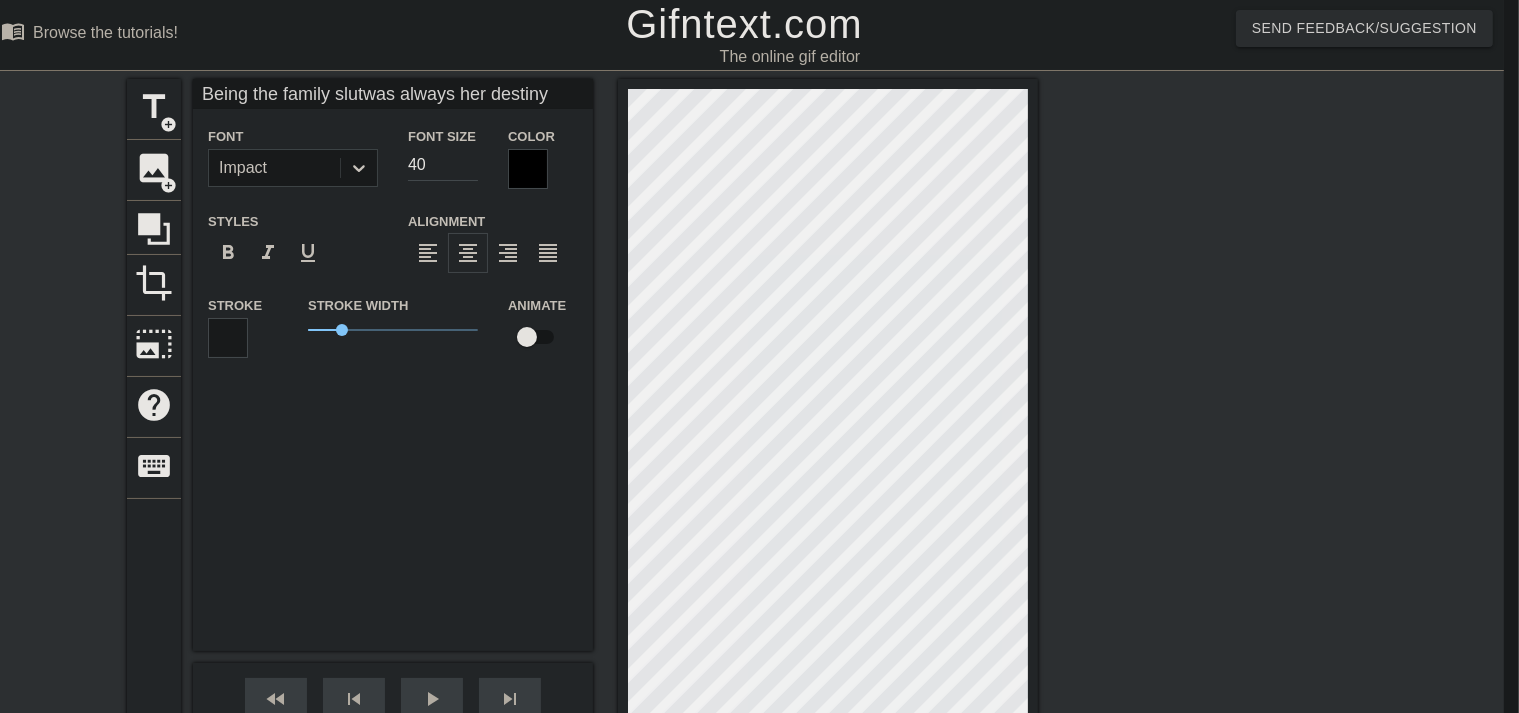 click at bounding box center [528, 169] 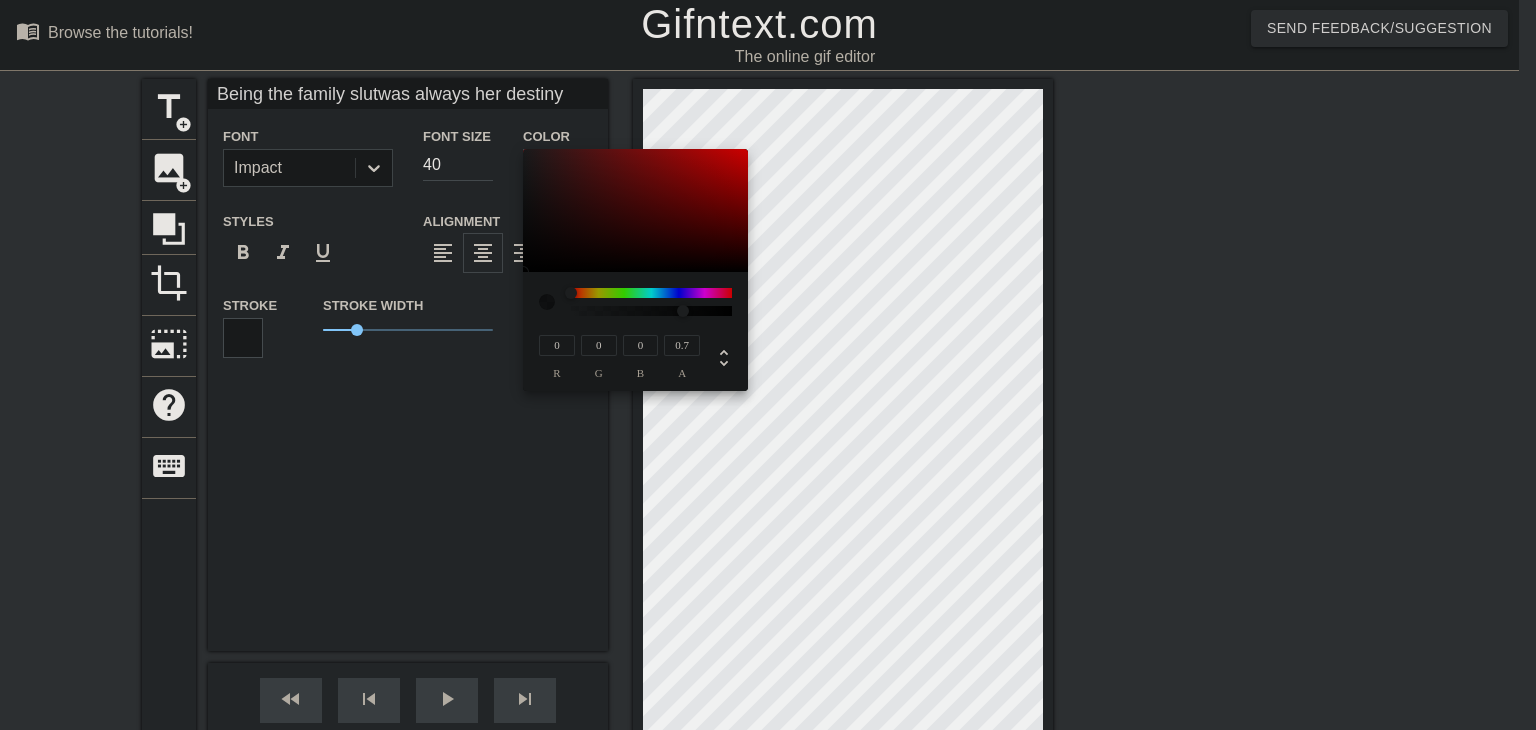 drag, startPoint x: 729, startPoint y: 313, endPoint x: 682, endPoint y: 314, distance: 47.010635 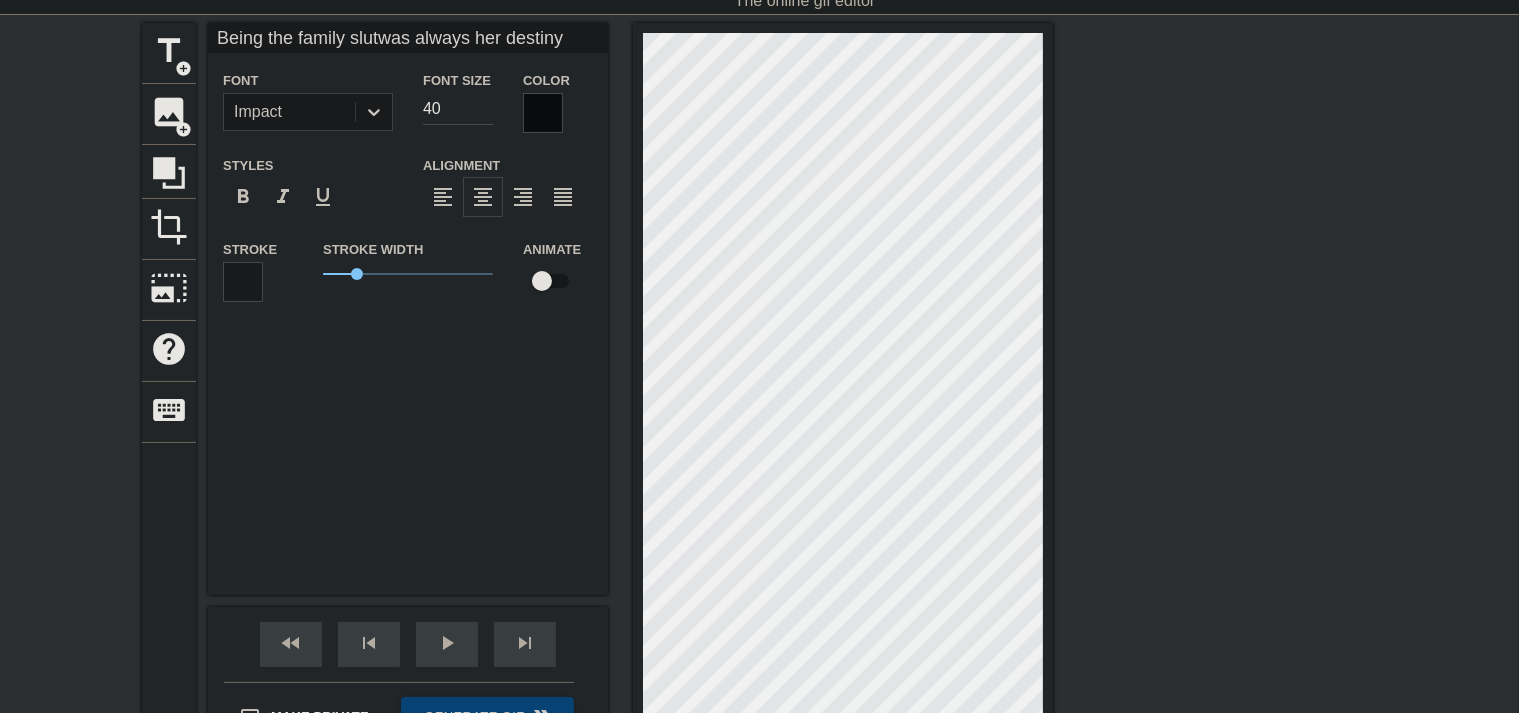 scroll, scrollTop: 52, scrollLeft: 0, axis: vertical 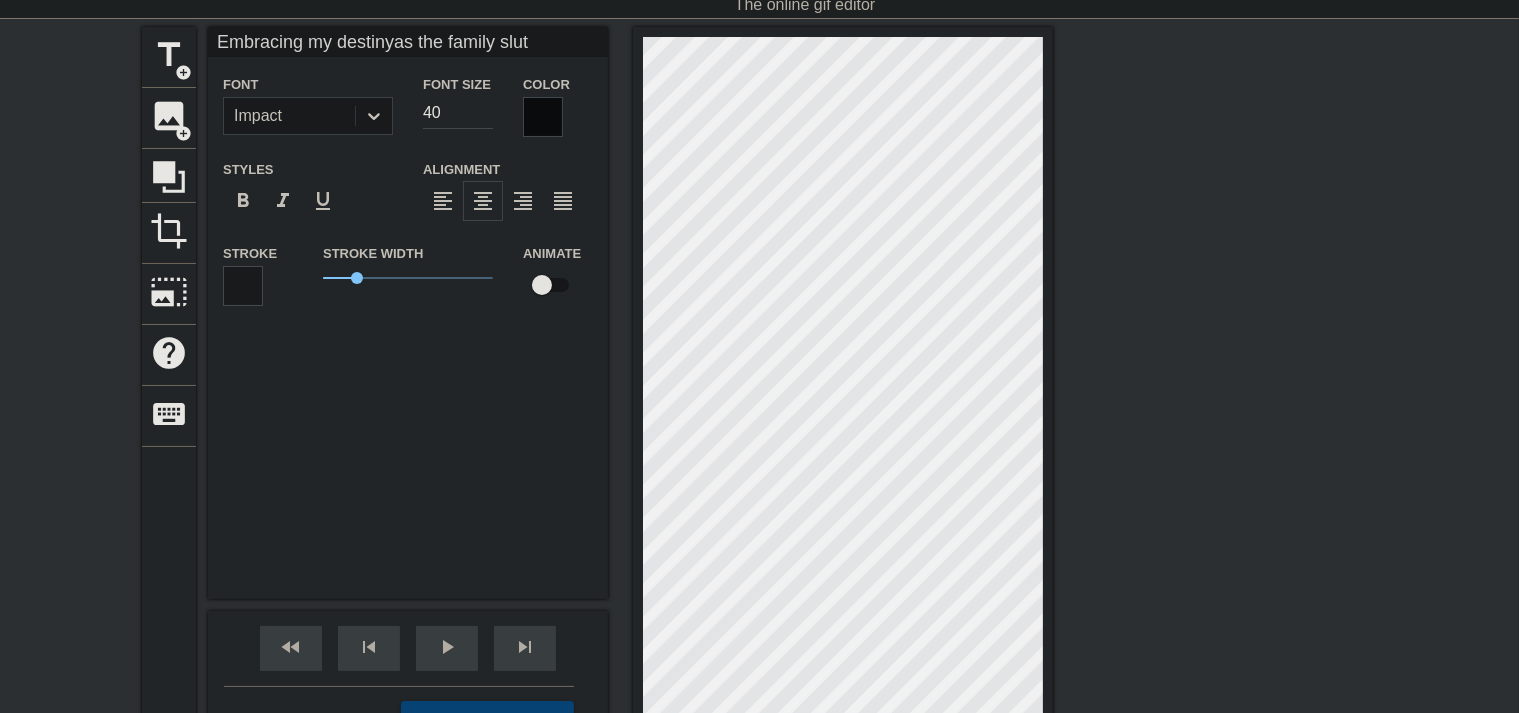 click on "Embracing my destinyas the family slut Font Impact Font Size 40 Color Styles format_bold format_italic format_underline Alignment format_align_left format_align_center format_align_right format_align_justify Stroke Stroke Width 1 Animate" at bounding box center [408, 313] 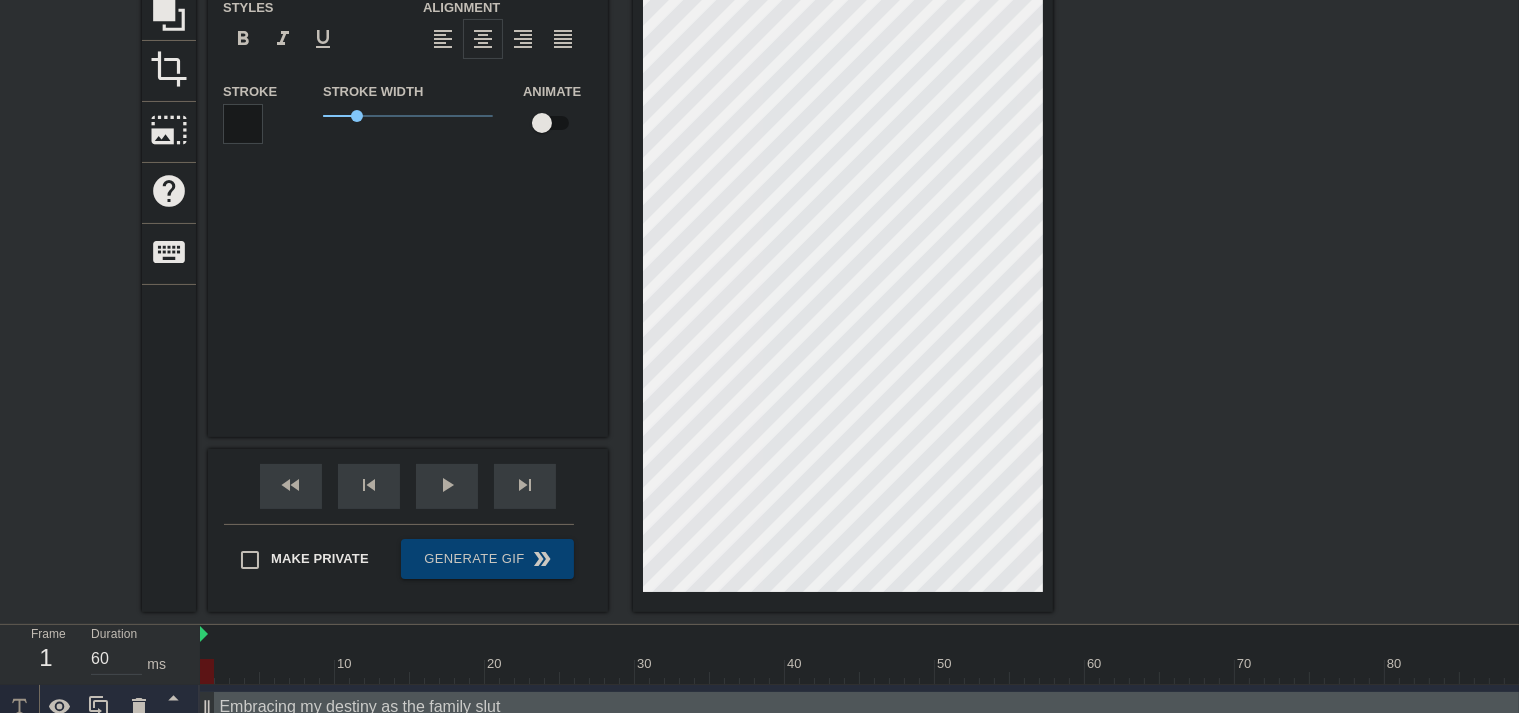 scroll, scrollTop: 216, scrollLeft: 0, axis: vertical 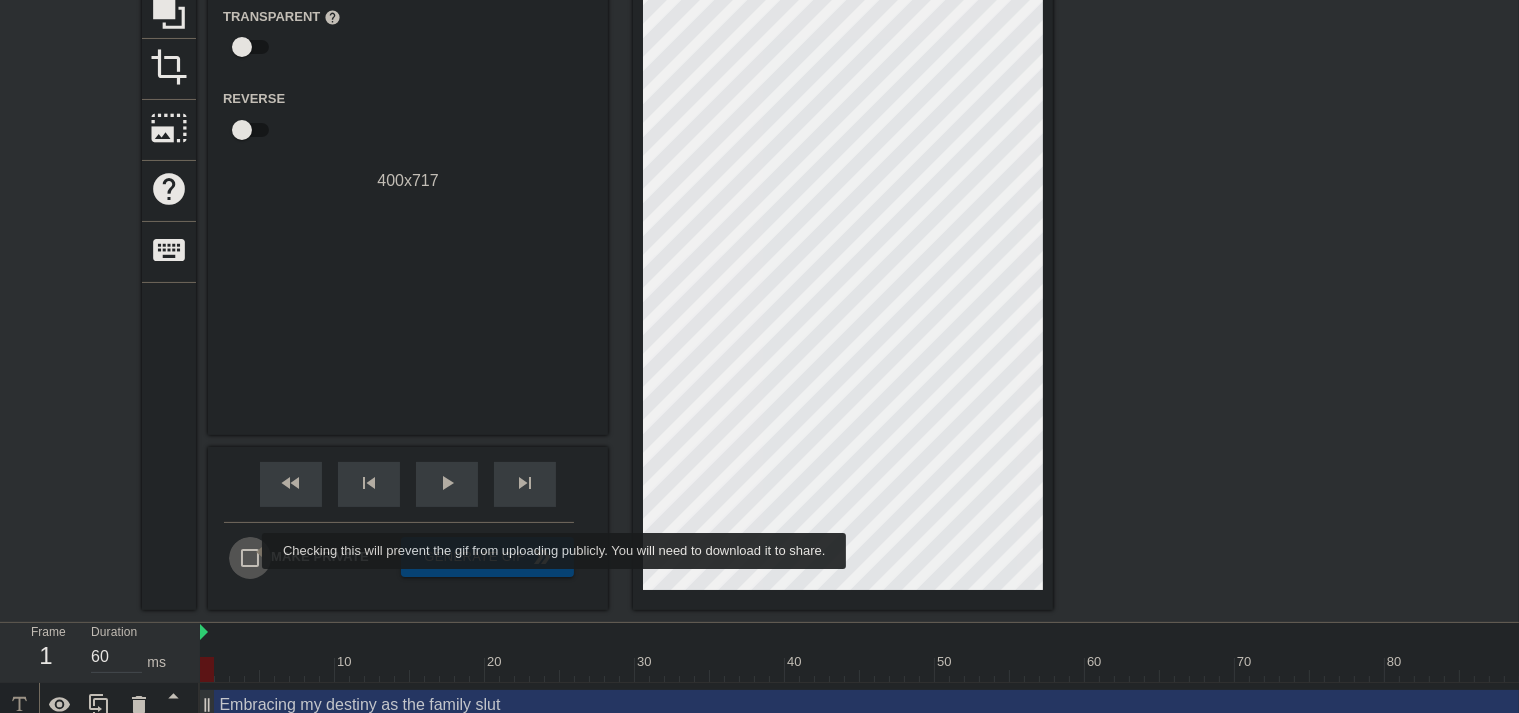 click on "Make Private" at bounding box center (250, 558) 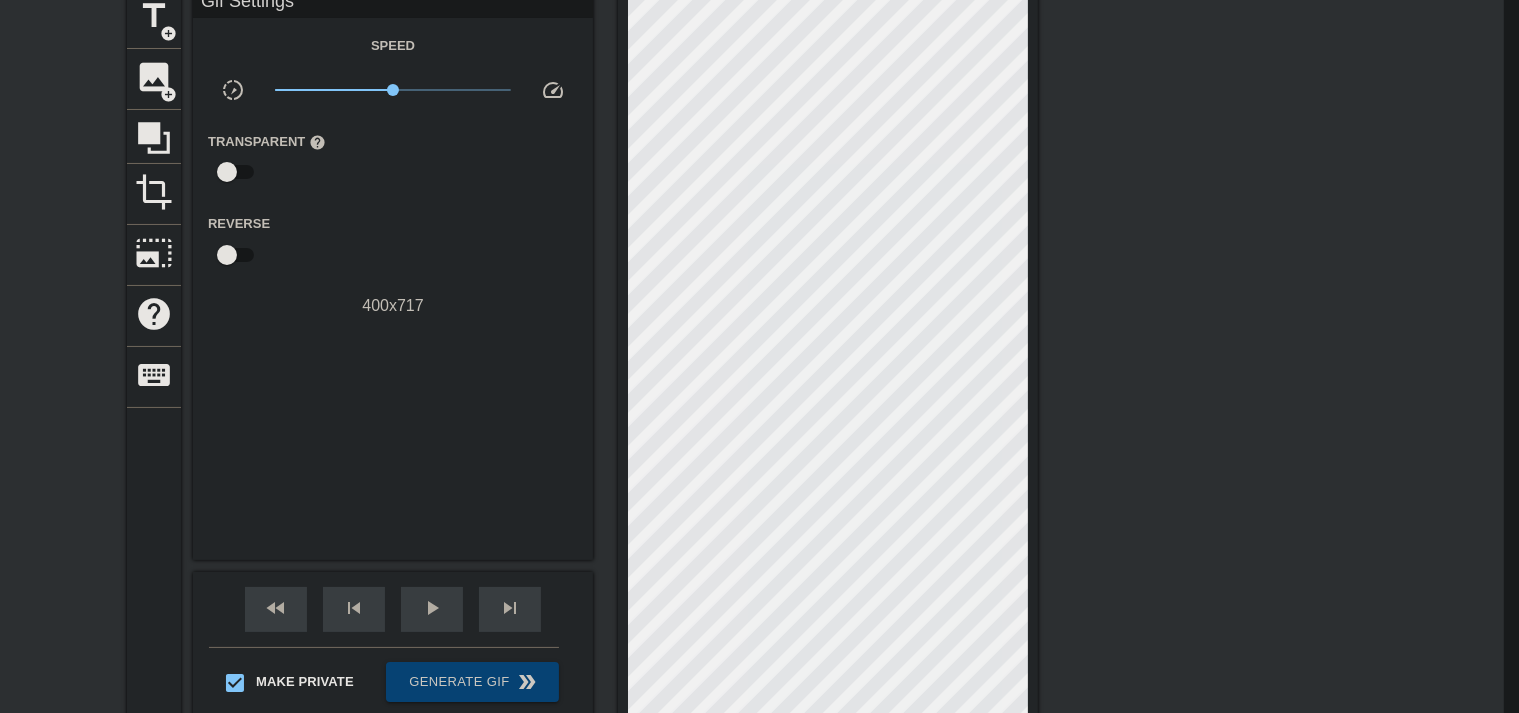 scroll, scrollTop: 84, scrollLeft: 16, axis: both 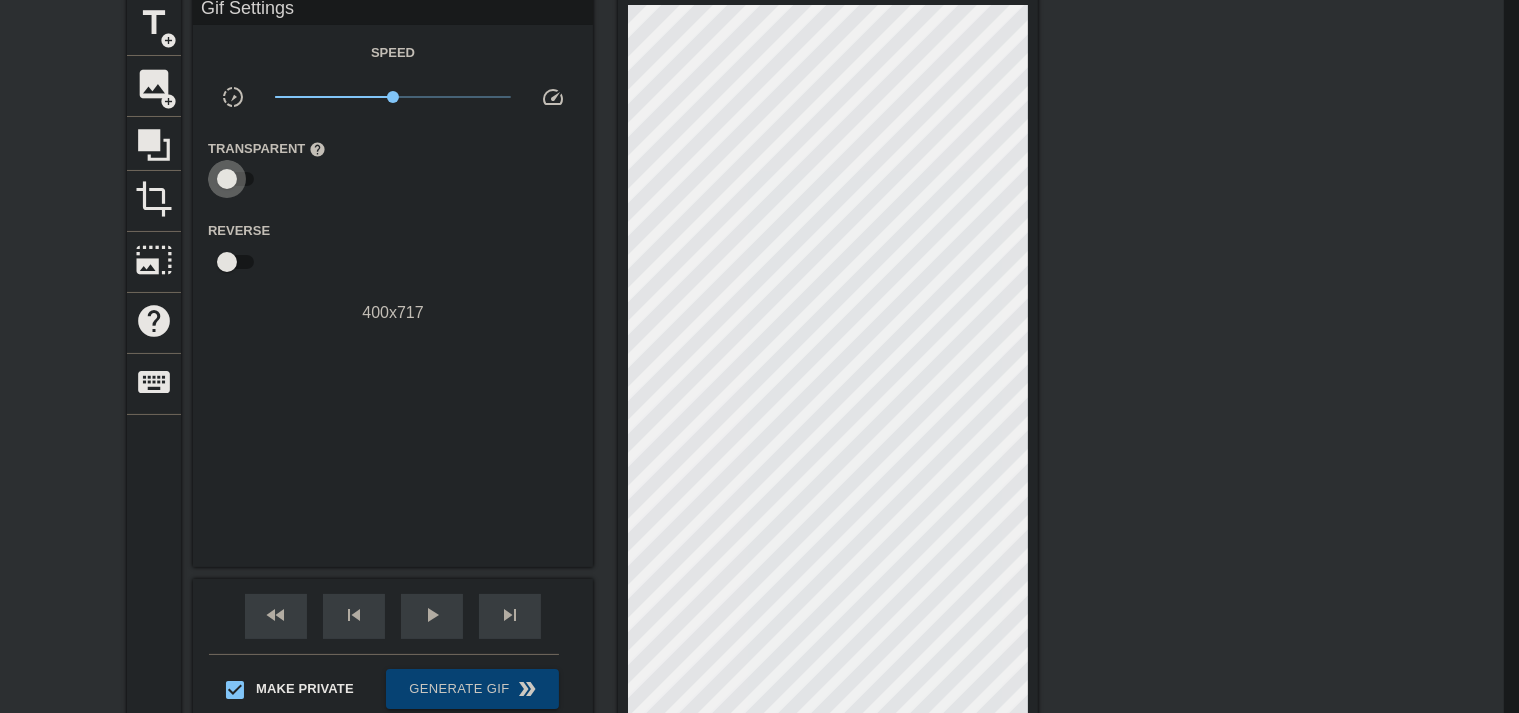 click at bounding box center [227, 179] 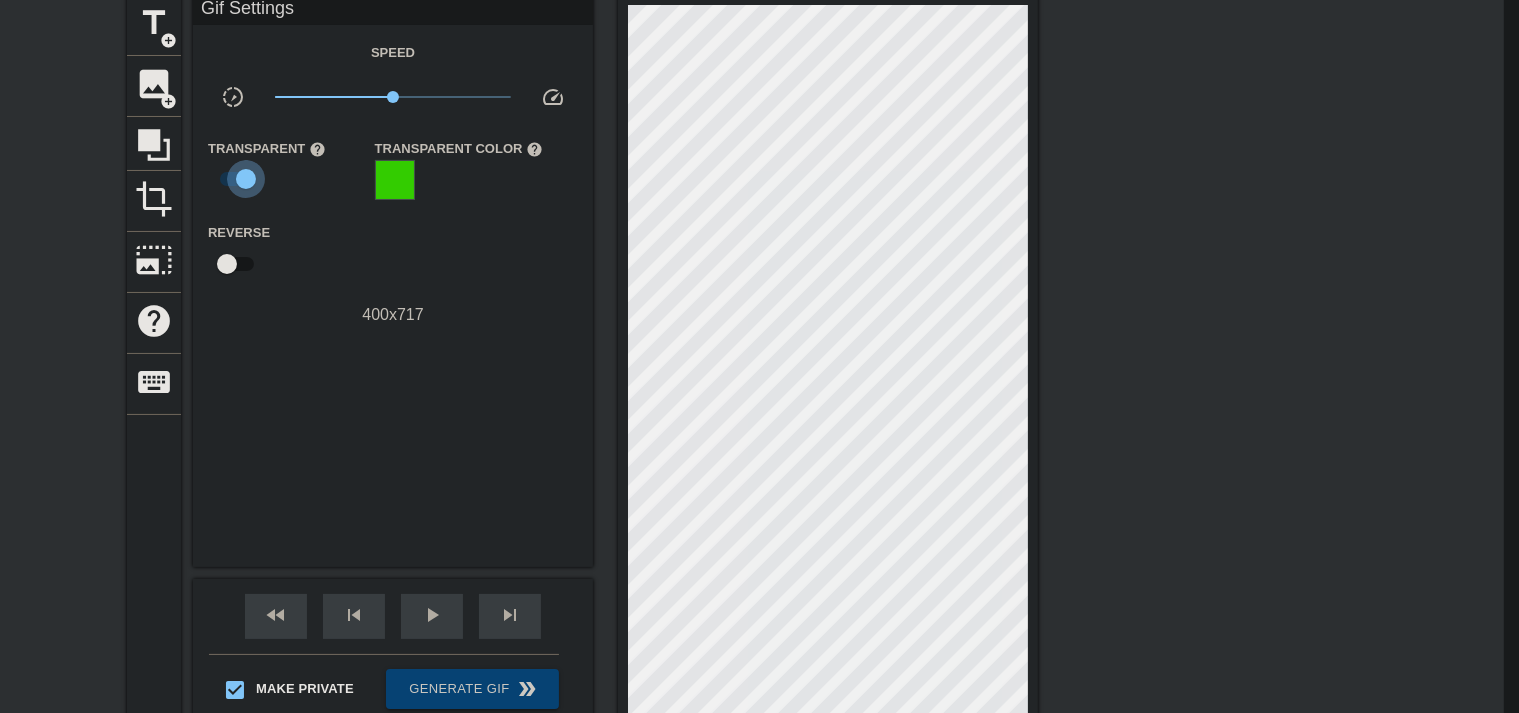 click at bounding box center (246, 179) 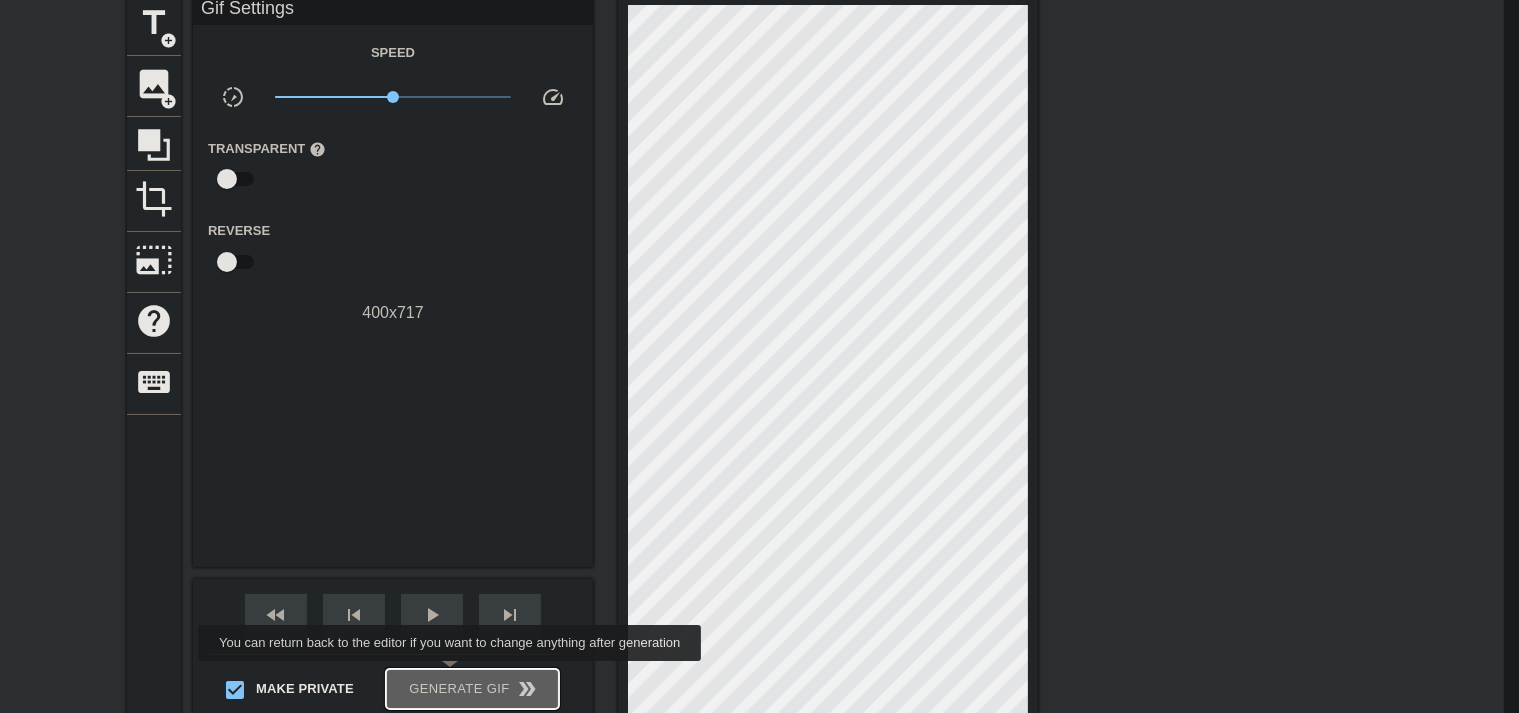 click on "Generate Gif double_arrow" at bounding box center (472, 689) 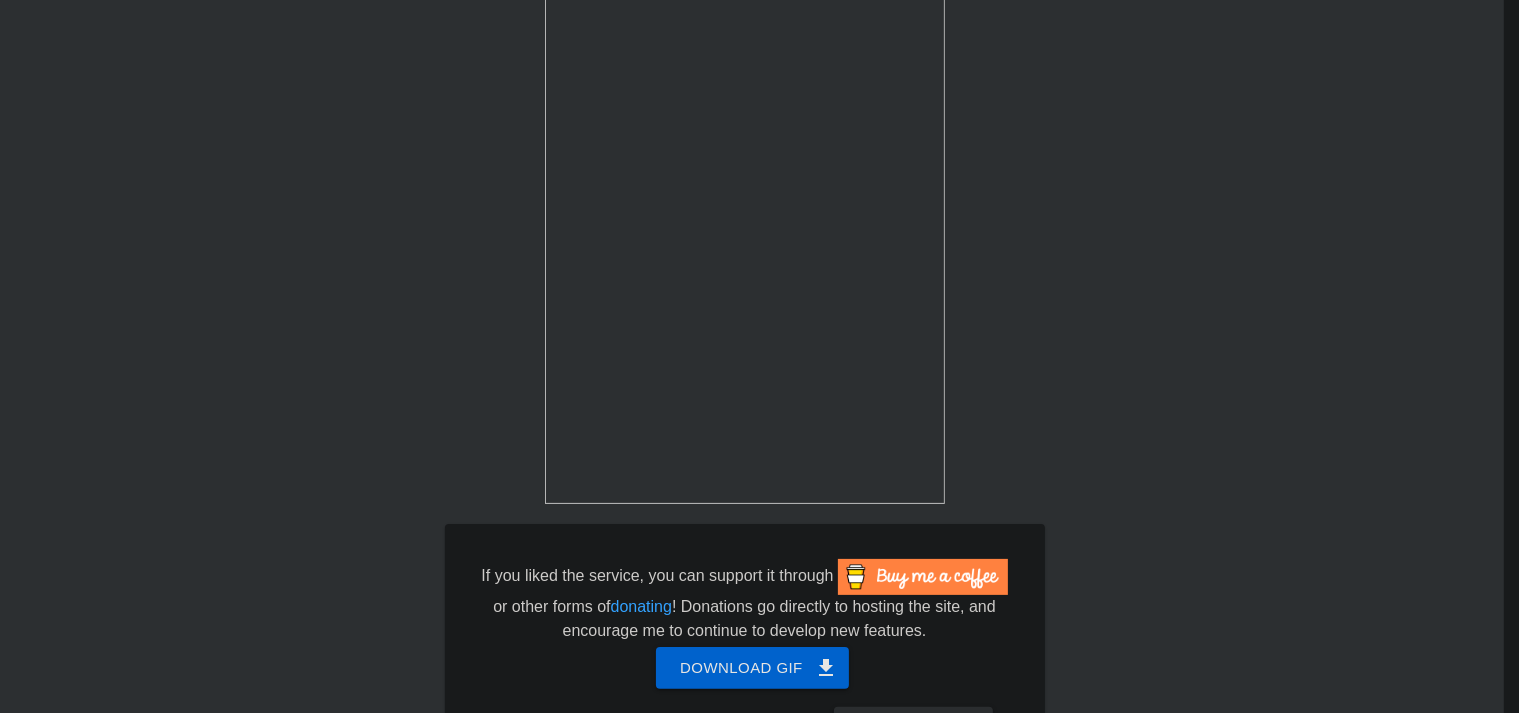scroll, scrollTop: 358, scrollLeft: 15, axis: both 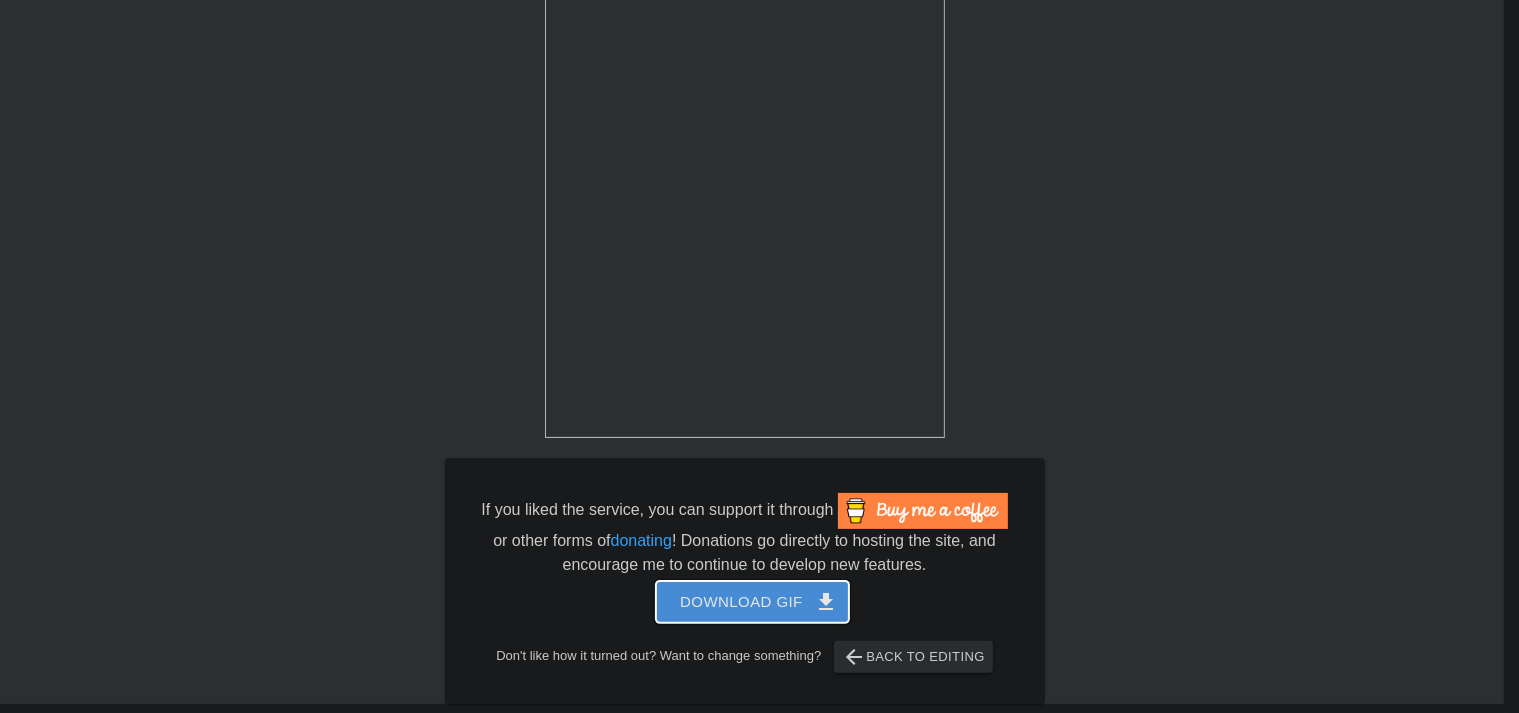 click on "Download gif get_app" at bounding box center [752, 602] 